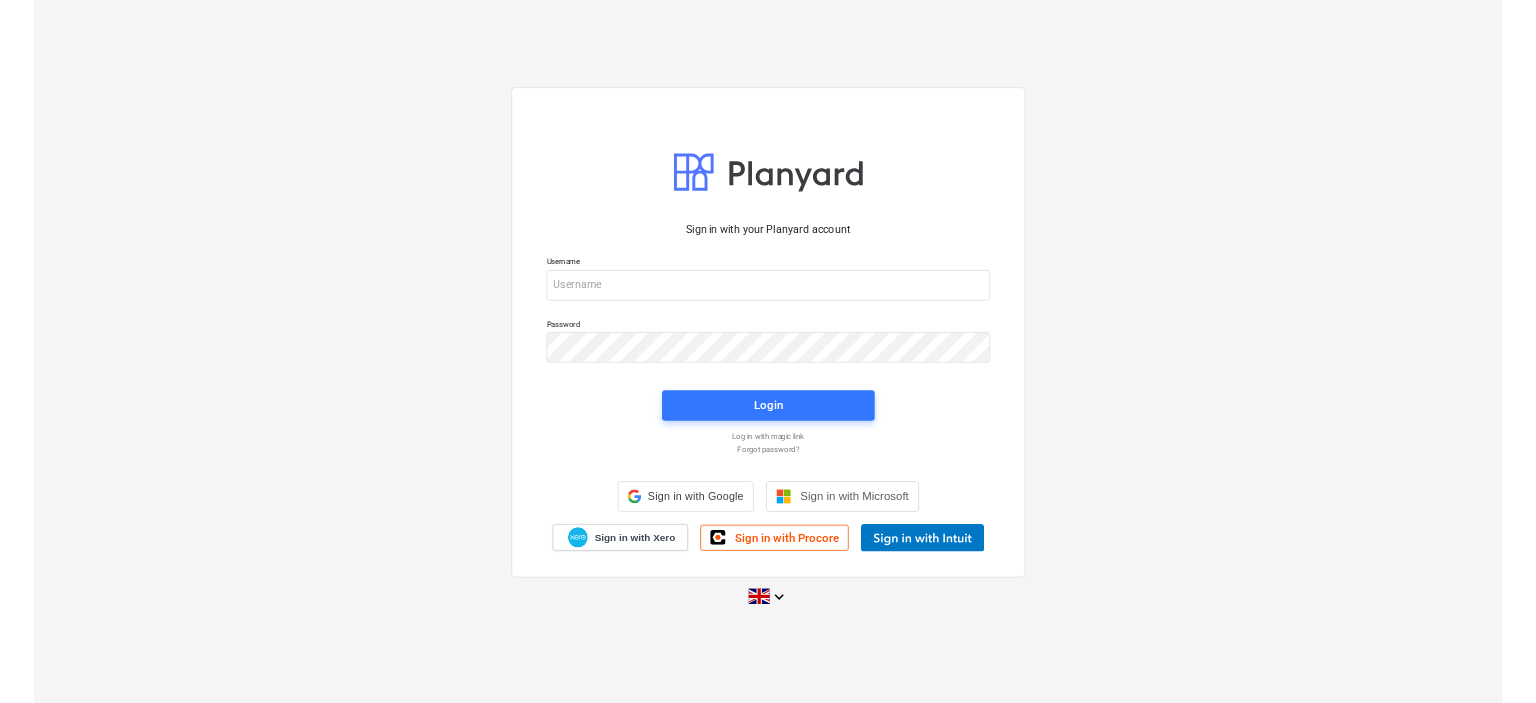 scroll, scrollTop: 0, scrollLeft: 0, axis: both 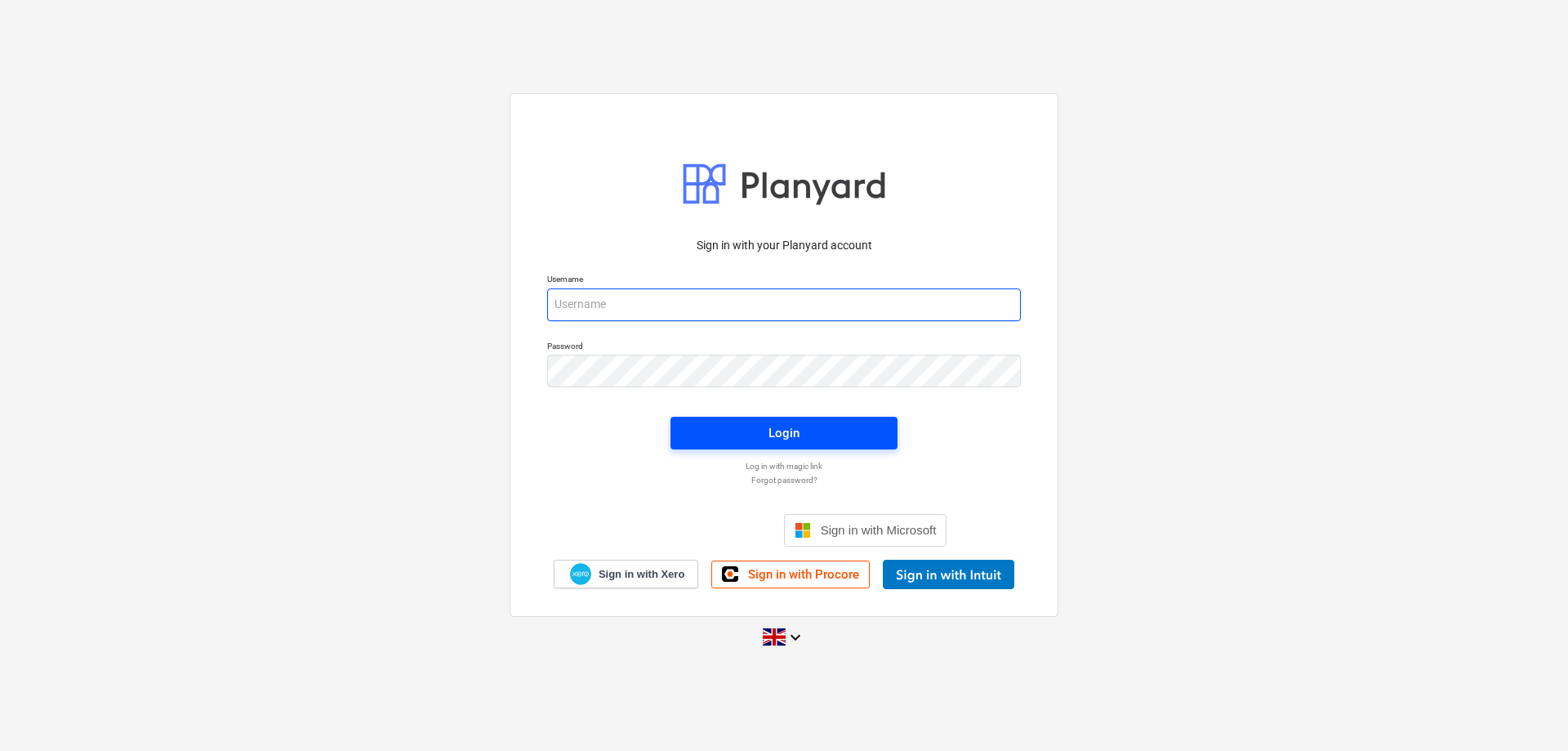 type on "[PERSON_NAME][EMAIL_ADDRESS][DOMAIN_NAME]" 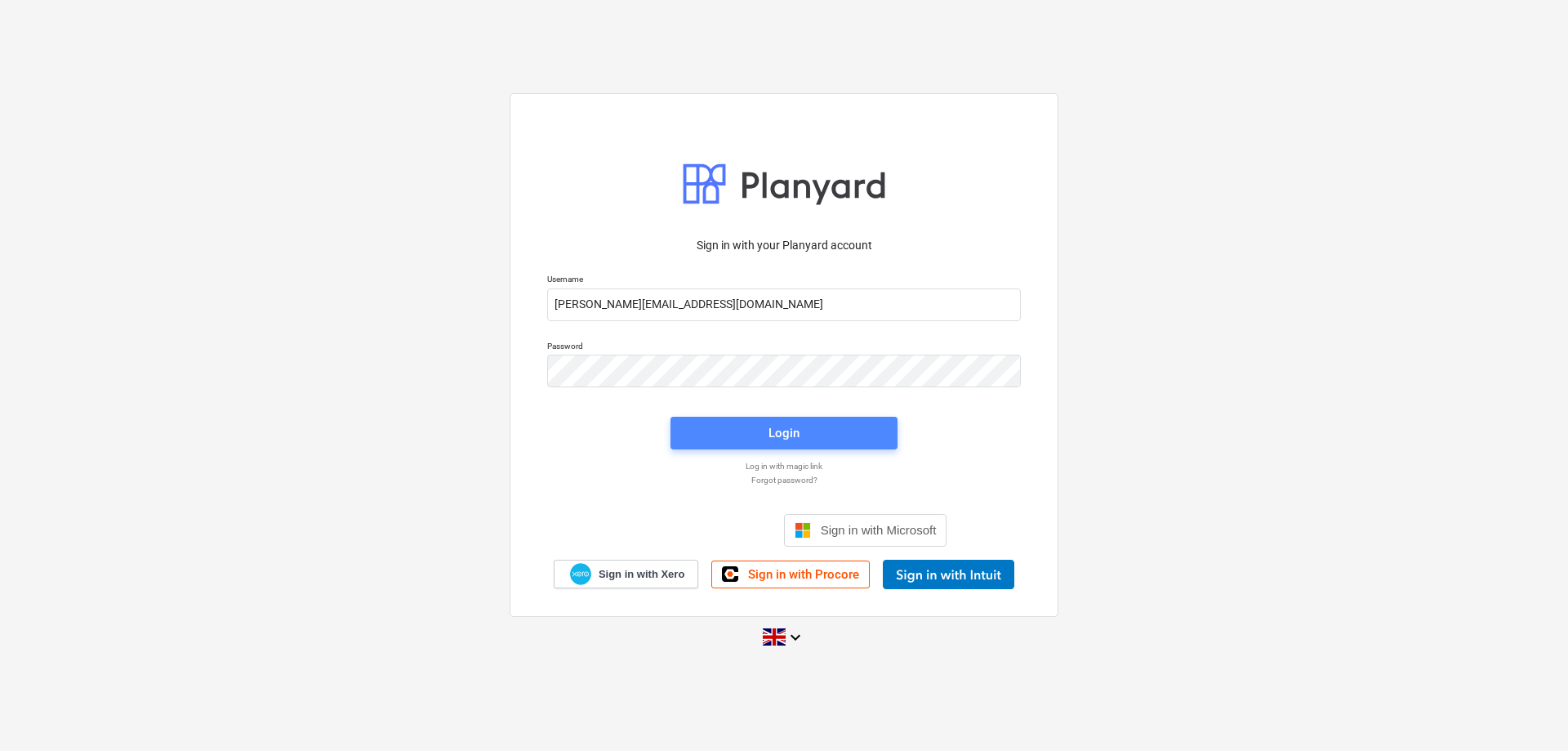 click on "Login" at bounding box center [784, 433] 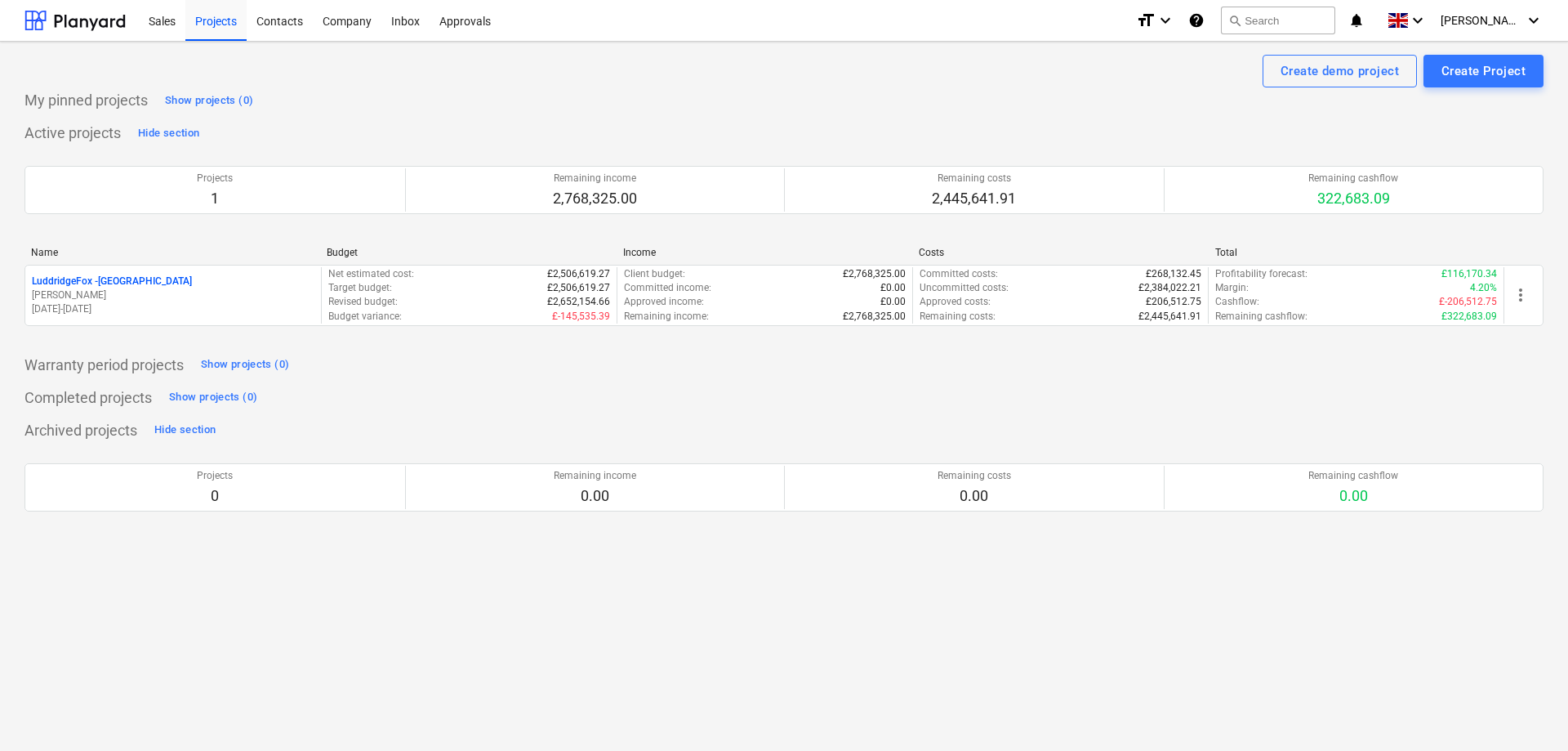 click on "LuddridgeFox -  [GEOGRAPHIC_DATA]" at bounding box center (112, 281) 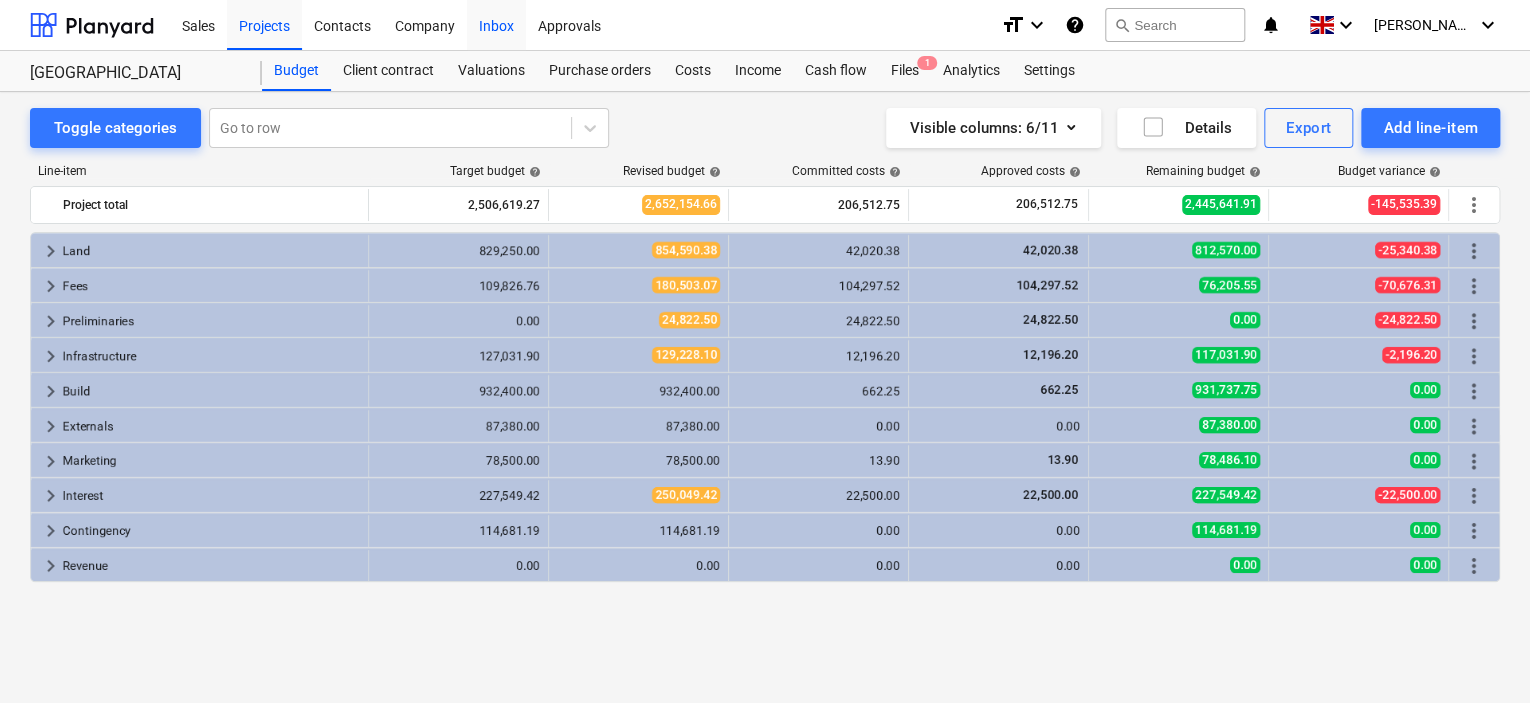 click on "Inbox" at bounding box center [496, 24] 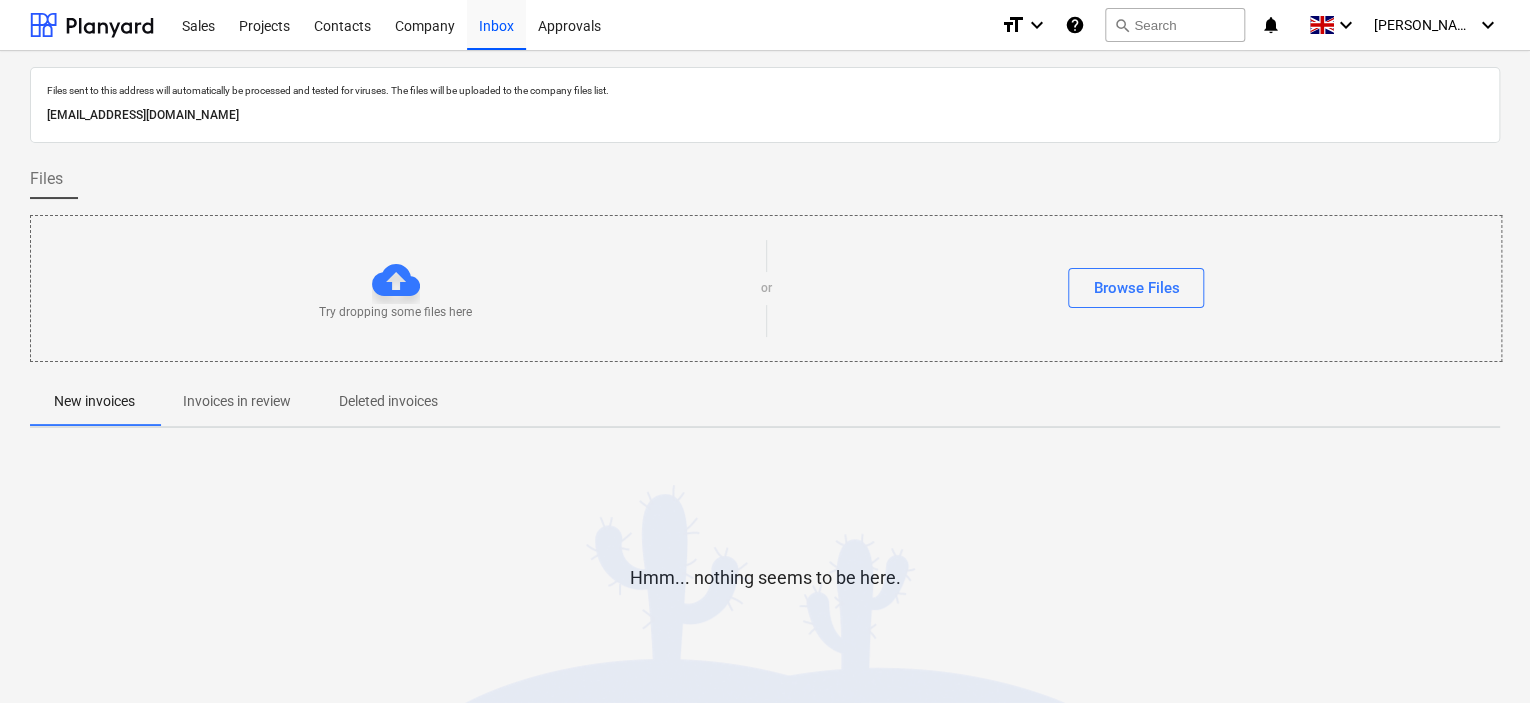 drag, startPoint x: 438, startPoint y: 115, endPoint x: 41, endPoint y: 108, distance: 397.0617 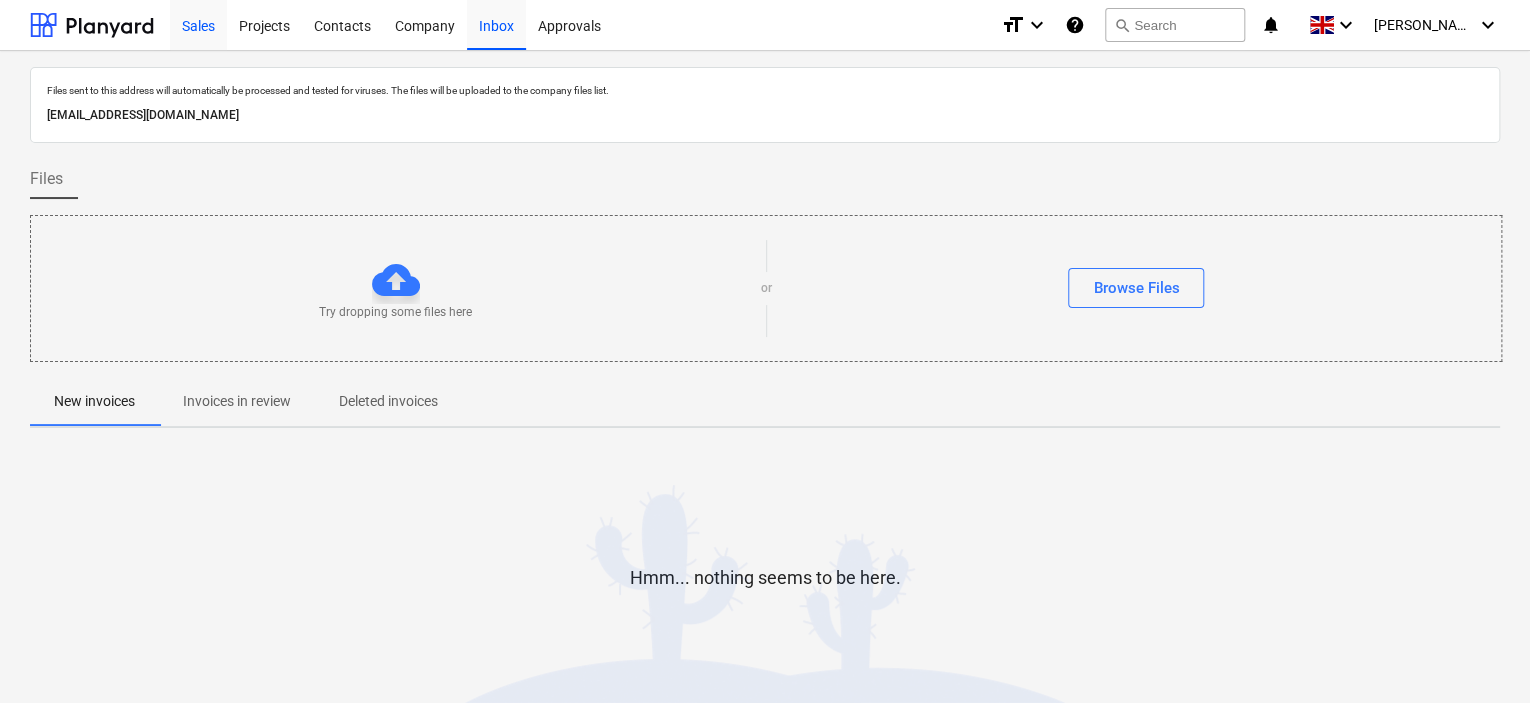 click on "Sales" at bounding box center [198, 24] 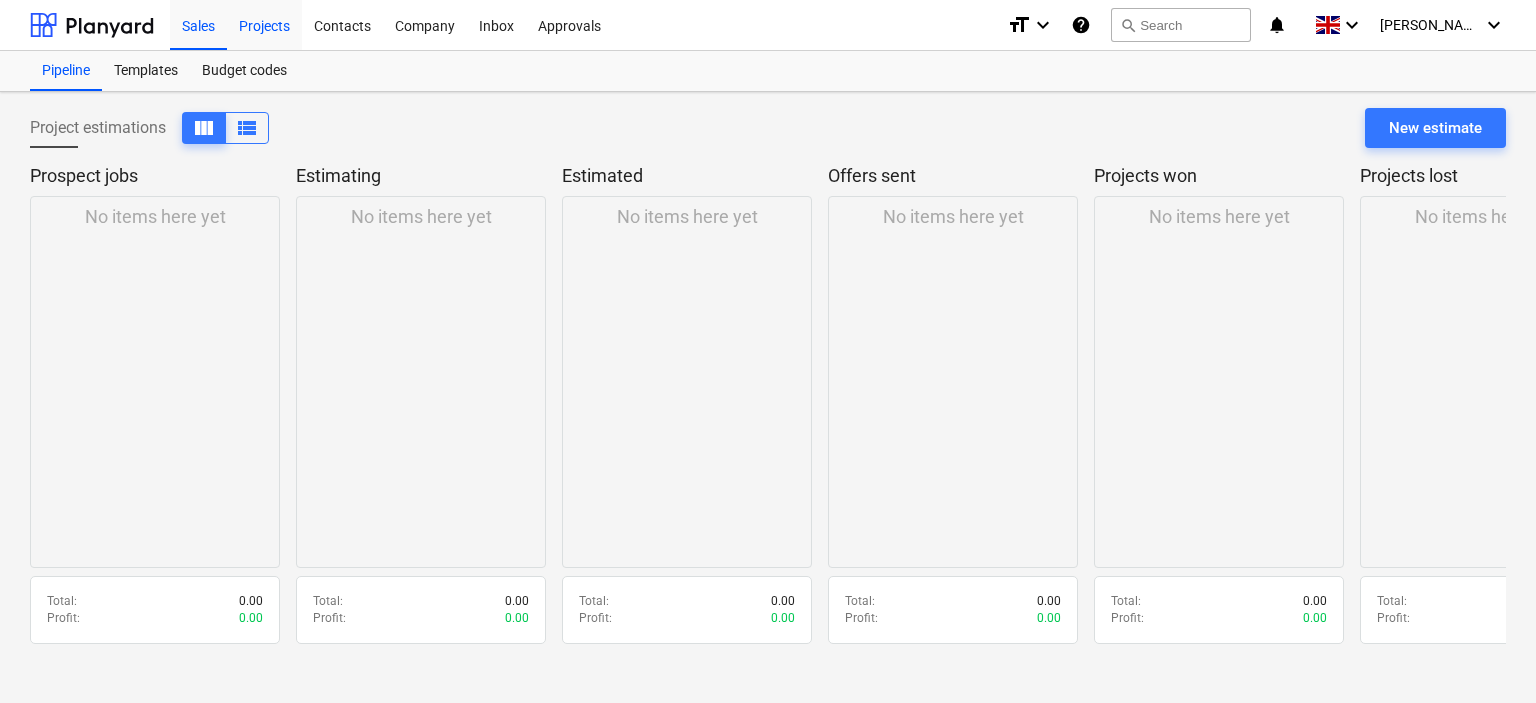 click on "Projects" at bounding box center (264, 24) 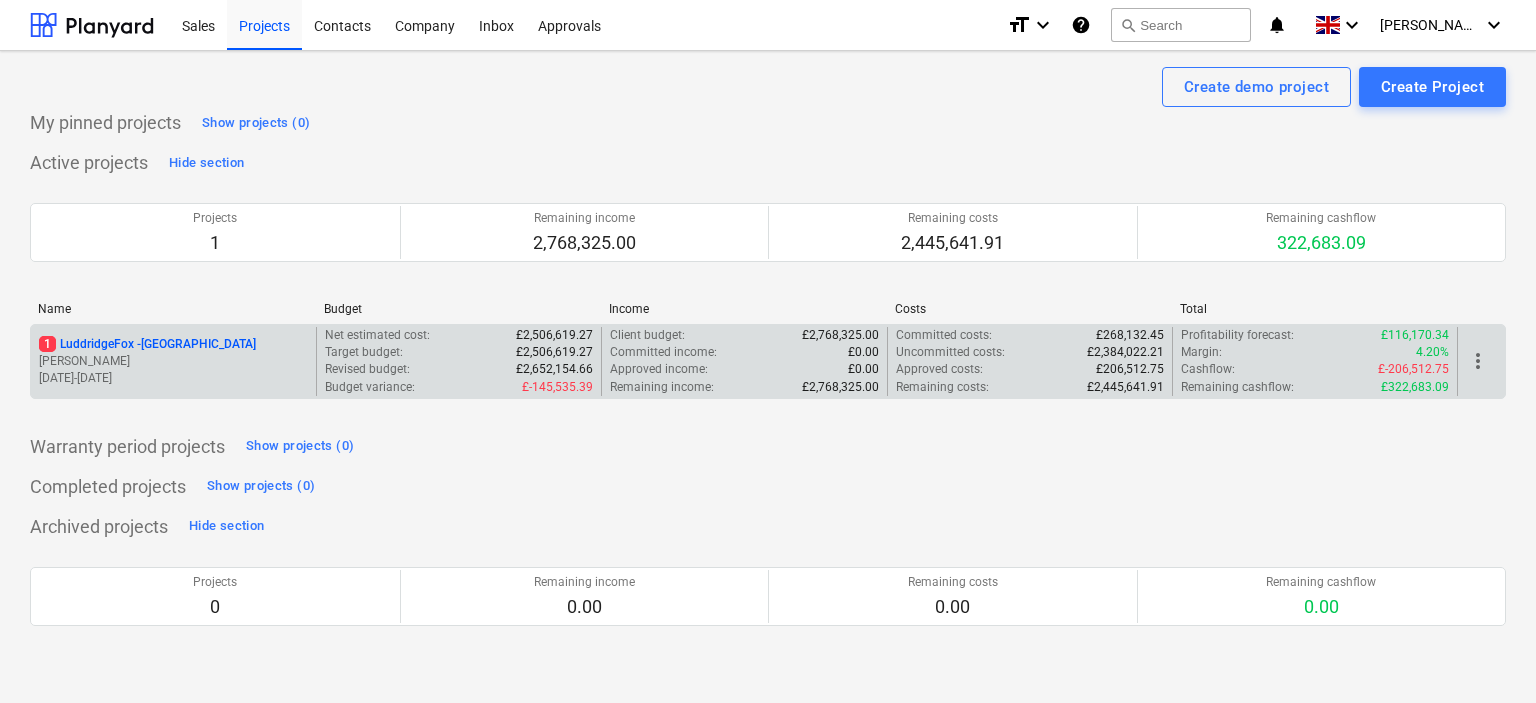 click on "1  LuddridgeFox -  [GEOGRAPHIC_DATA]" at bounding box center (147, 344) 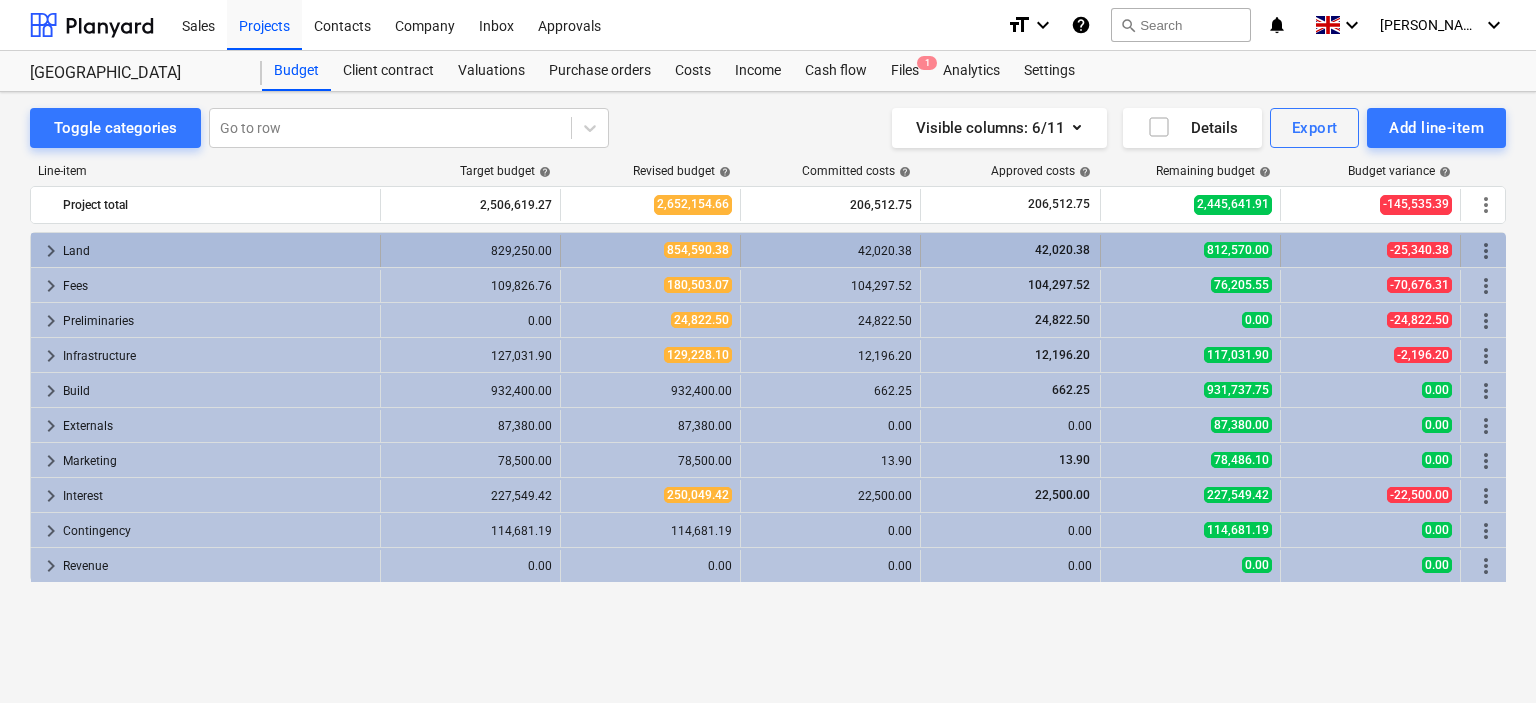 click on "keyboard_arrow_right" at bounding box center (51, 251) 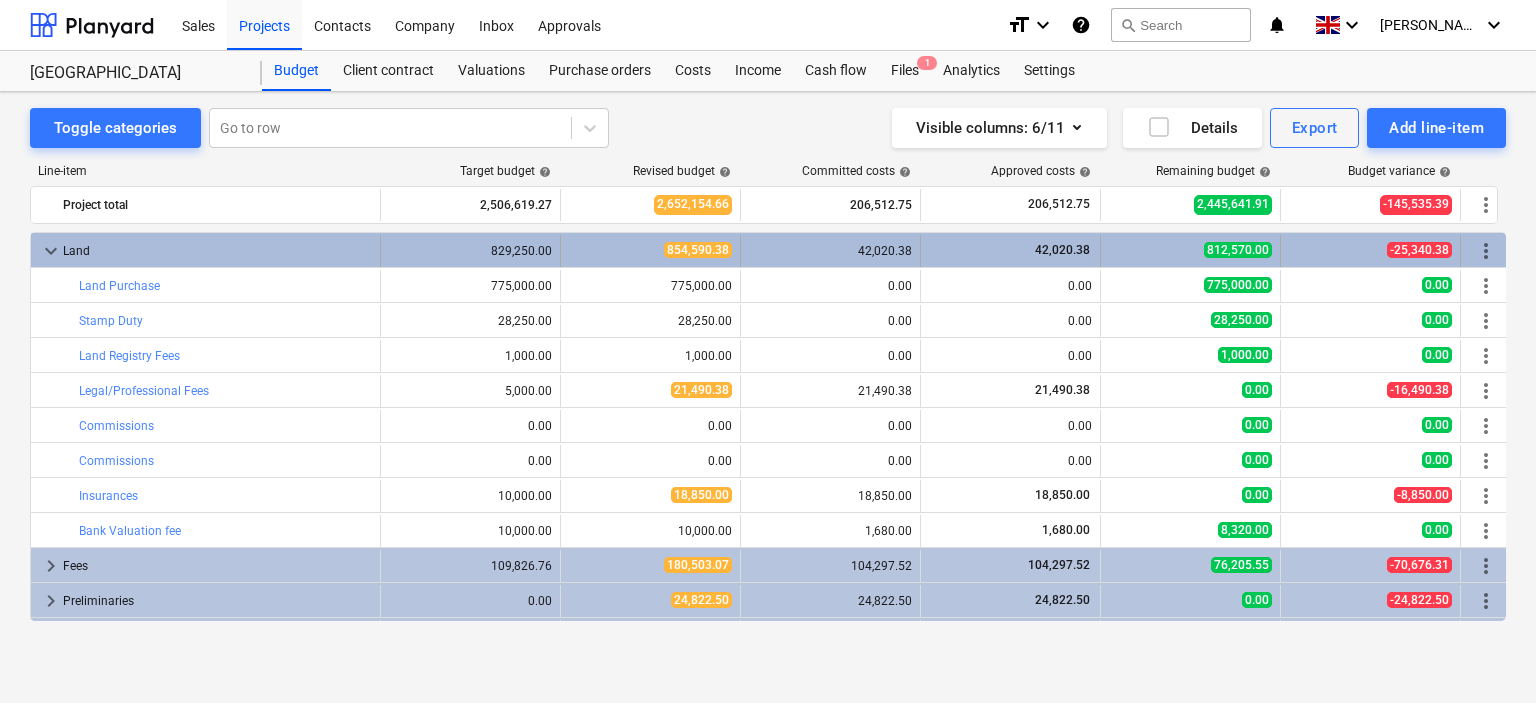 click on "854,590.38" at bounding box center [698, 250] 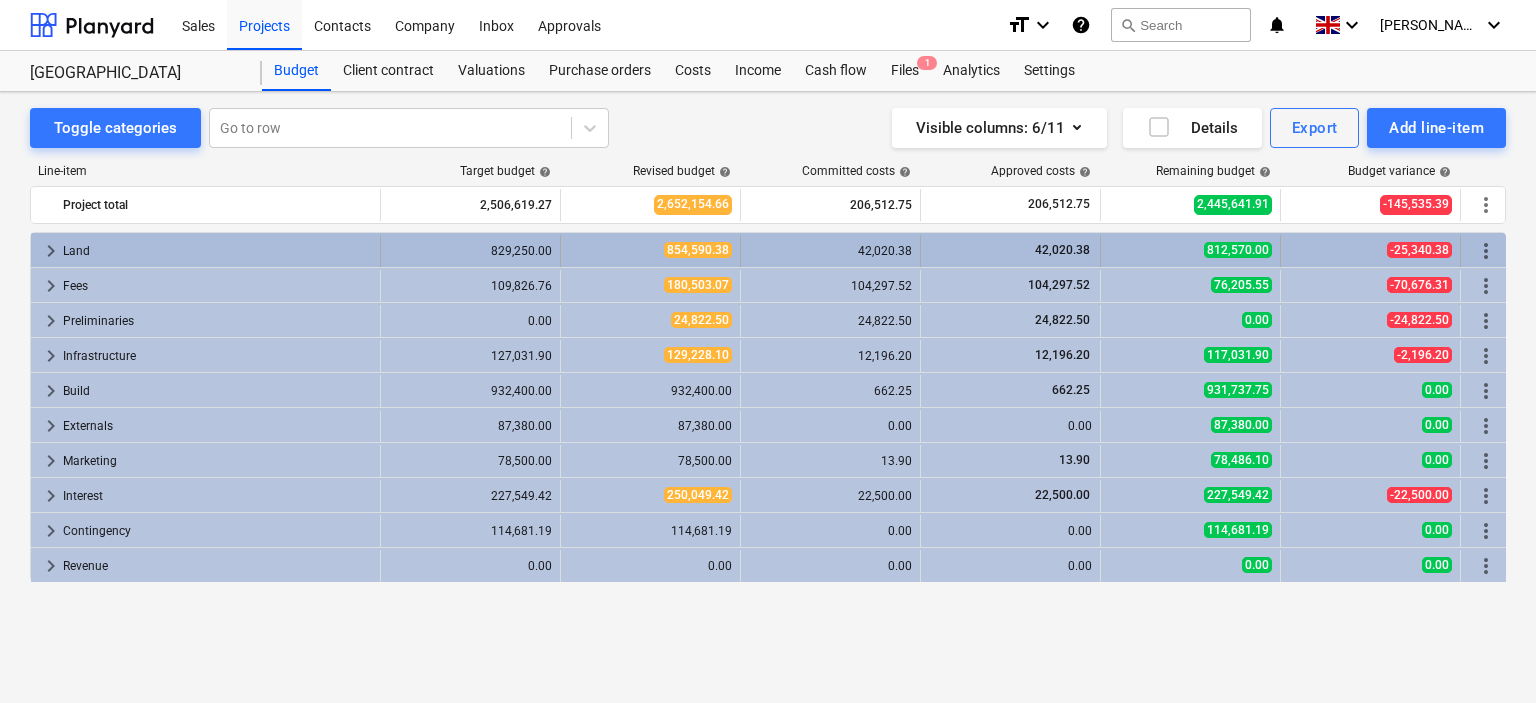 click on "854,590.38" at bounding box center (698, 250) 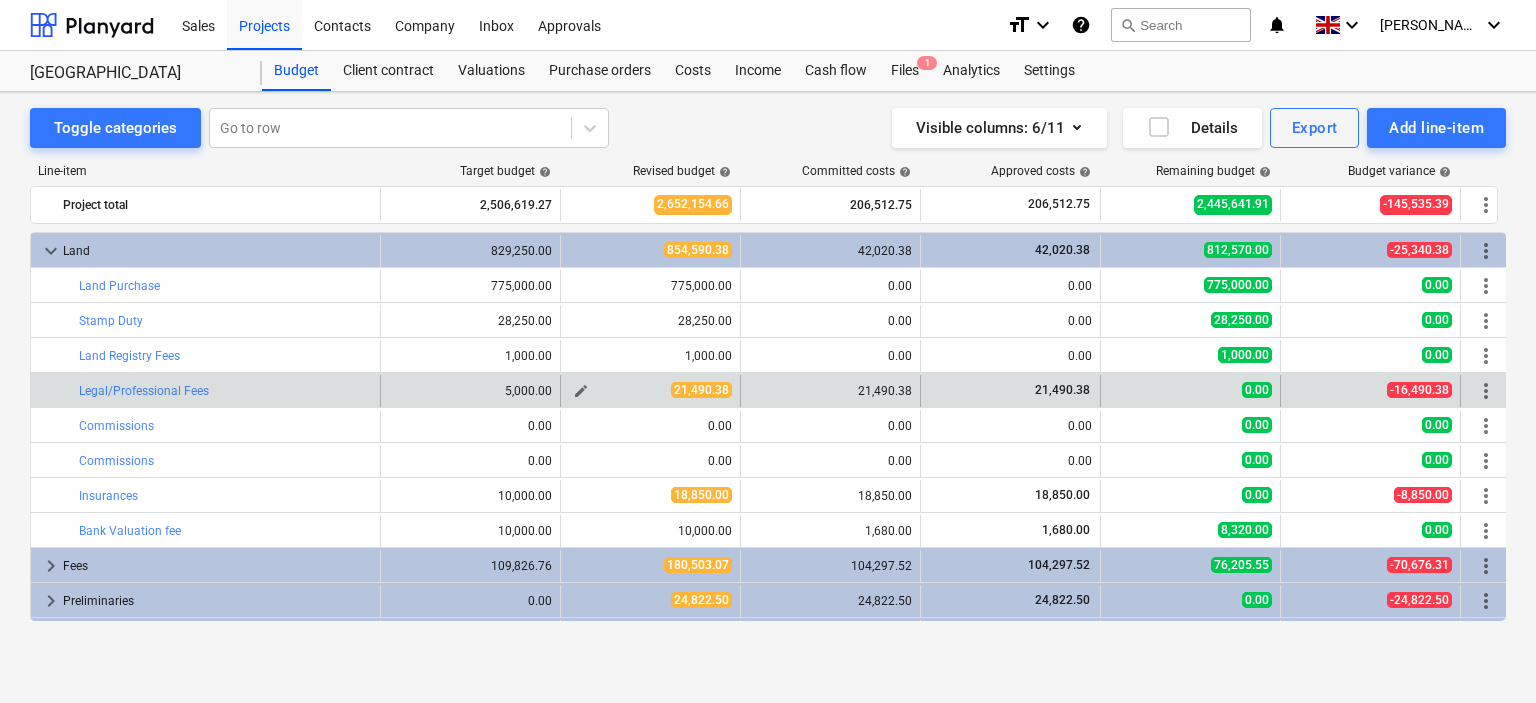 click on "edit" at bounding box center (581, 391) 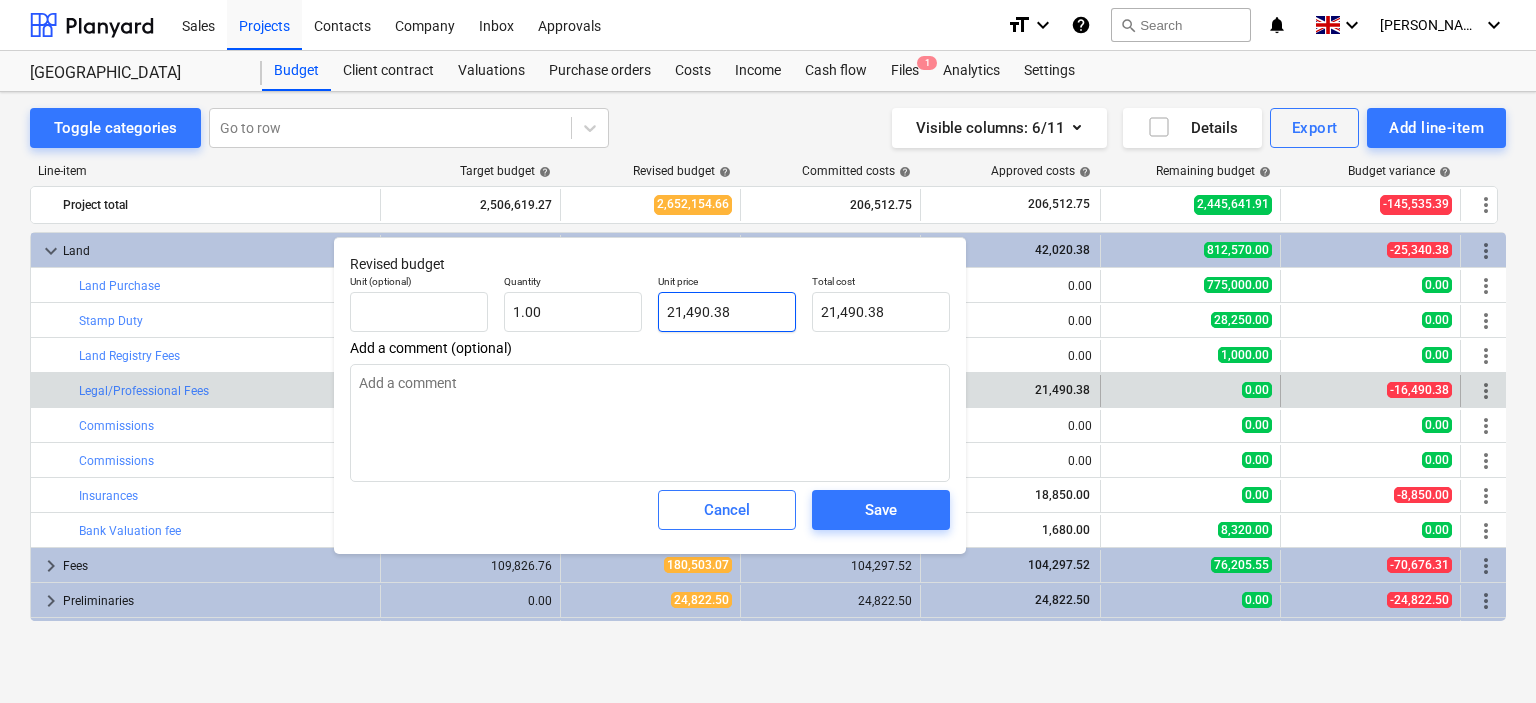 type on "21490.38" 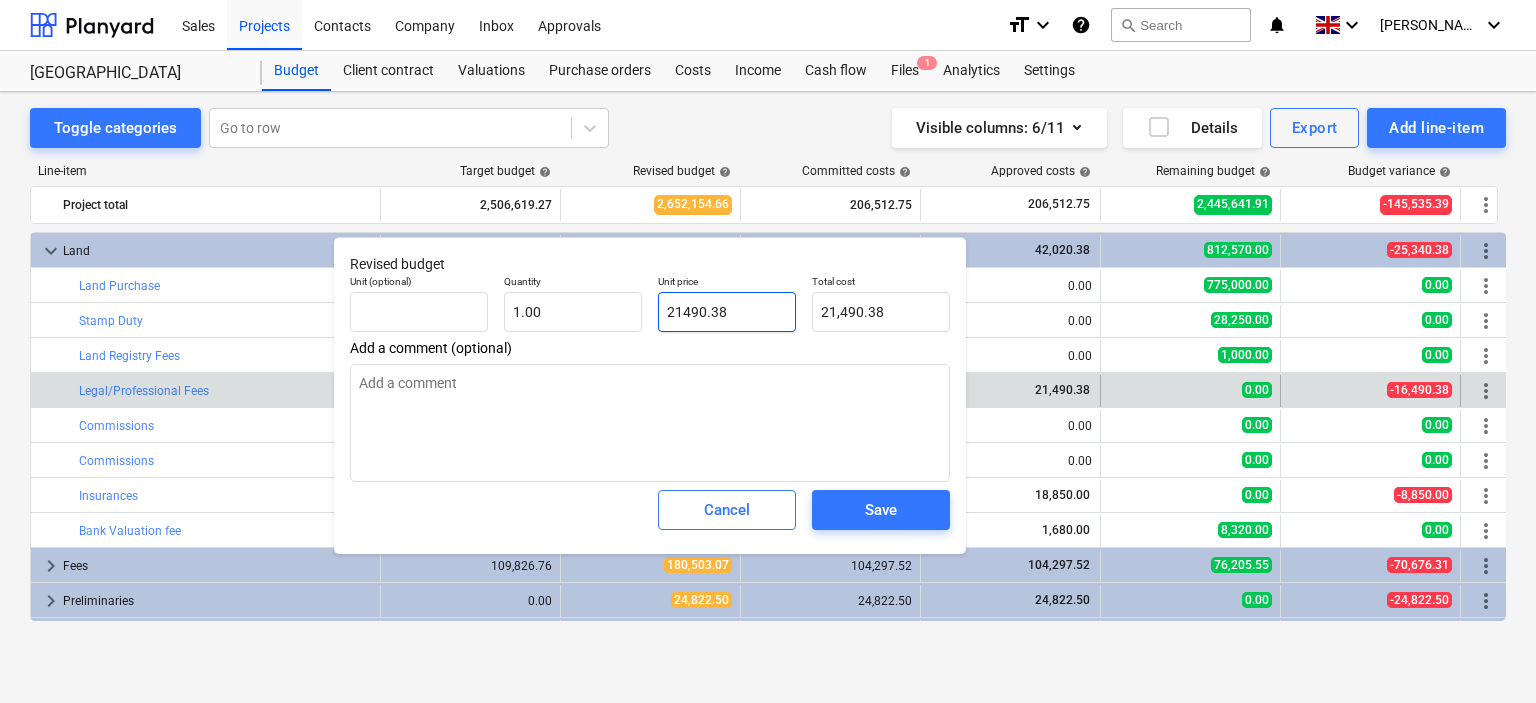 click on "21490.38" at bounding box center (727, 312) 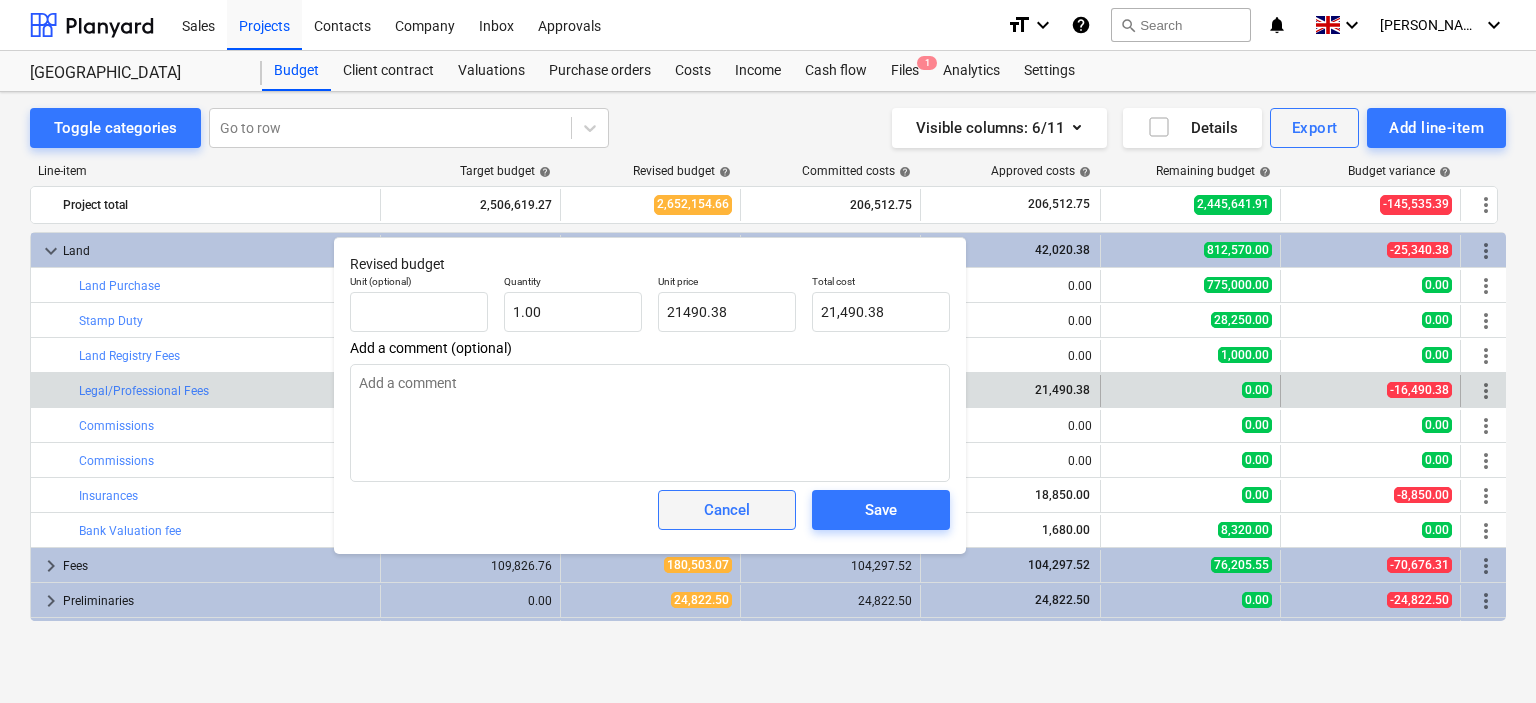click on "Cancel" at bounding box center (727, 510) 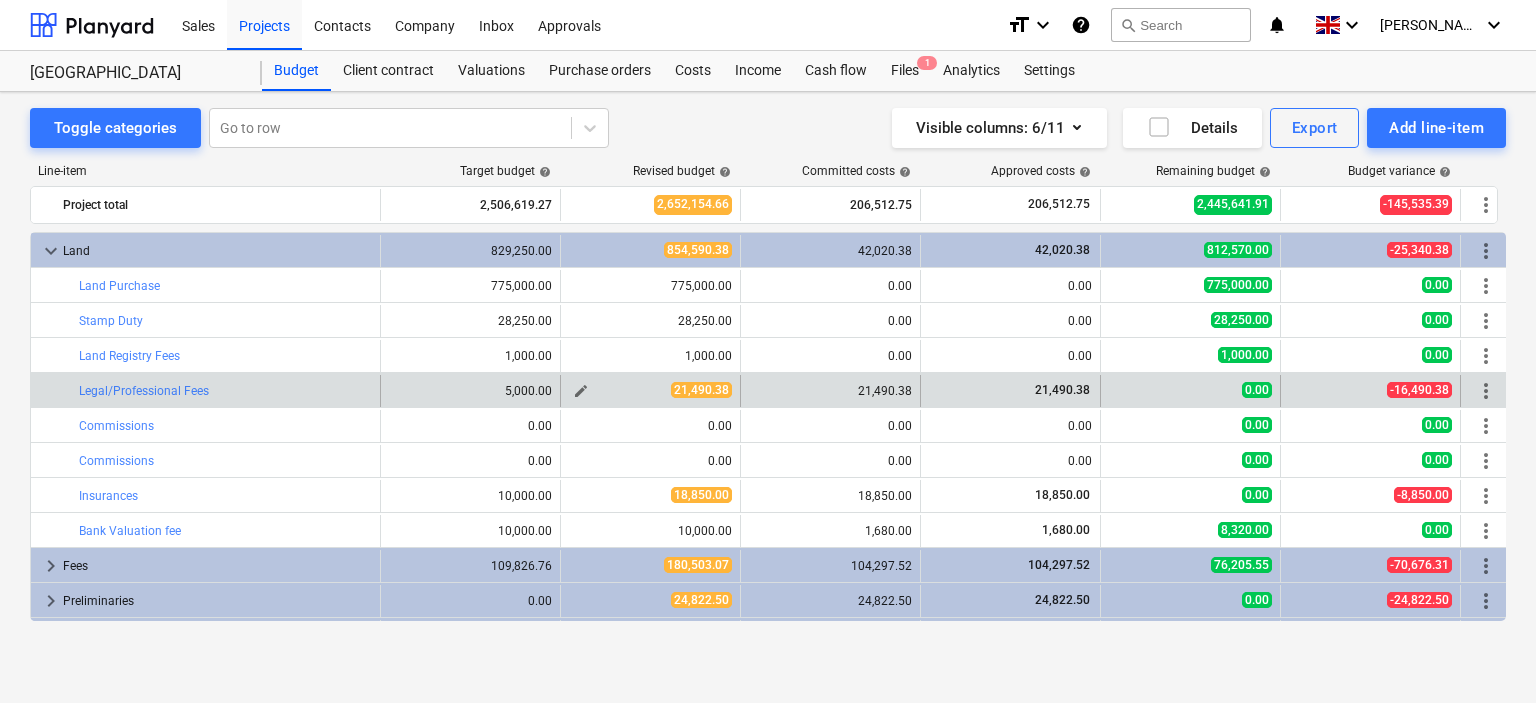 click on "edit" at bounding box center [581, 391] 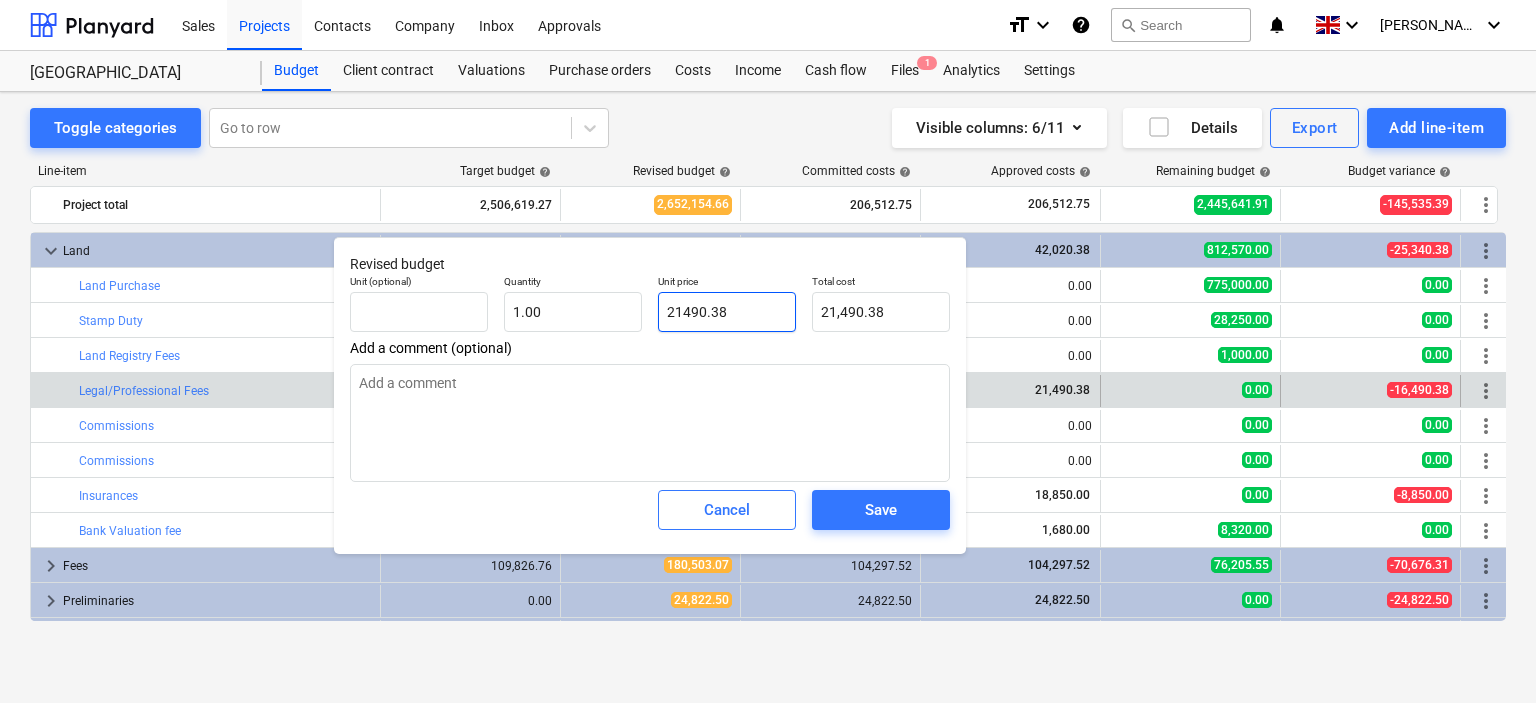 type on "21490.38" 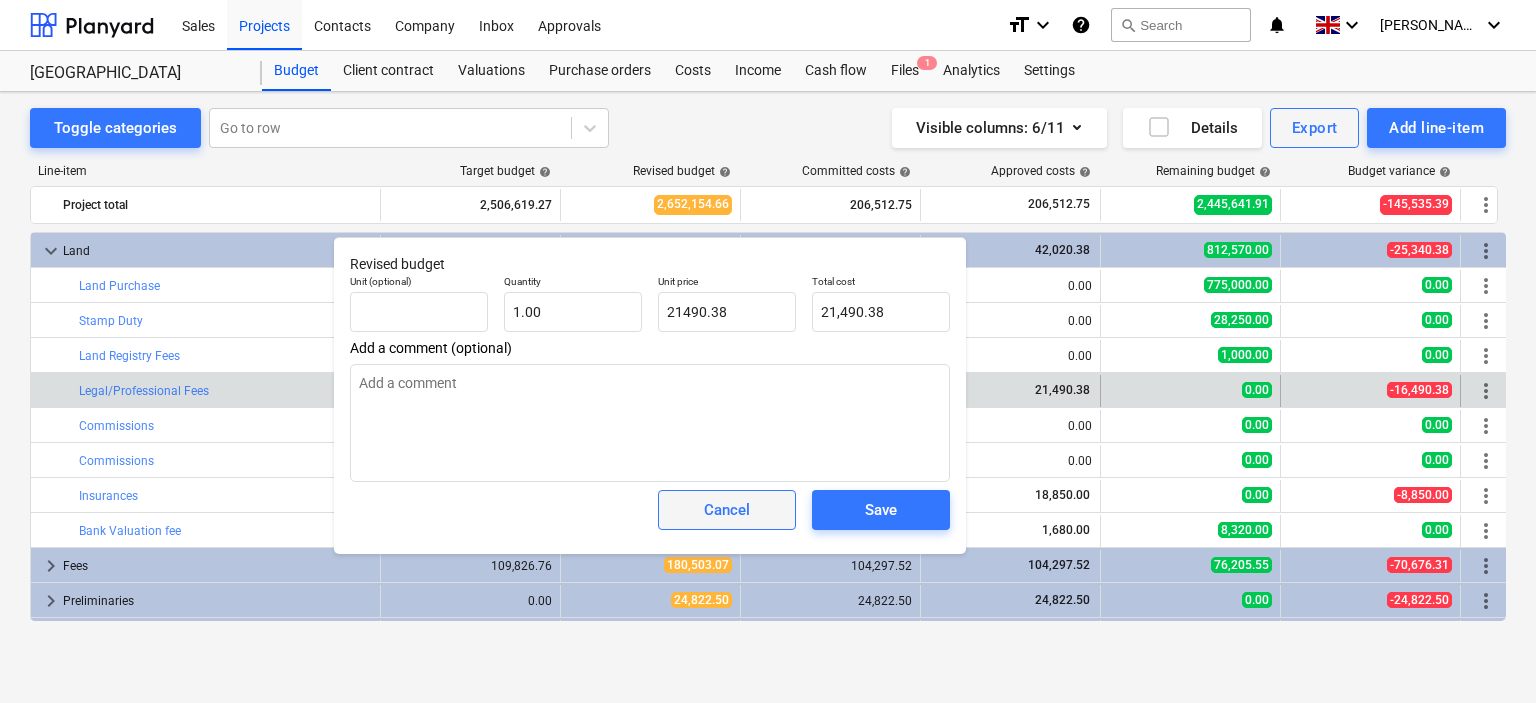 click on "Cancel" at bounding box center (727, 510) 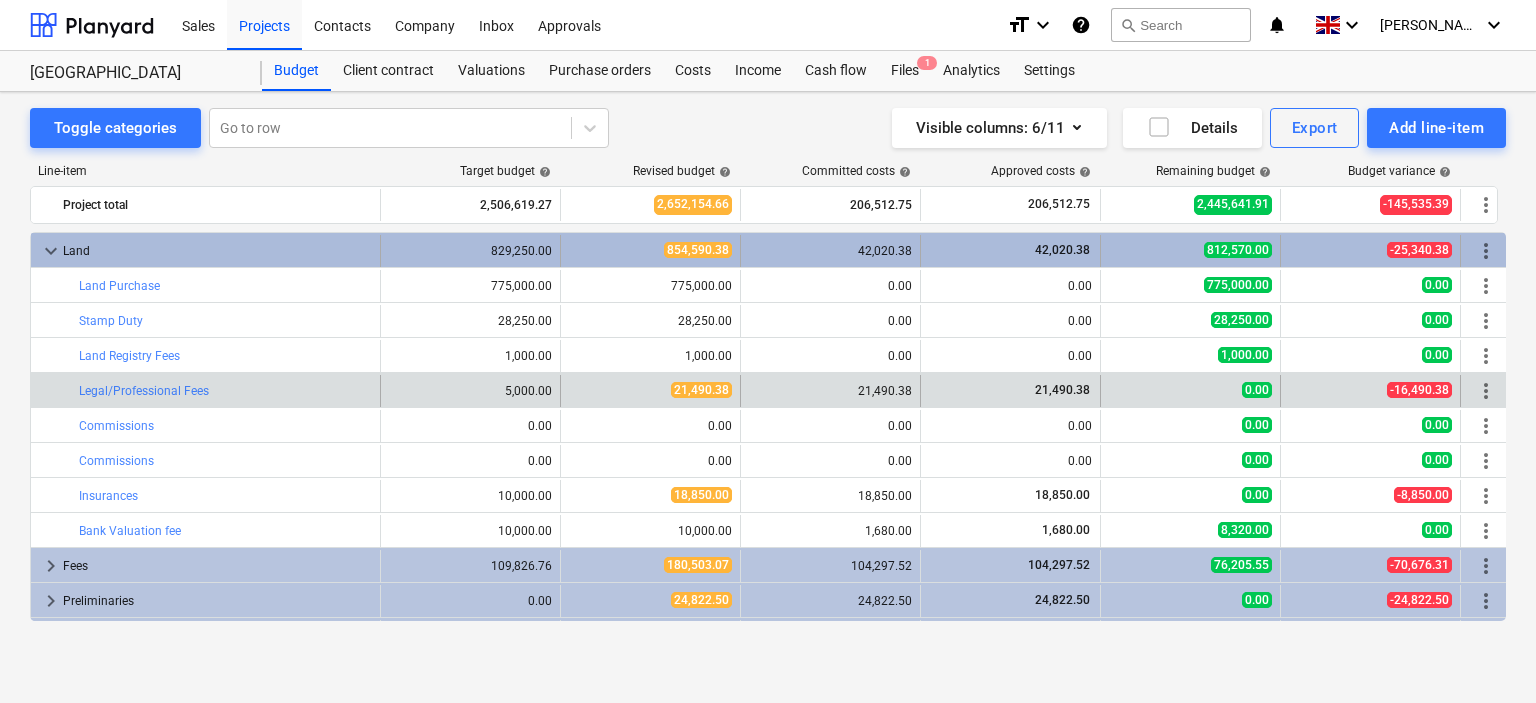 click on "keyboard_arrow_down" at bounding box center [51, 251] 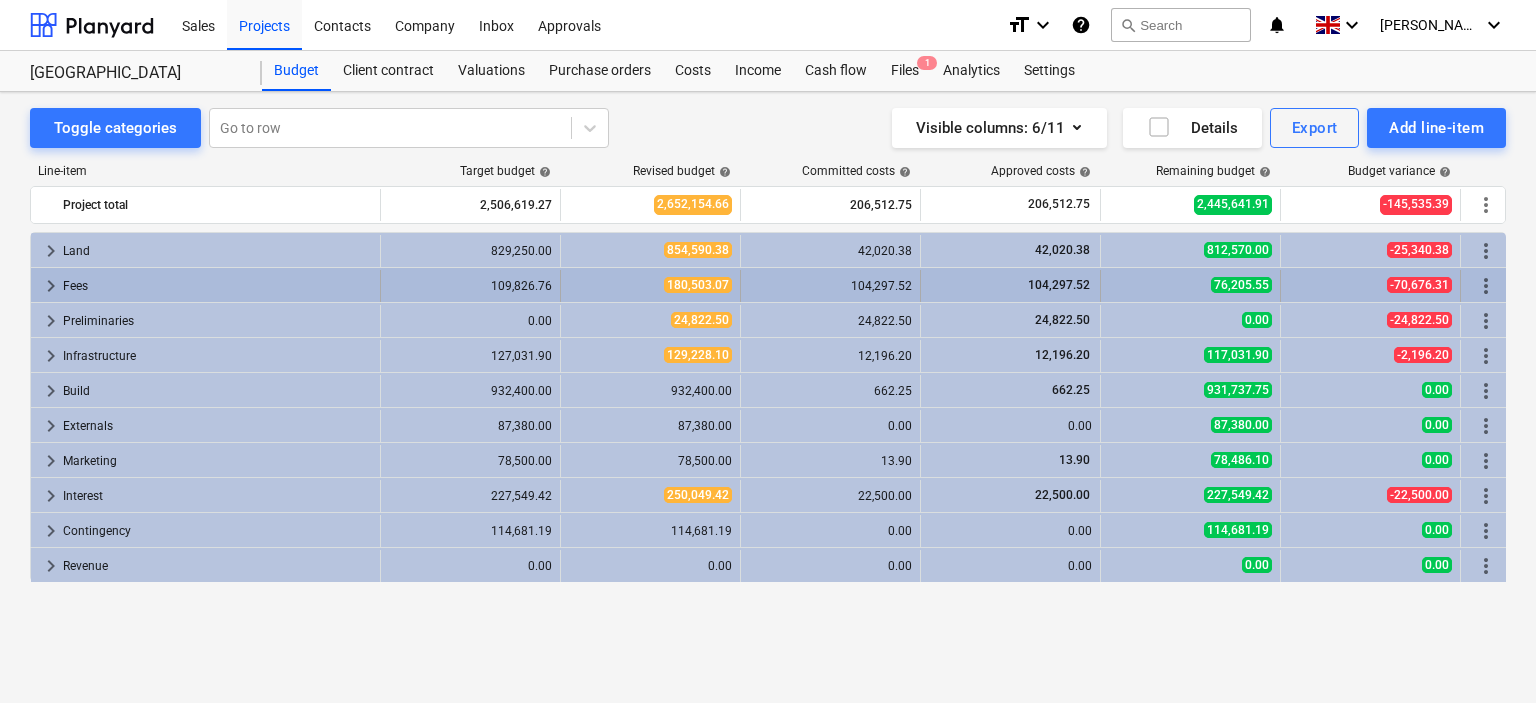 click on "keyboard_arrow_right" at bounding box center (51, 286) 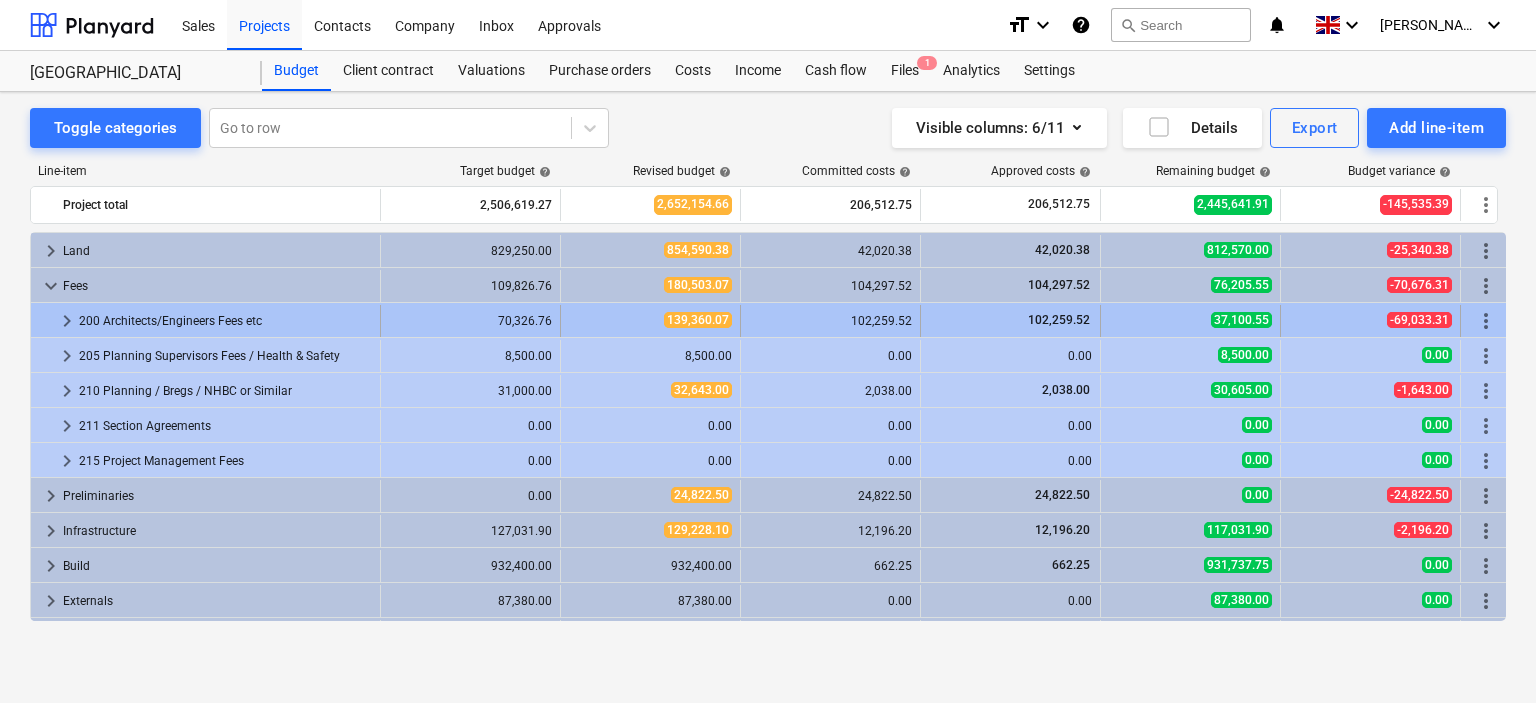 click on "keyboard_arrow_right" at bounding box center (67, 321) 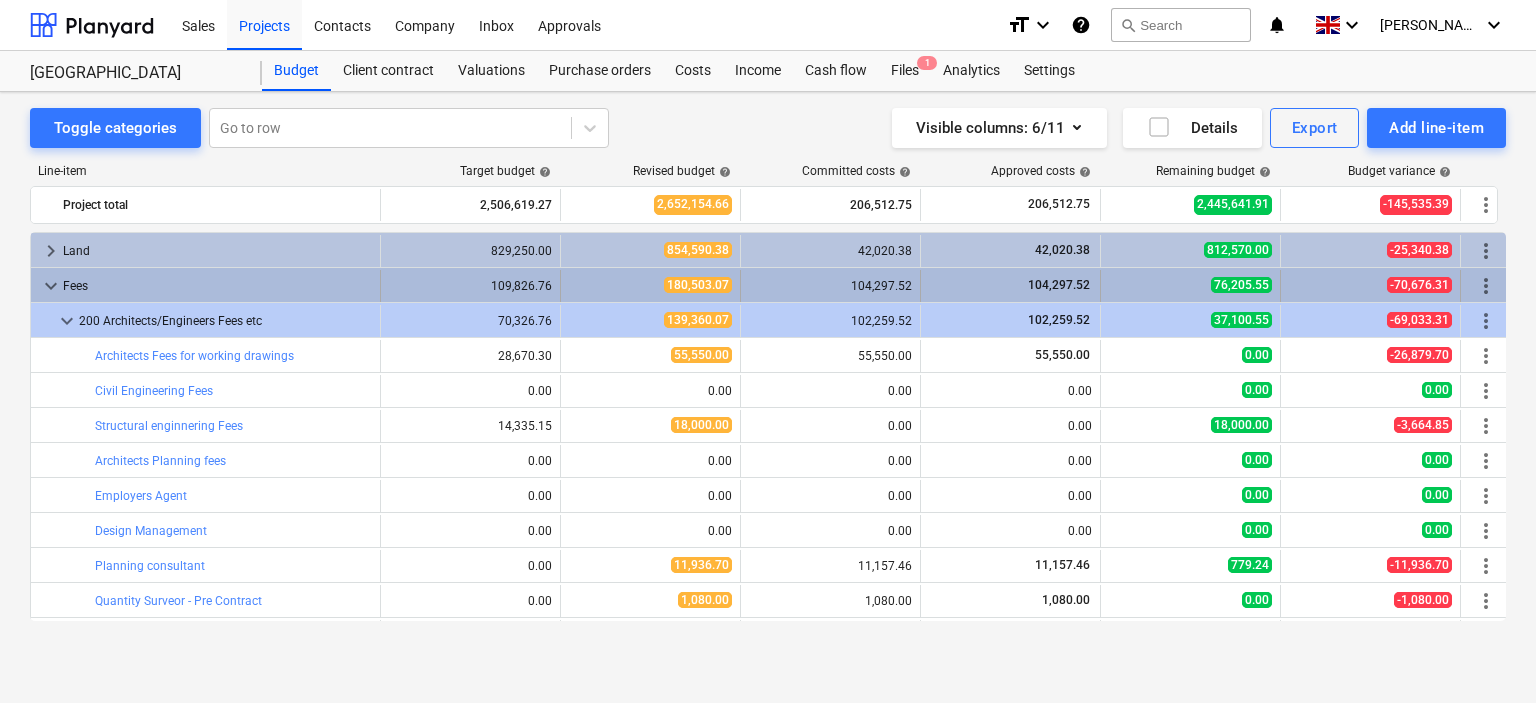 click on "keyboard_arrow_down" at bounding box center (51, 286) 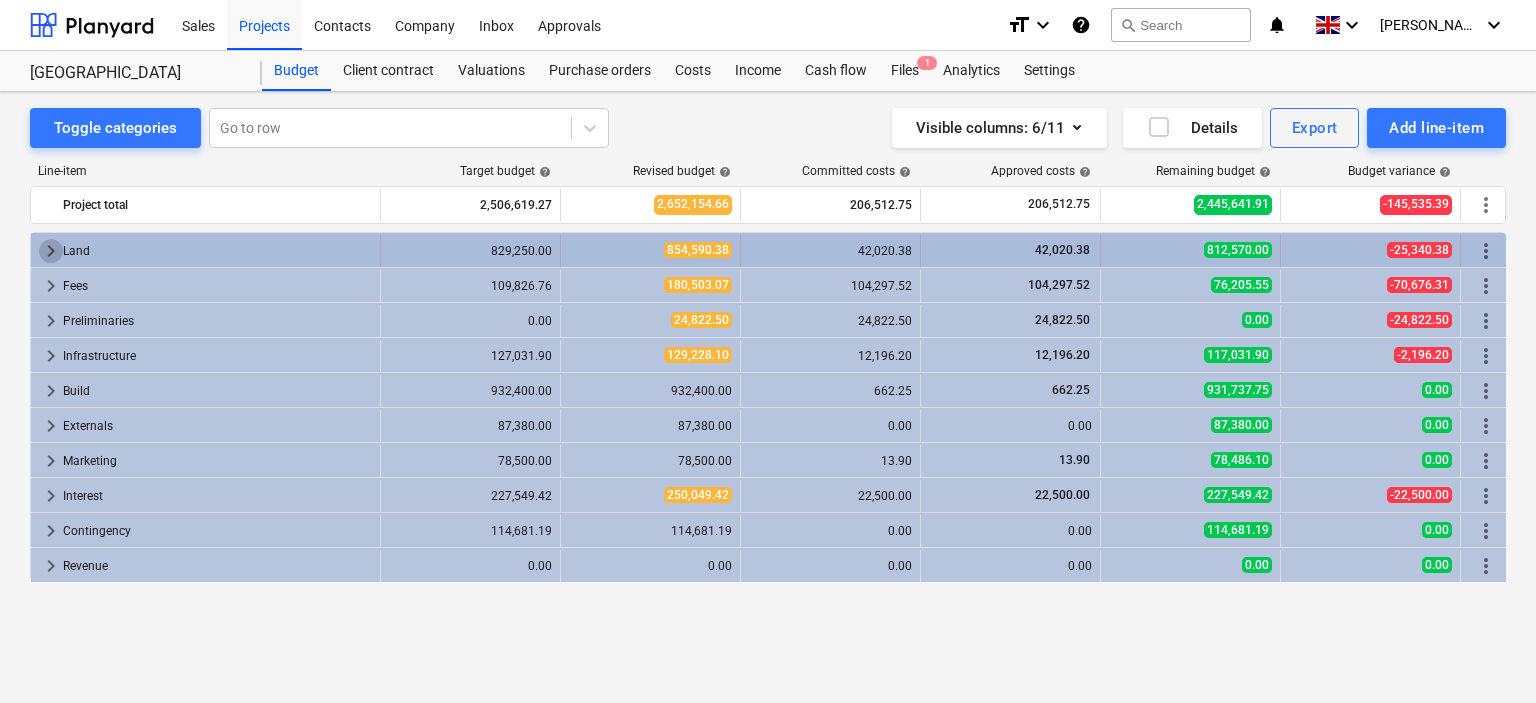 click on "keyboard_arrow_right" at bounding box center [51, 251] 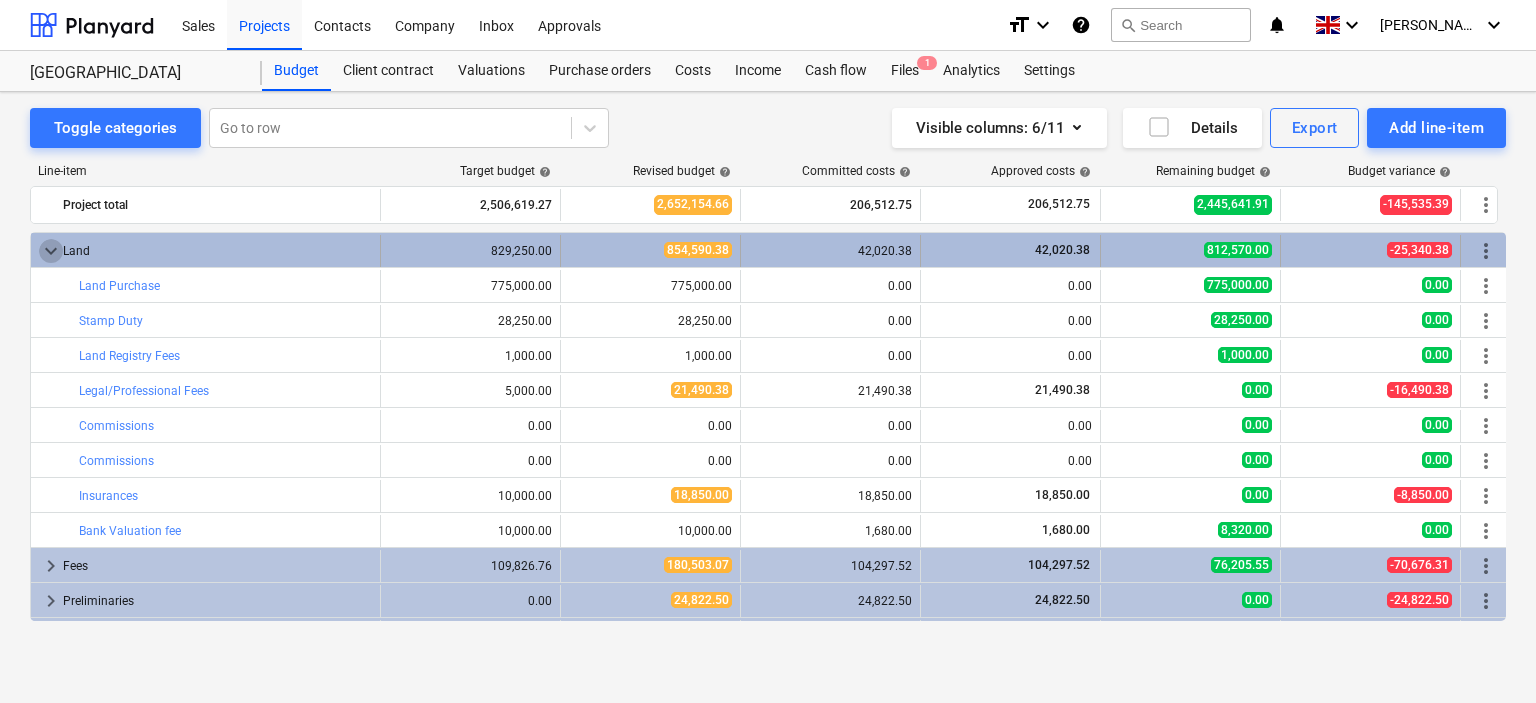 click on "keyboard_arrow_down" at bounding box center (51, 251) 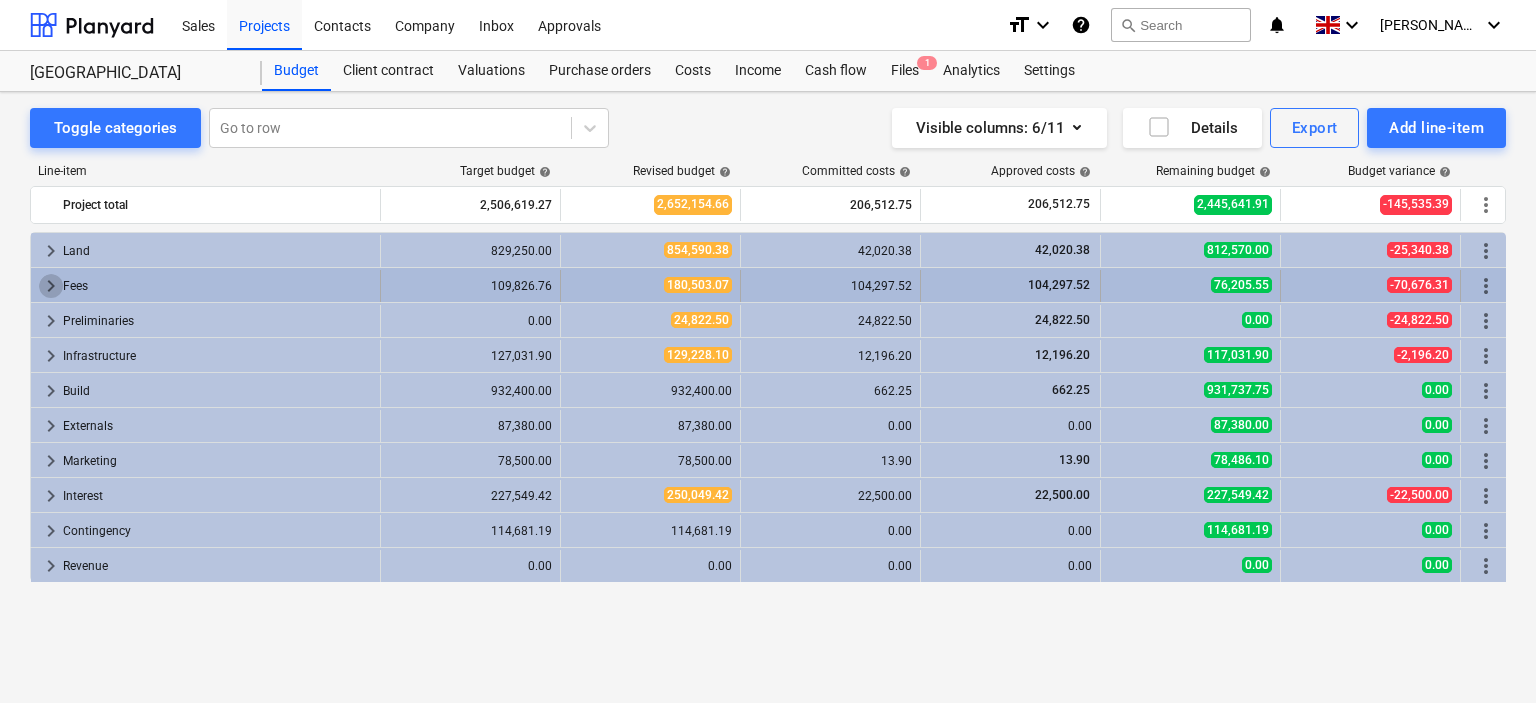 click on "keyboard_arrow_right" at bounding box center (51, 286) 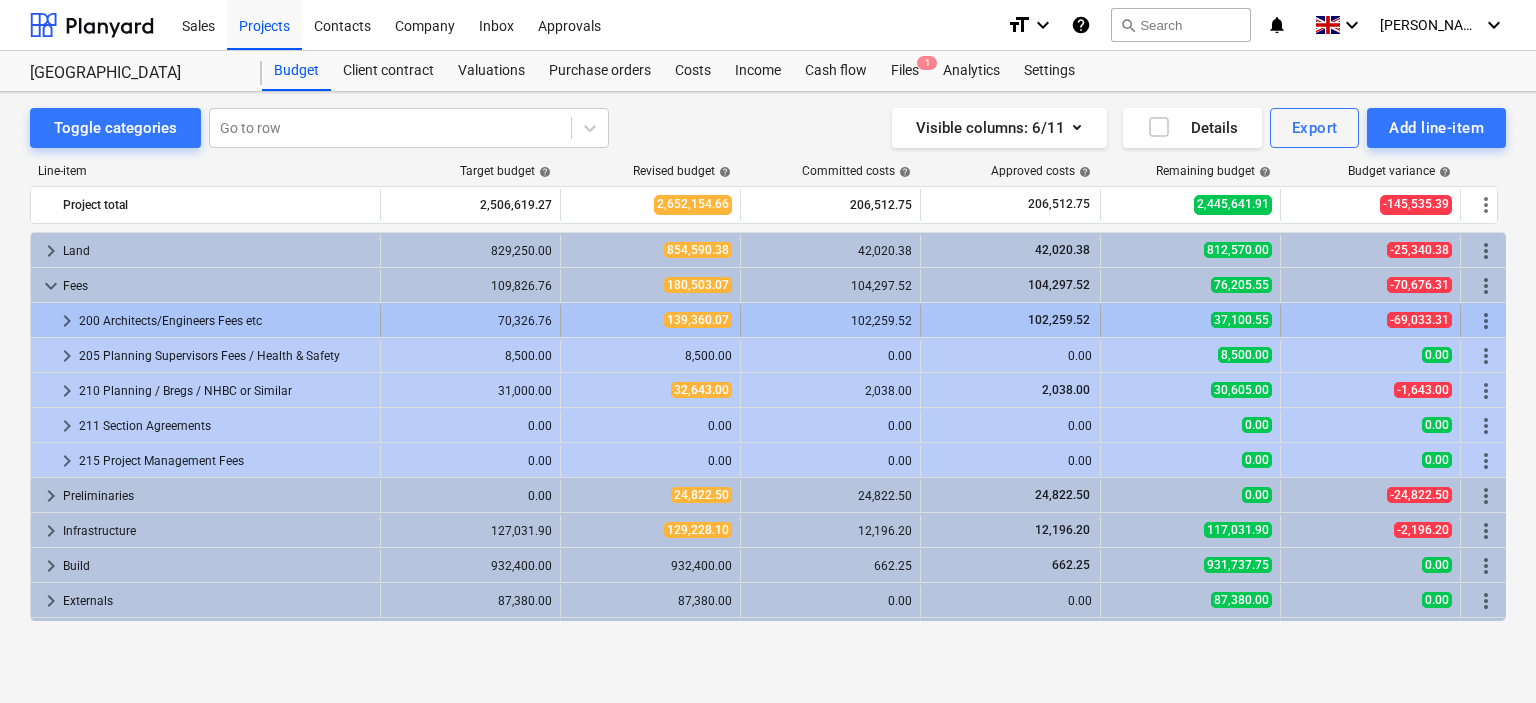 click on "keyboard_arrow_right" at bounding box center [67, 321] 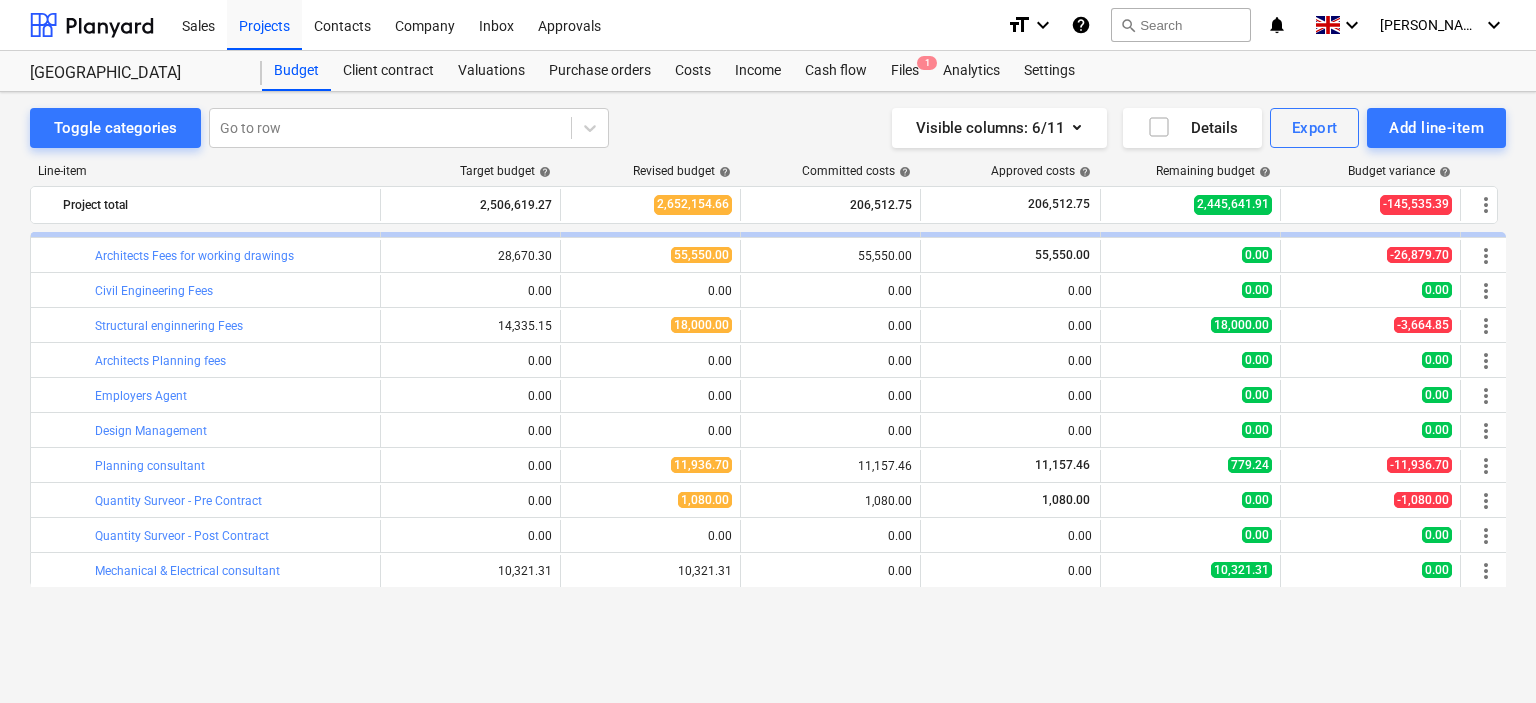 scroll, scrollTop: 0, scrollLeft: 0, axis: both 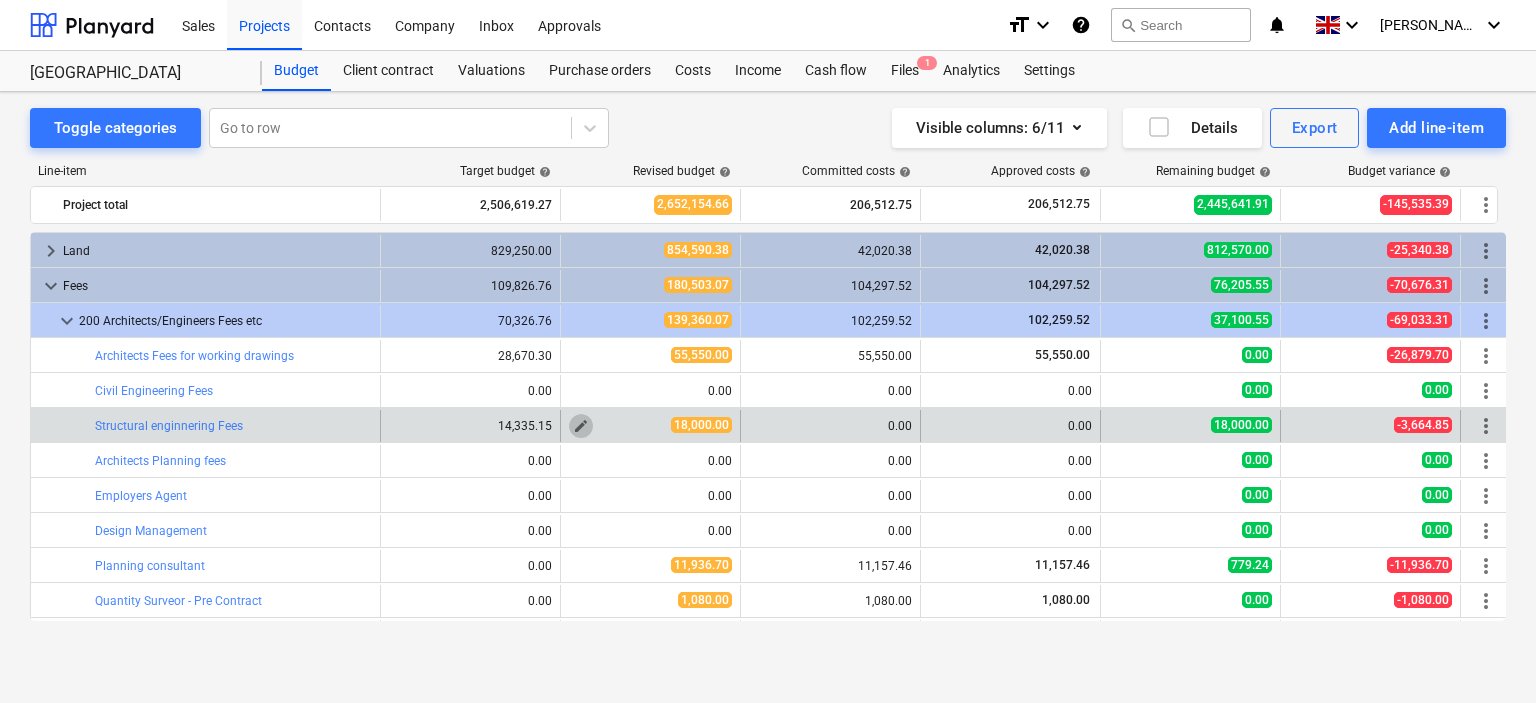 click on "edit" at bounding box center [581, 426] 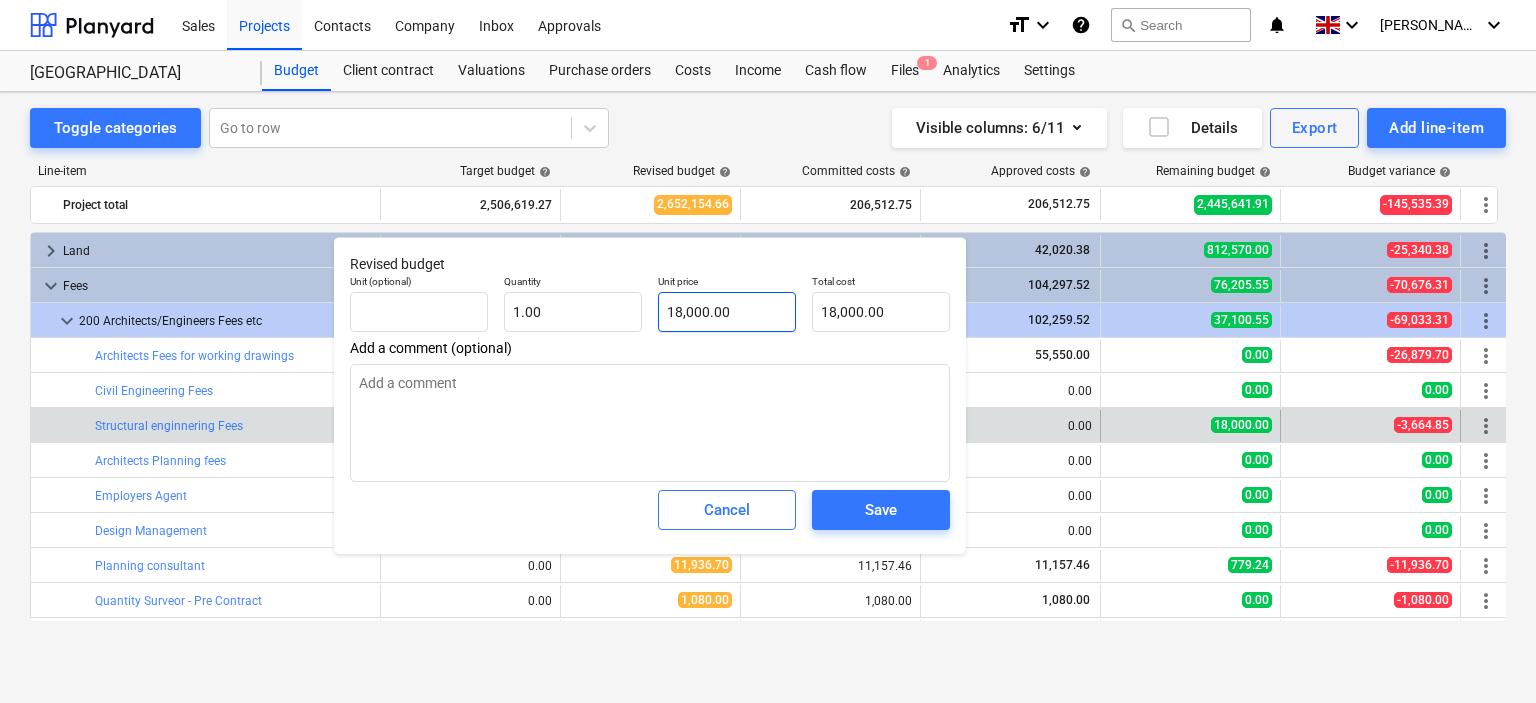 type on "18000" 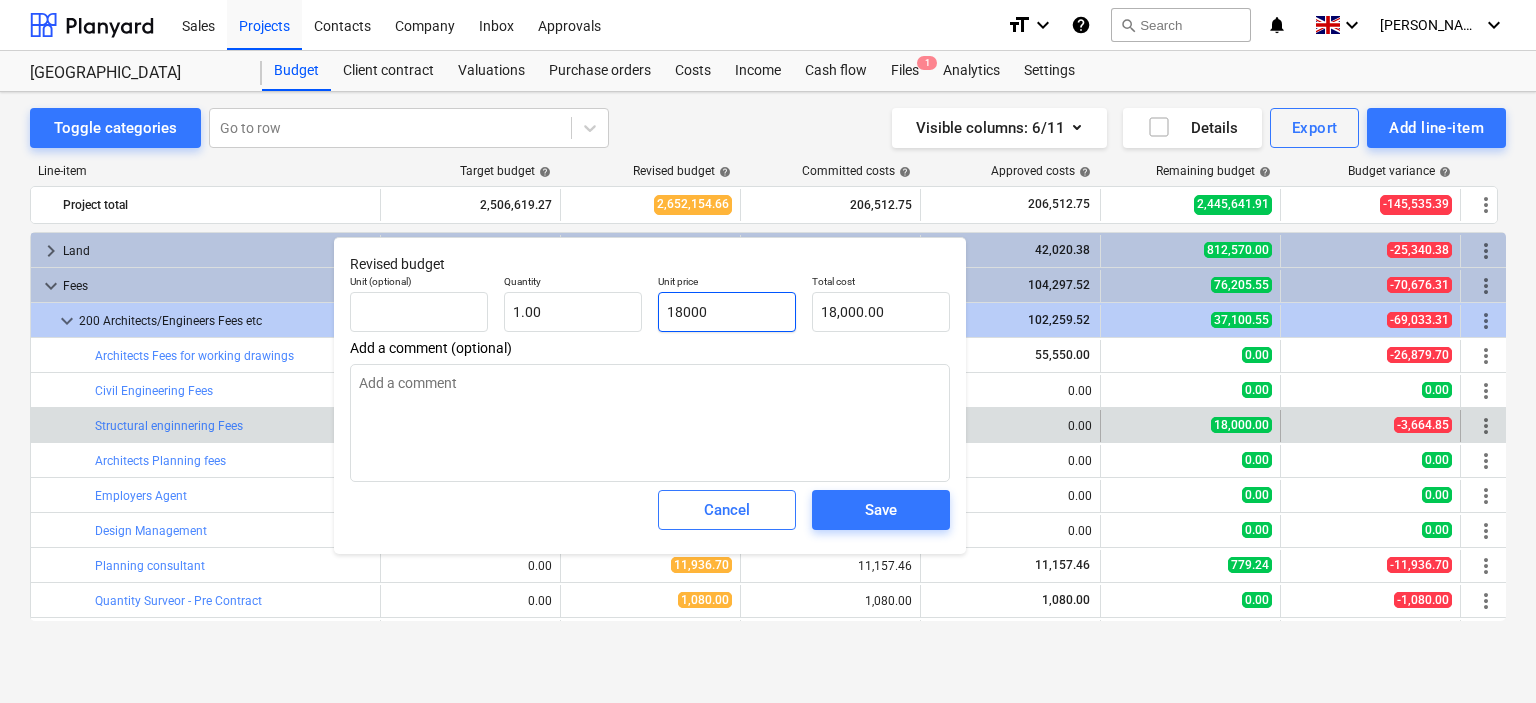 click on "18000" at bounding box center [727, 312] 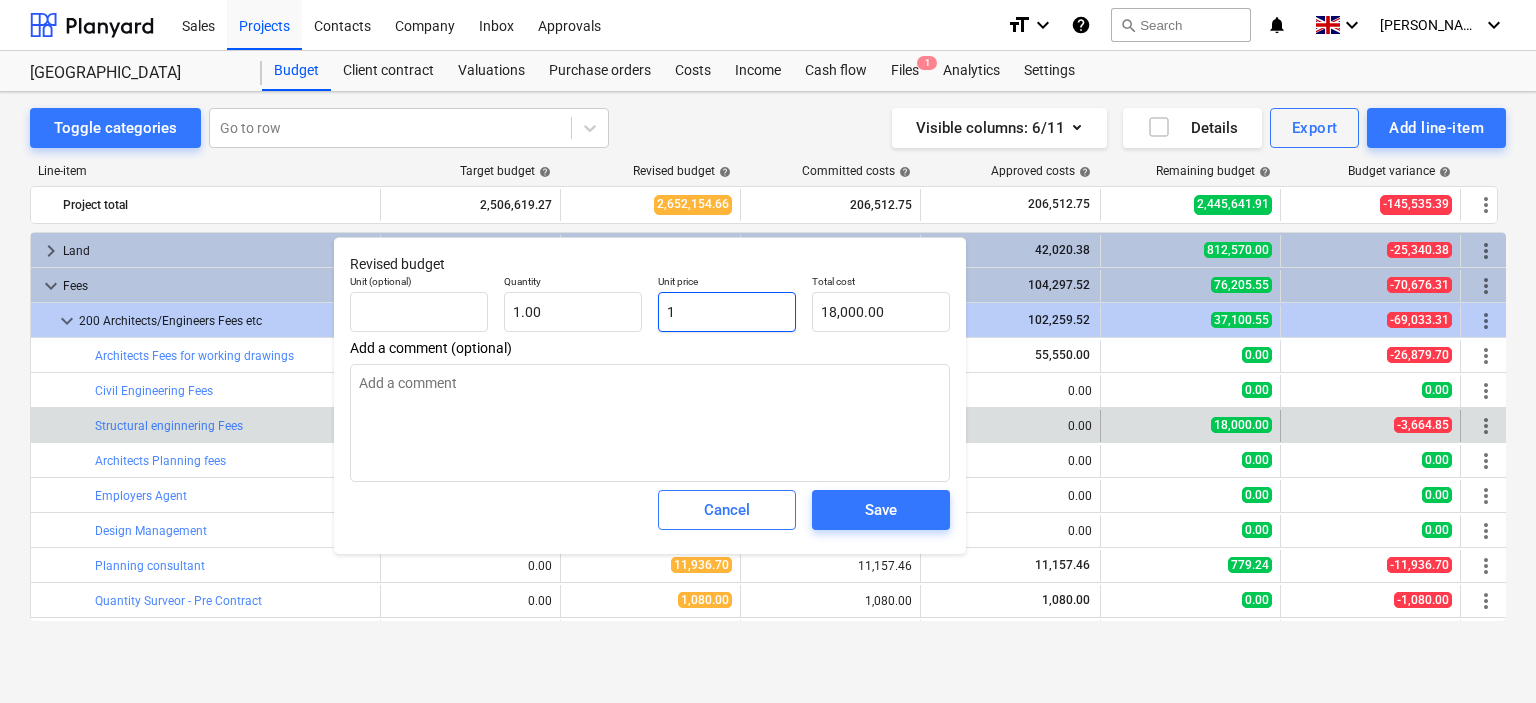 type on "1.00" 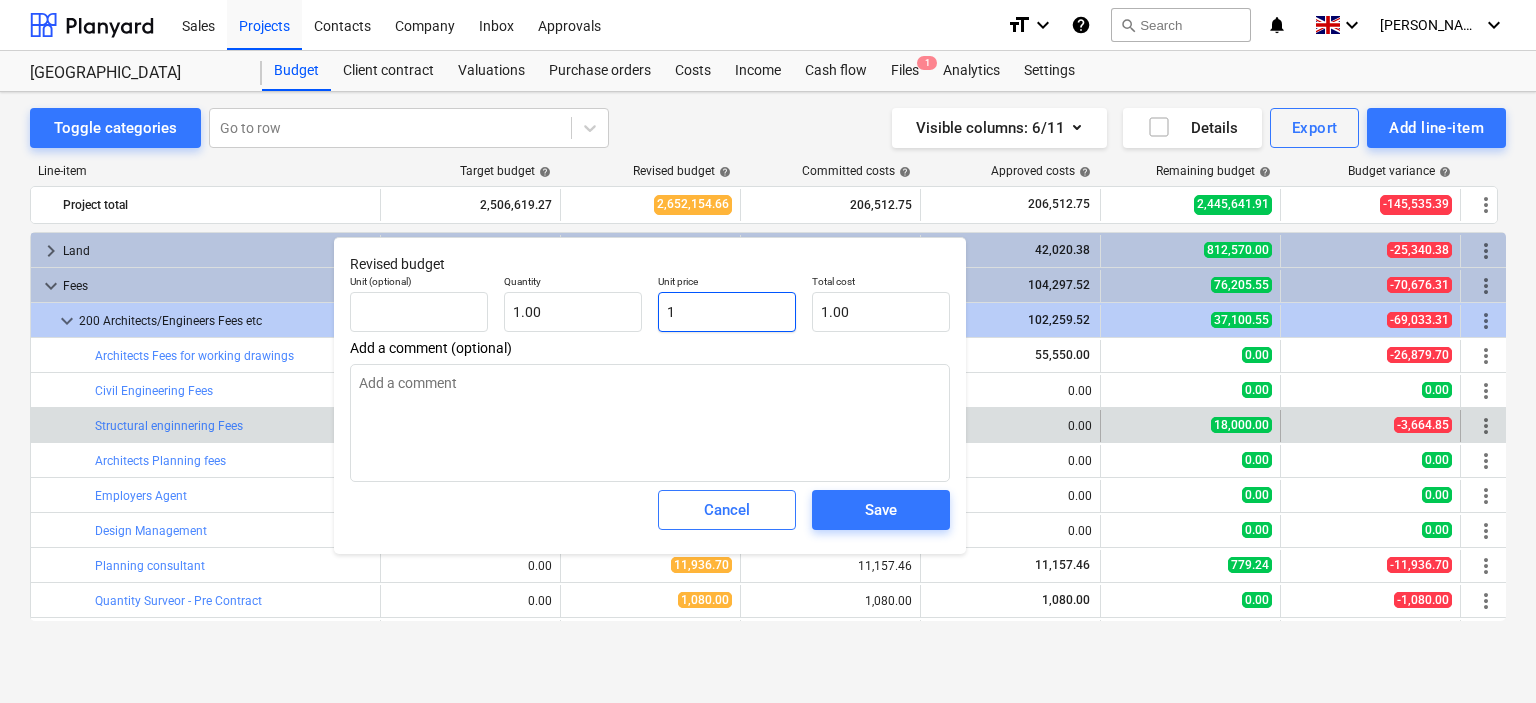 type on "x" 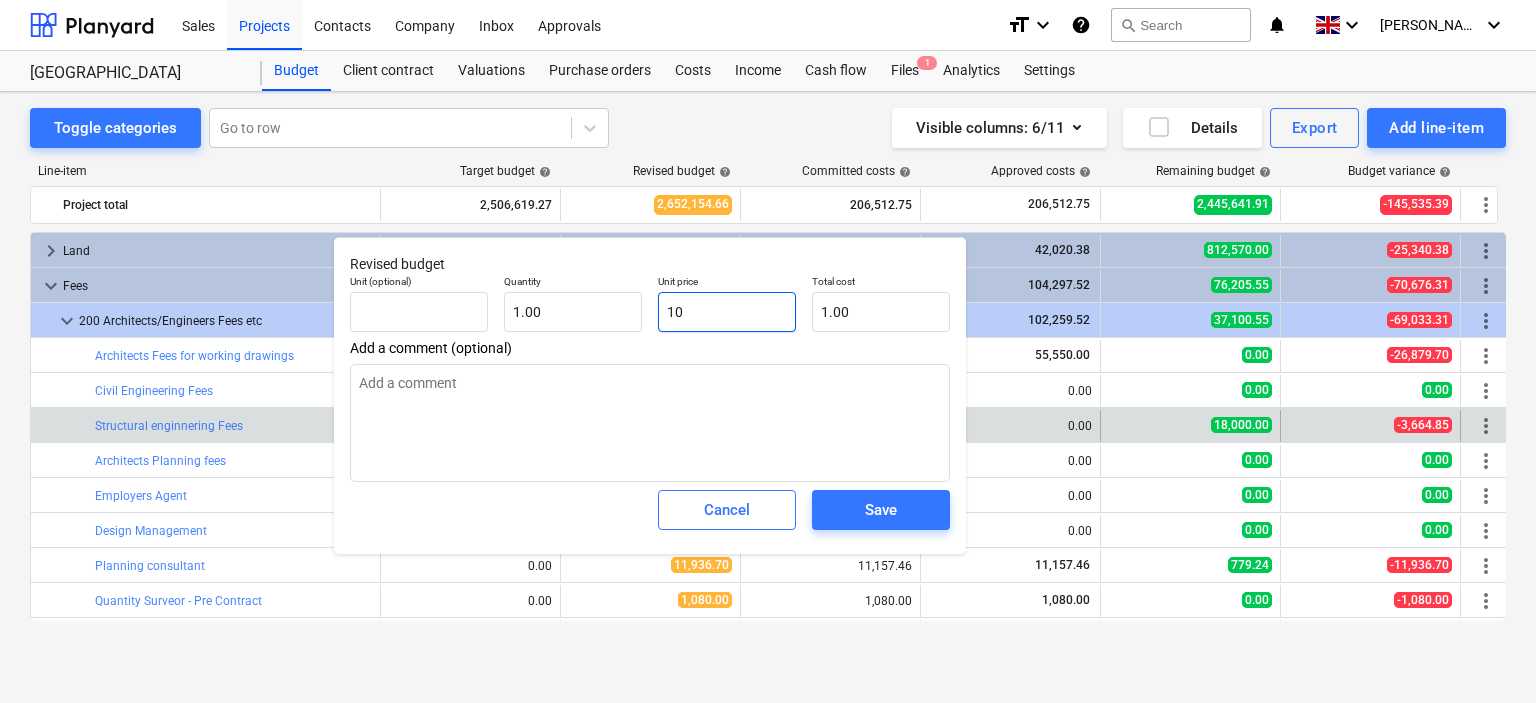 type on "10.00" 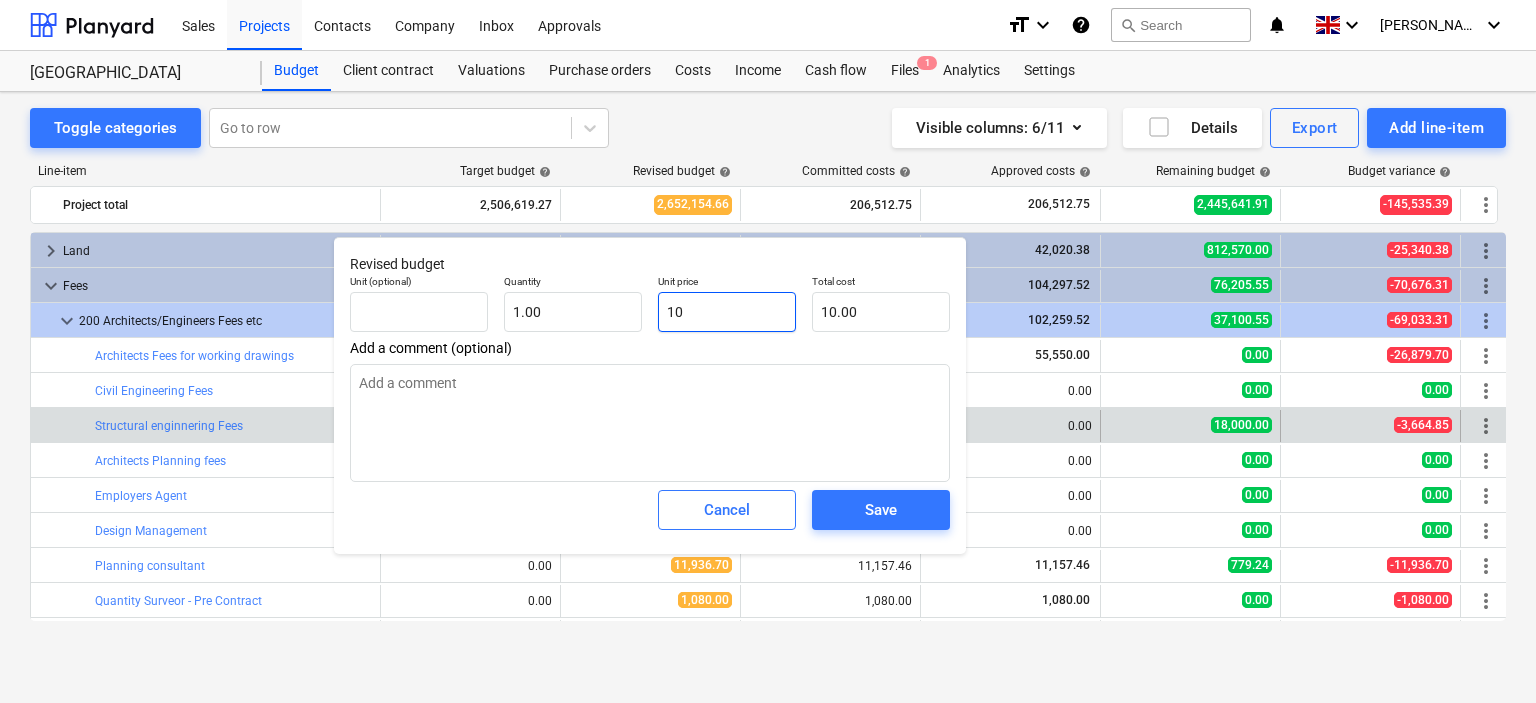 type on "x" 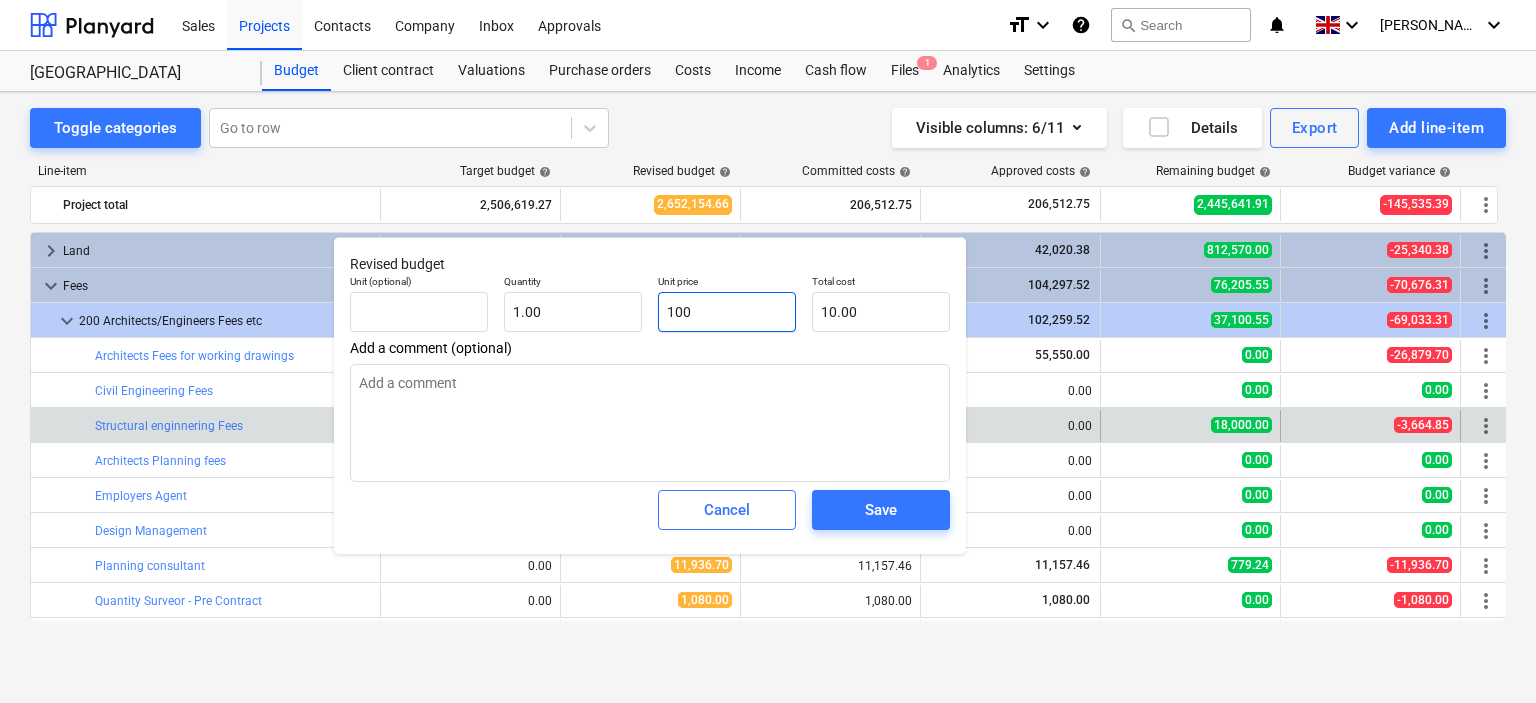 type on "100.00" 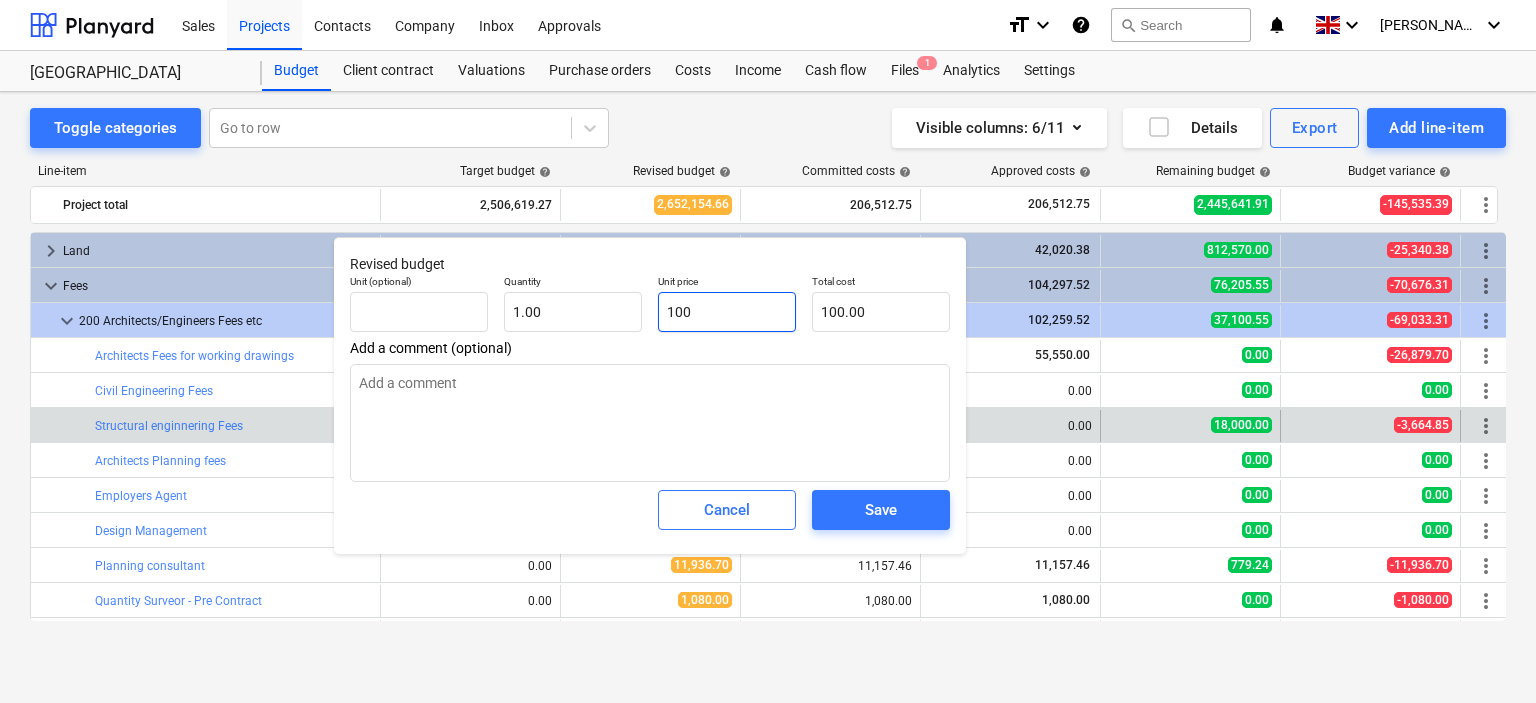 type on "x" 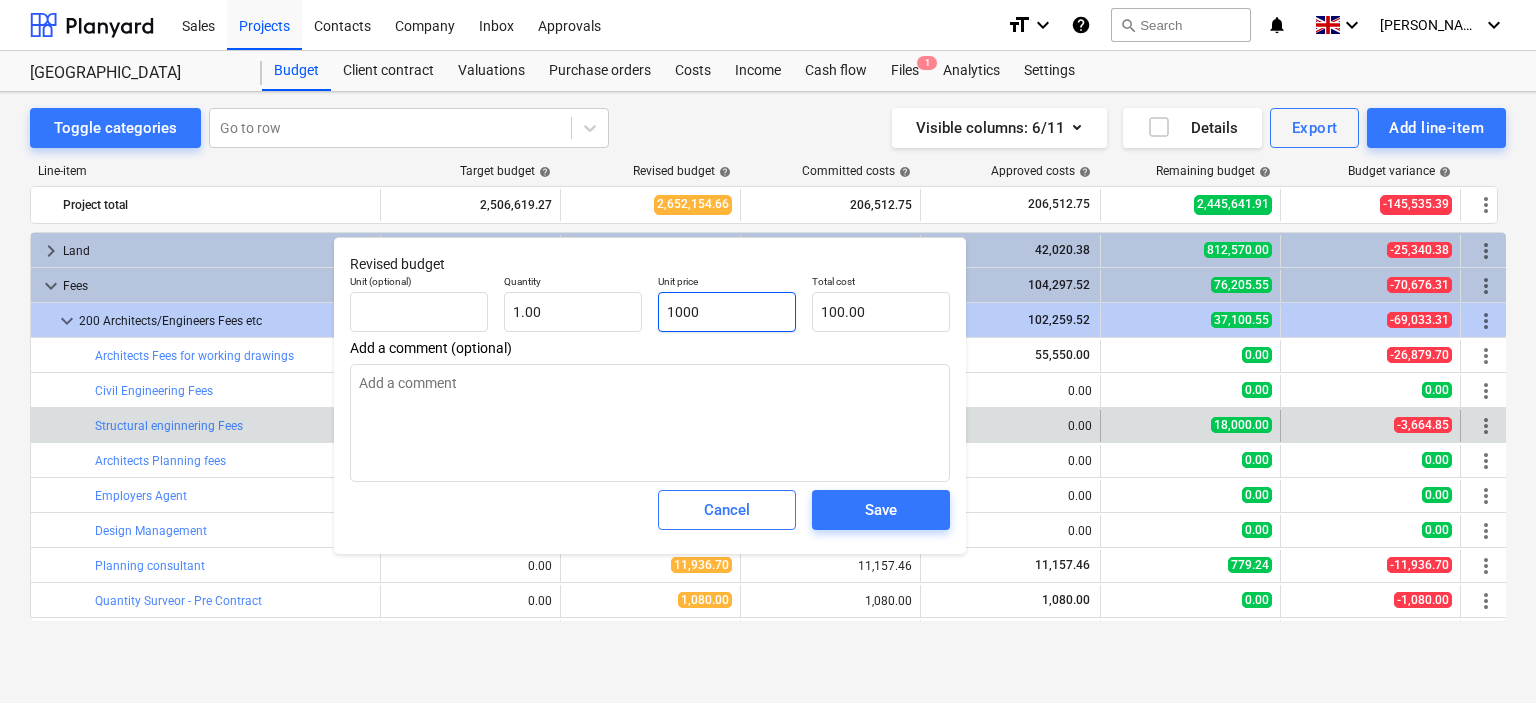 type on "1,000.00" 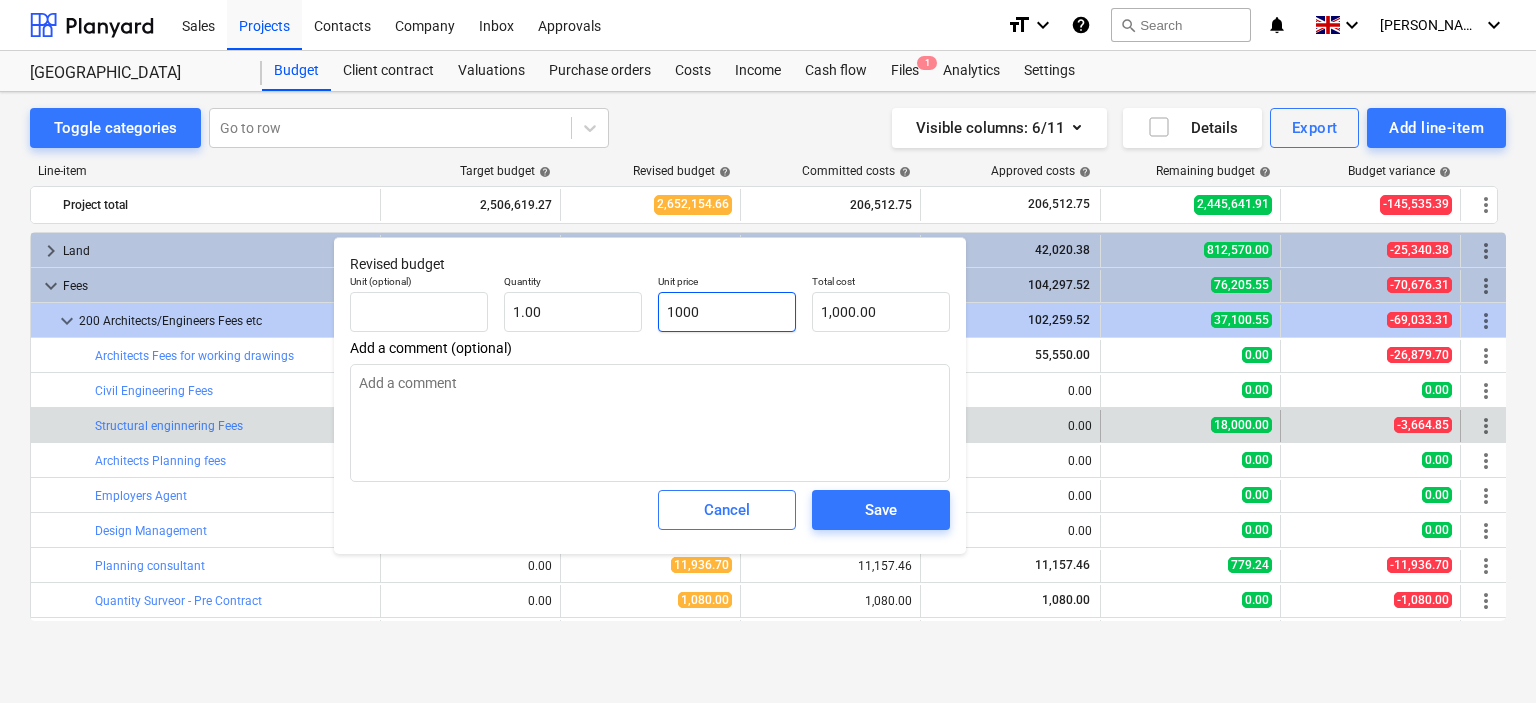 type on "x" 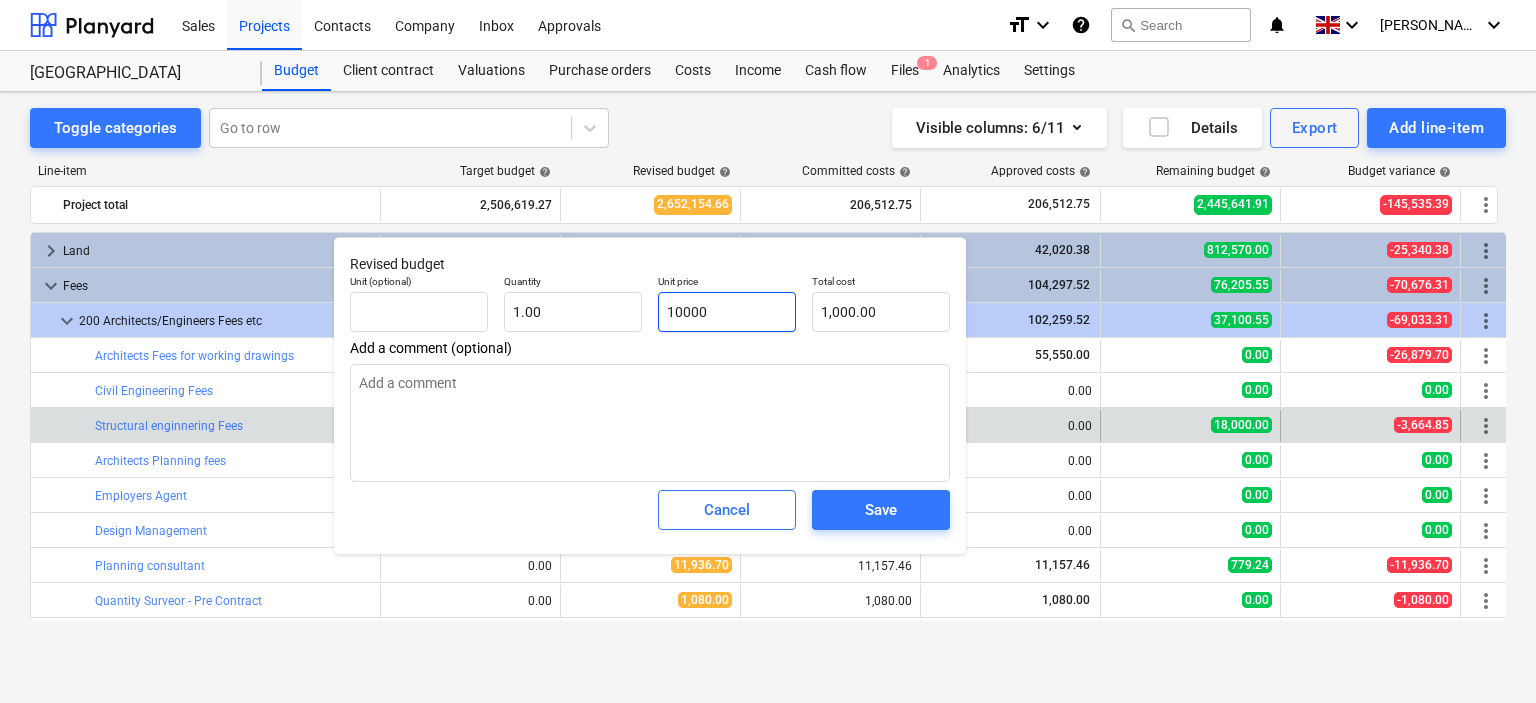 type on "10,000.00" 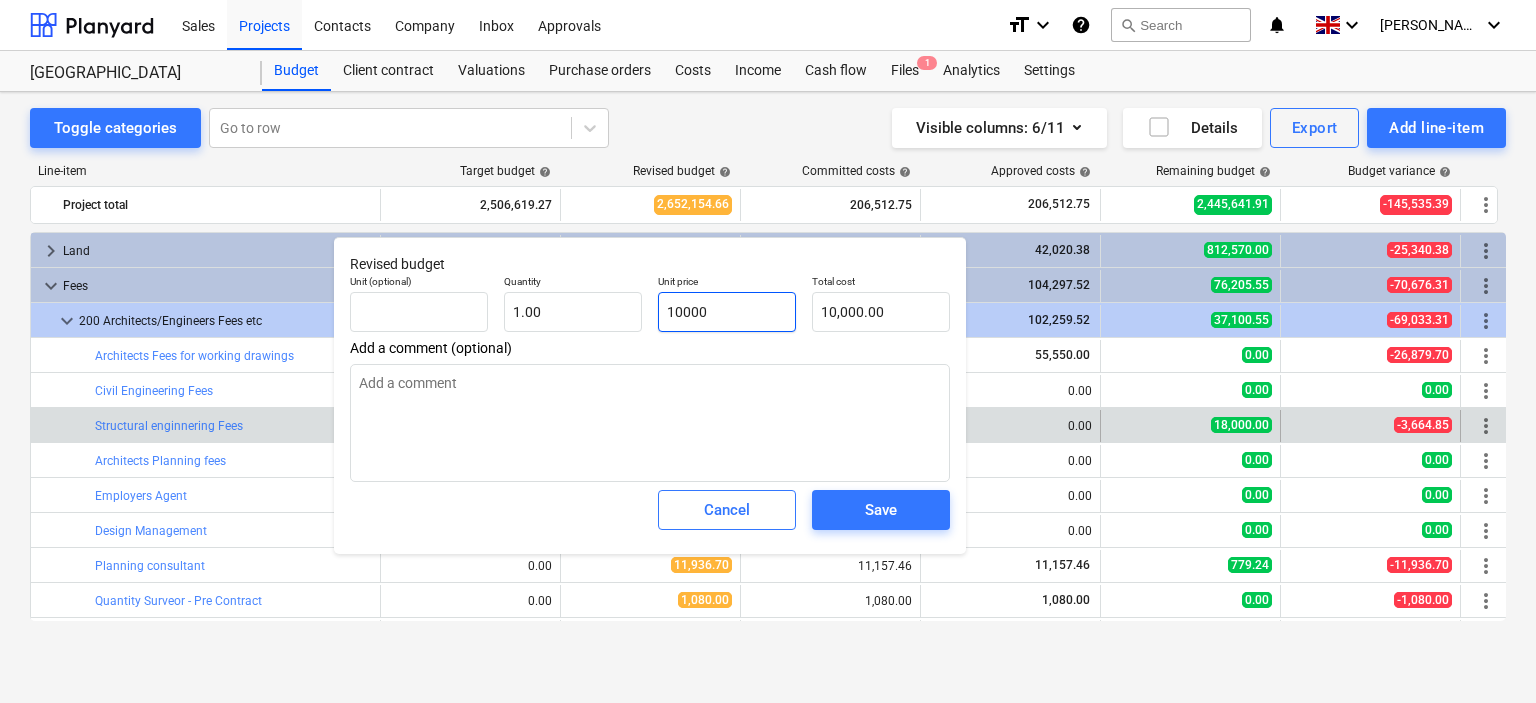 type on "10000" 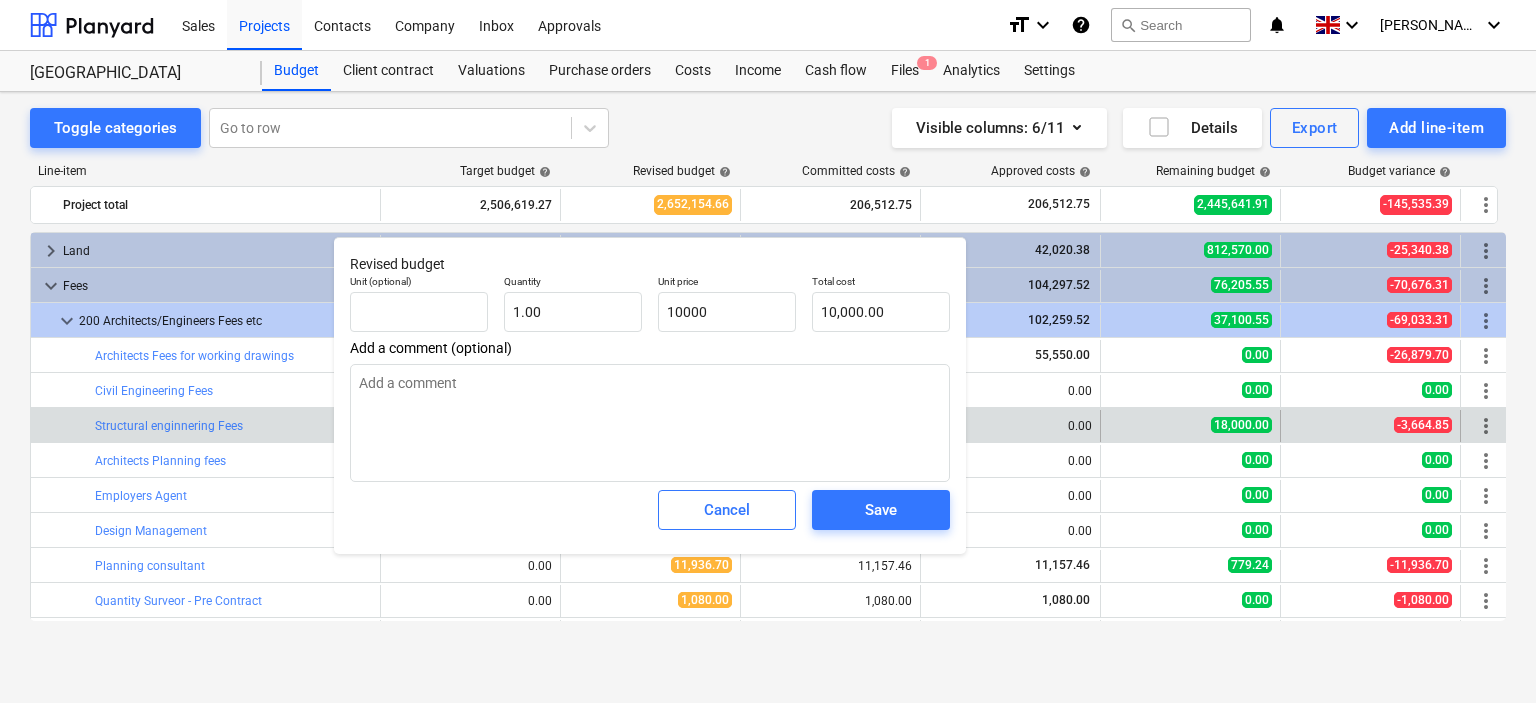 click on "Cancel" at bounding box center (727, 510) 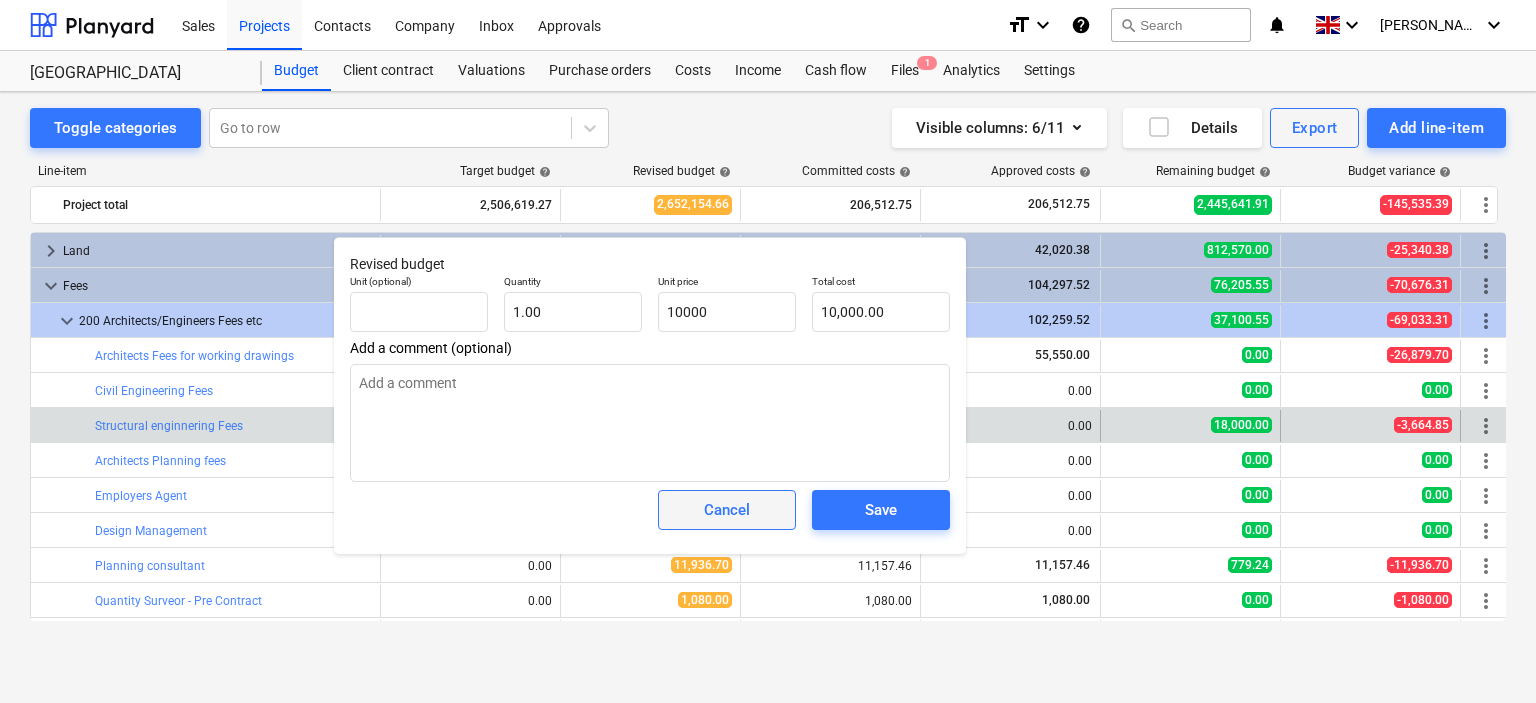 click on "Cancel" at bounding box center (727, 510) 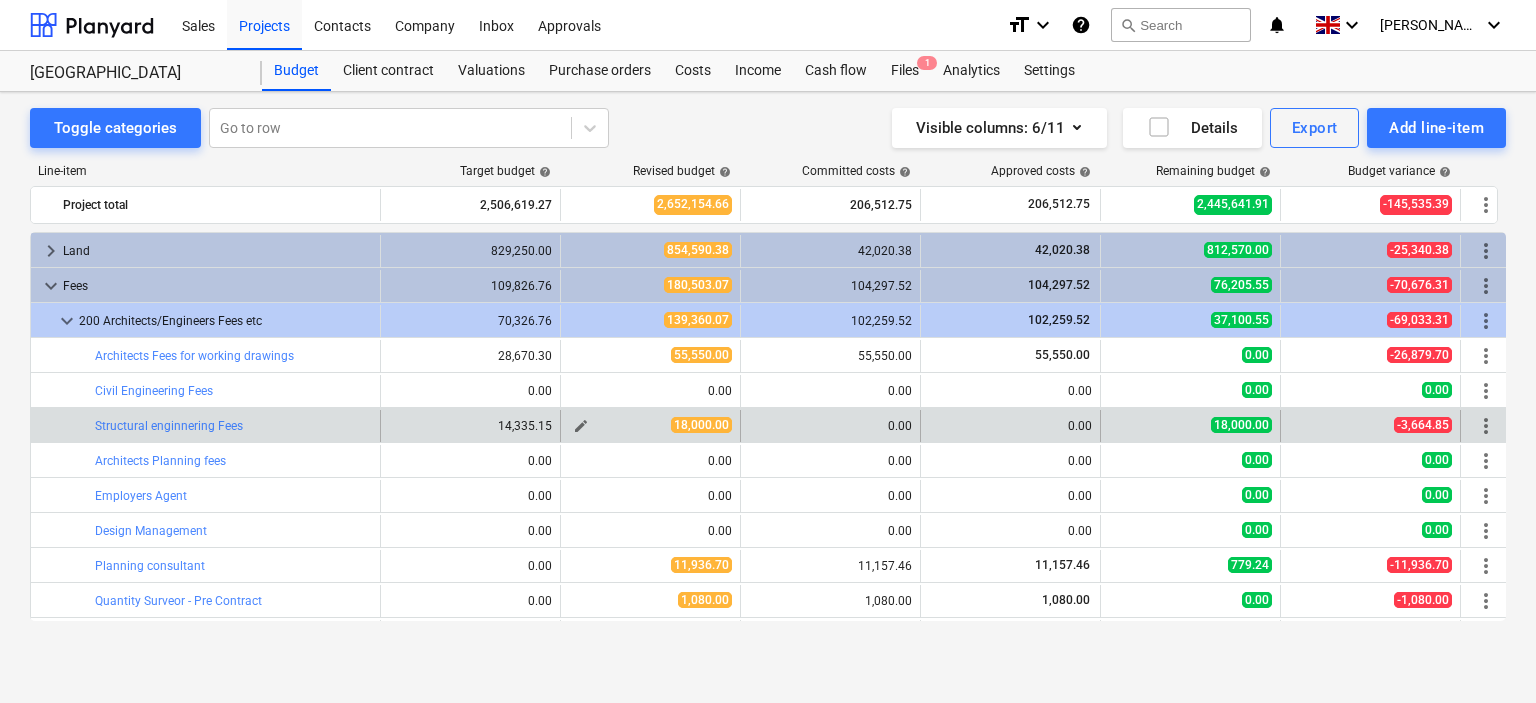 click on "edit" at bounding box center (581, 426) 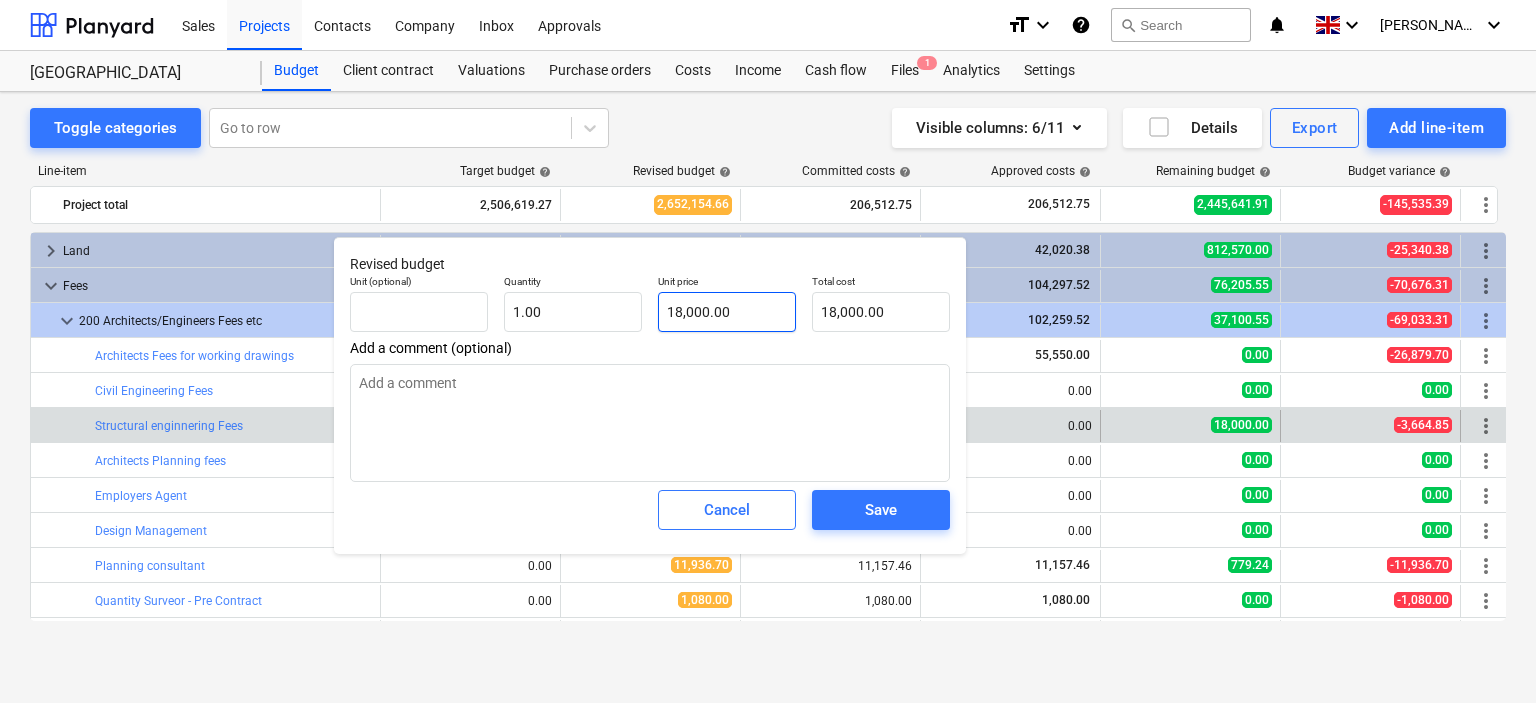 type on "18000" 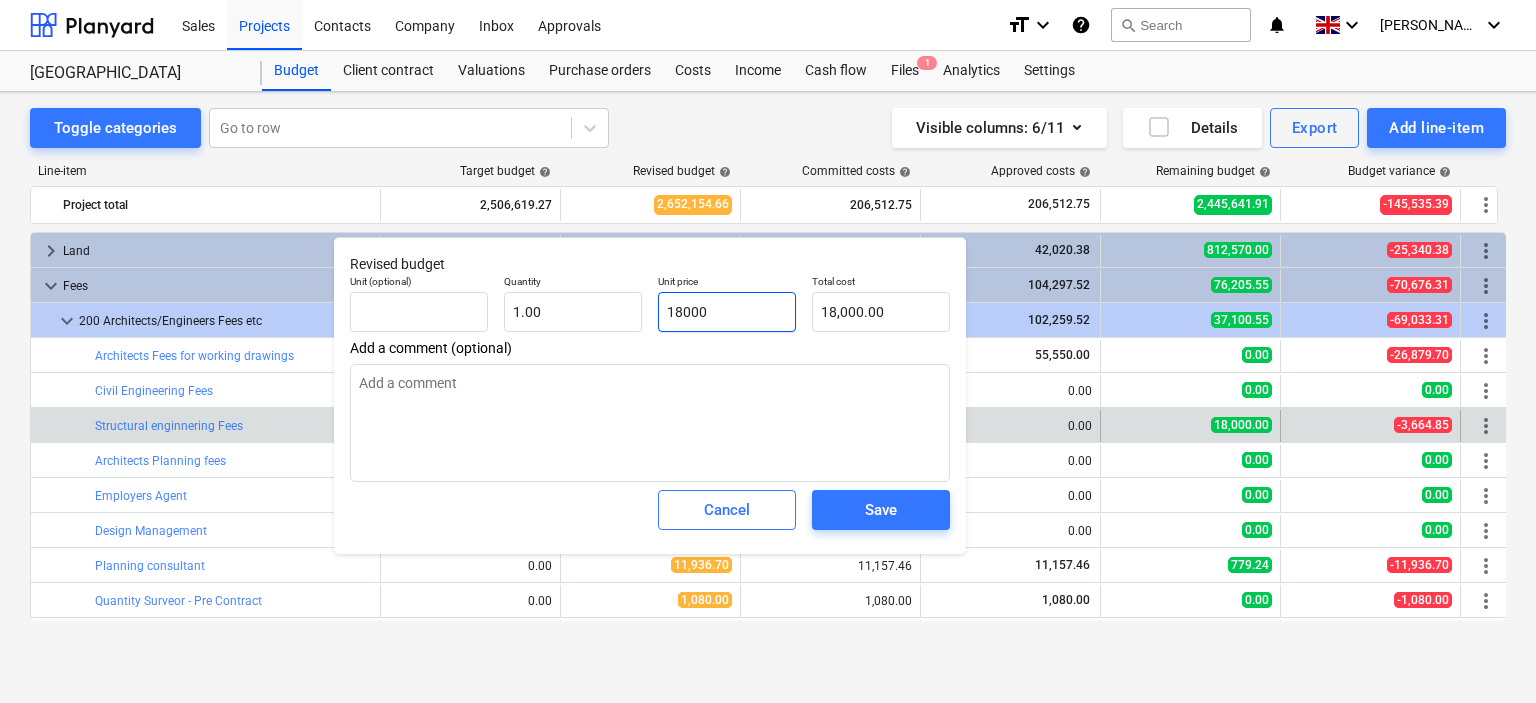 click on "18000" at bounding box center [727, 312] 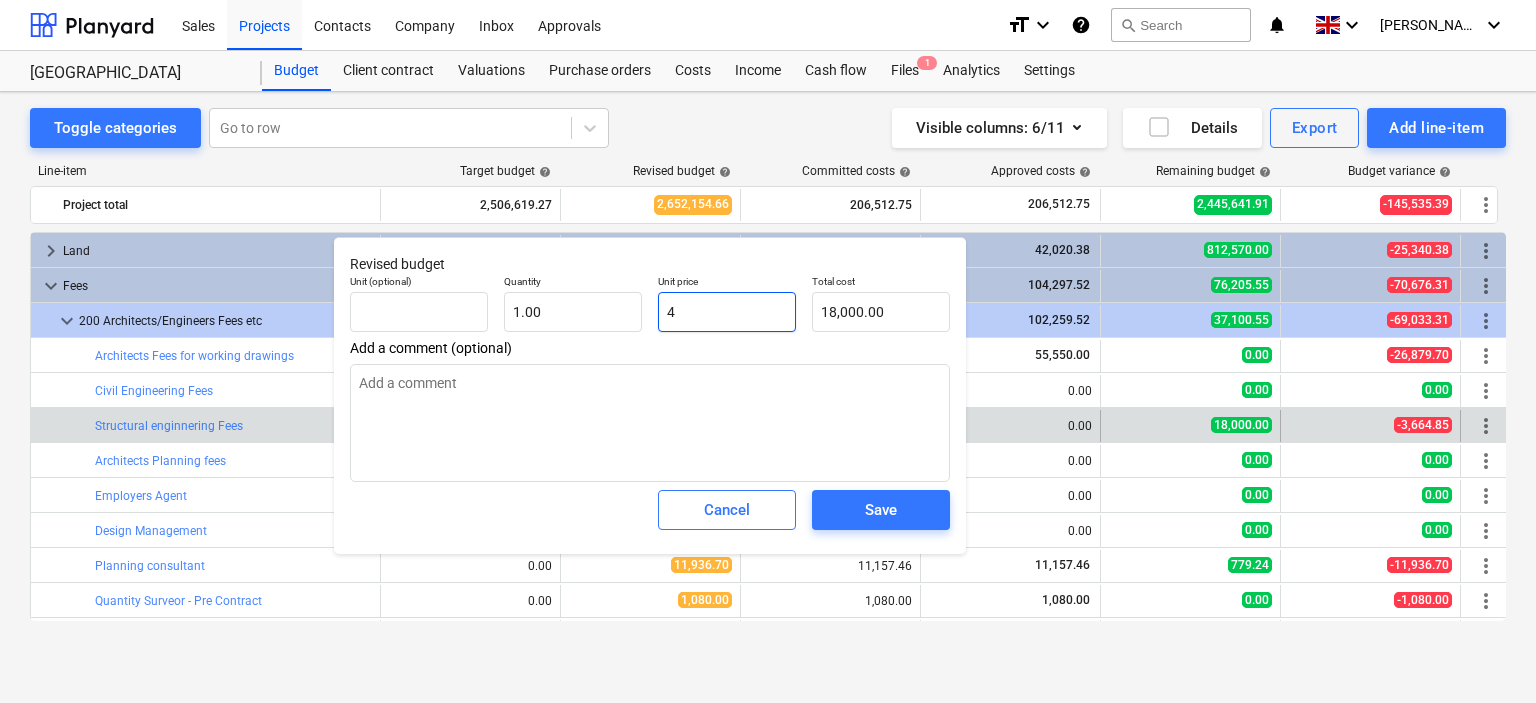 type on "4.00" 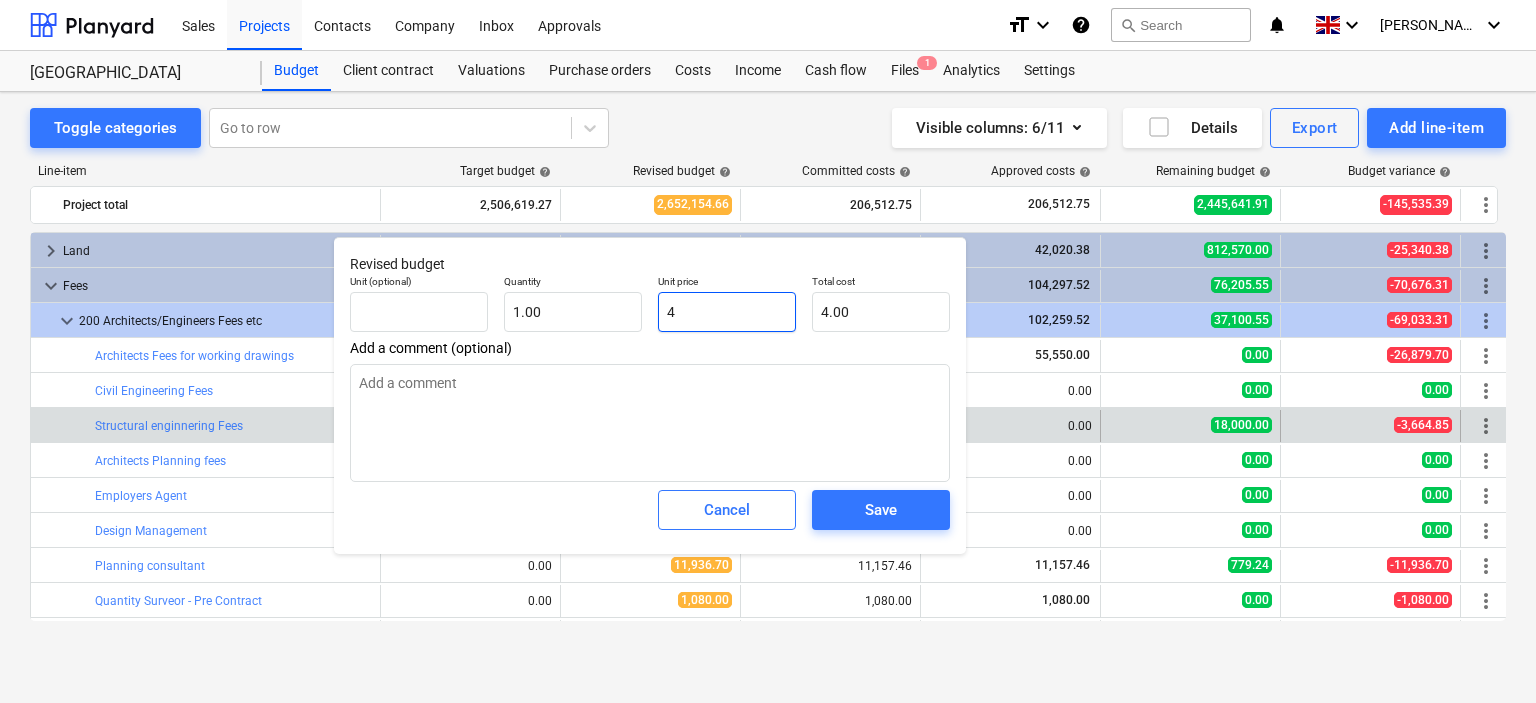 type on "x" 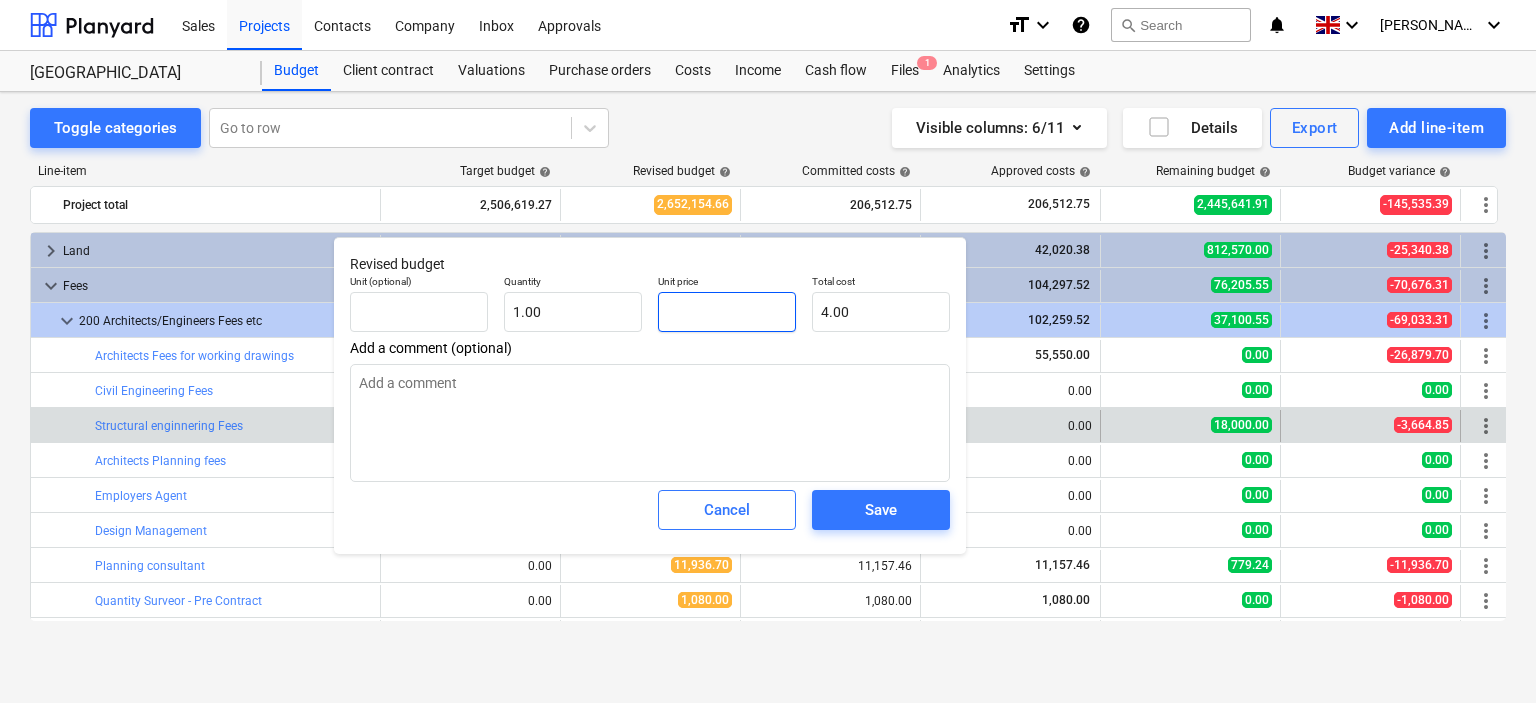 type on "0.00" 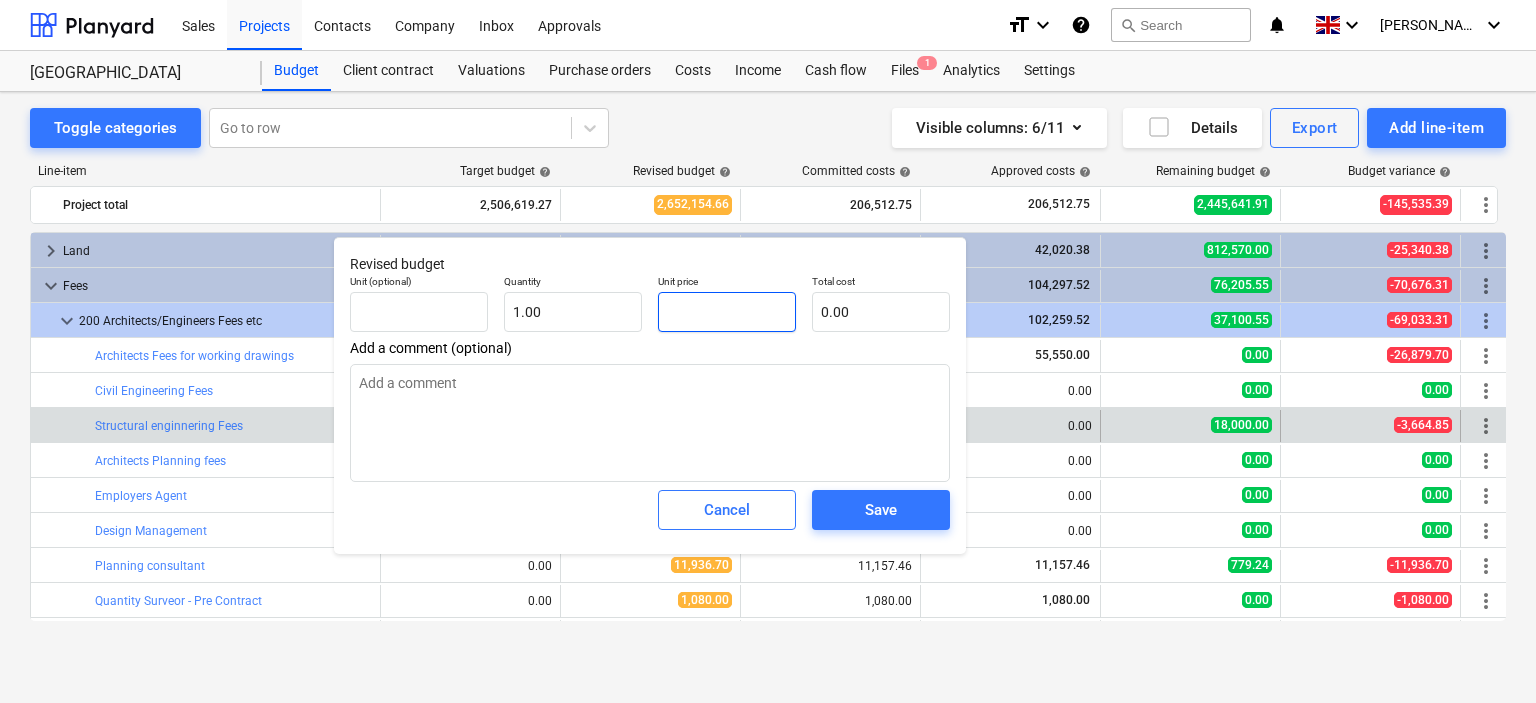 type on "x" 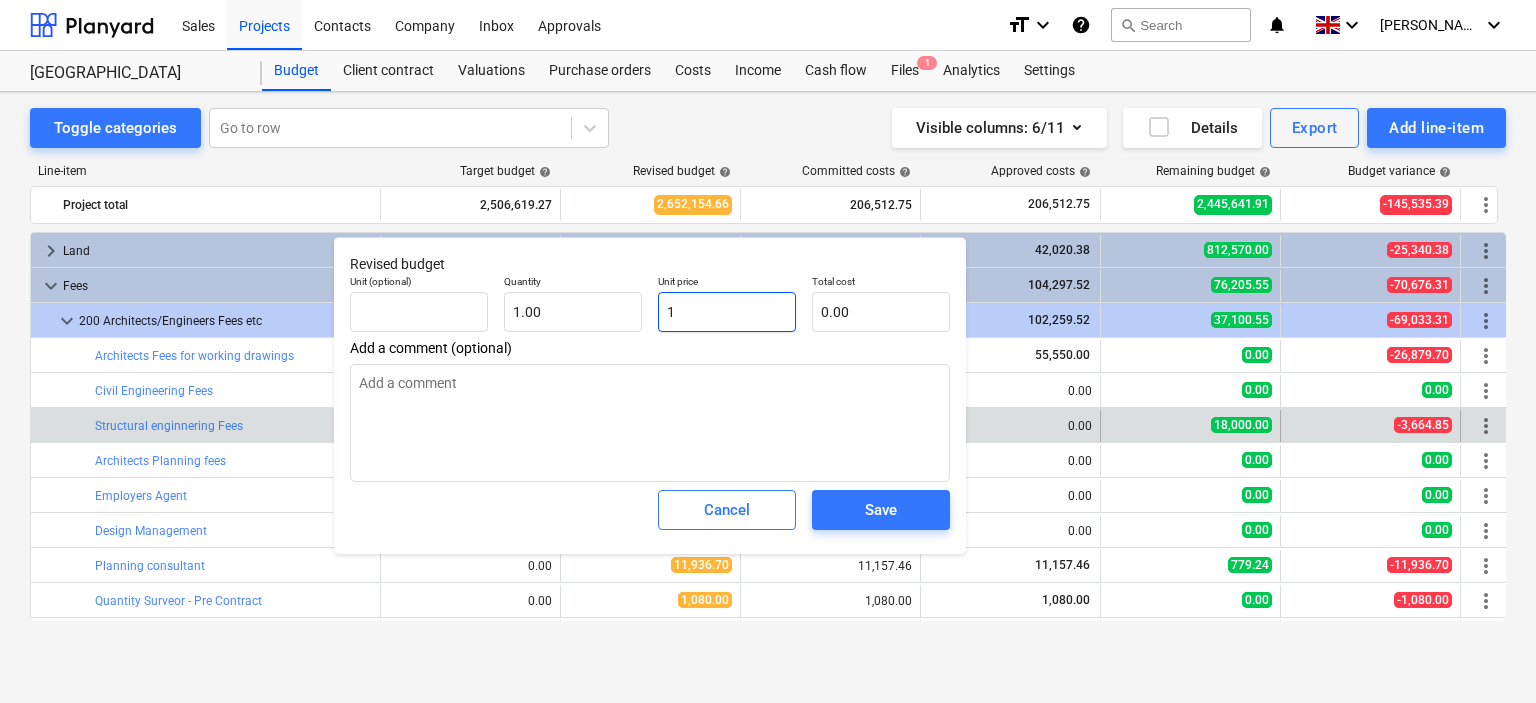 type on "1.00" 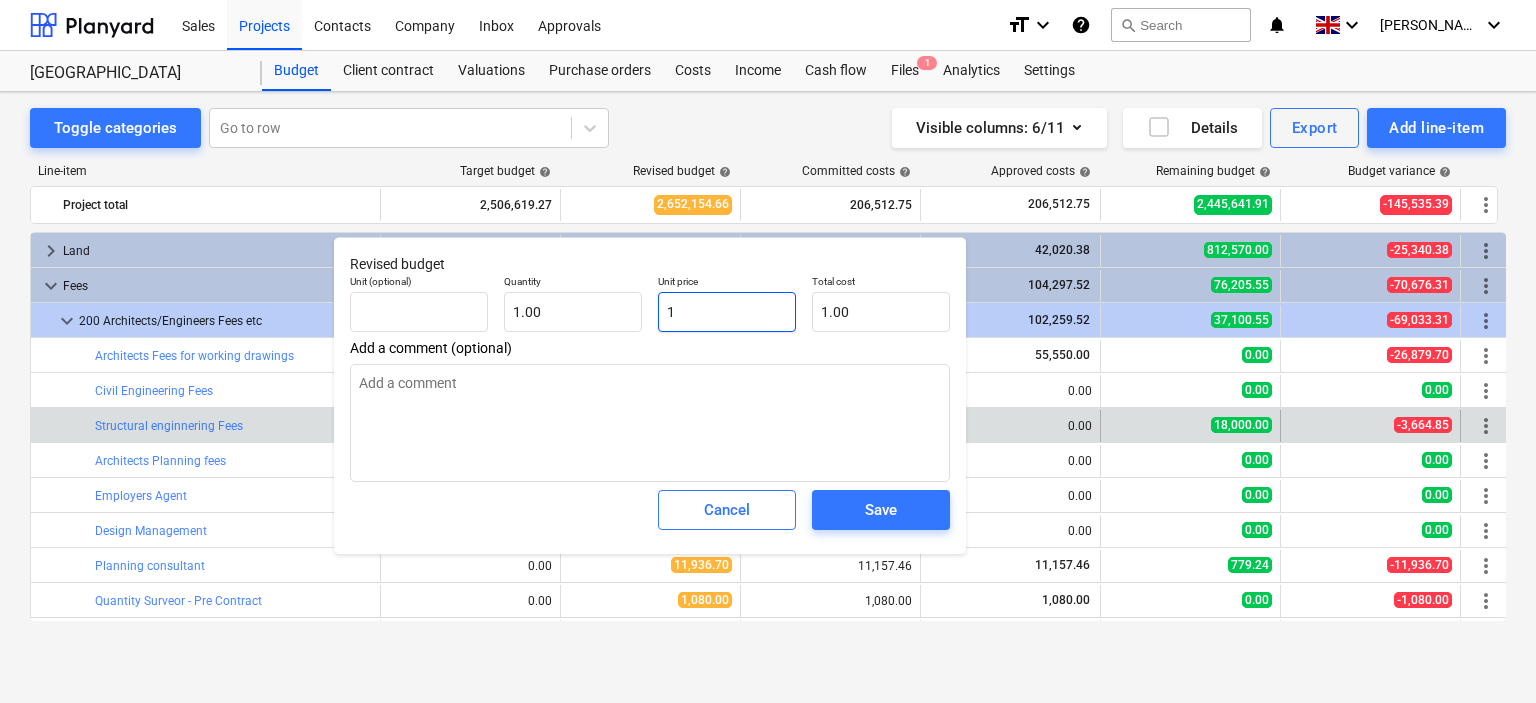 type on "x" 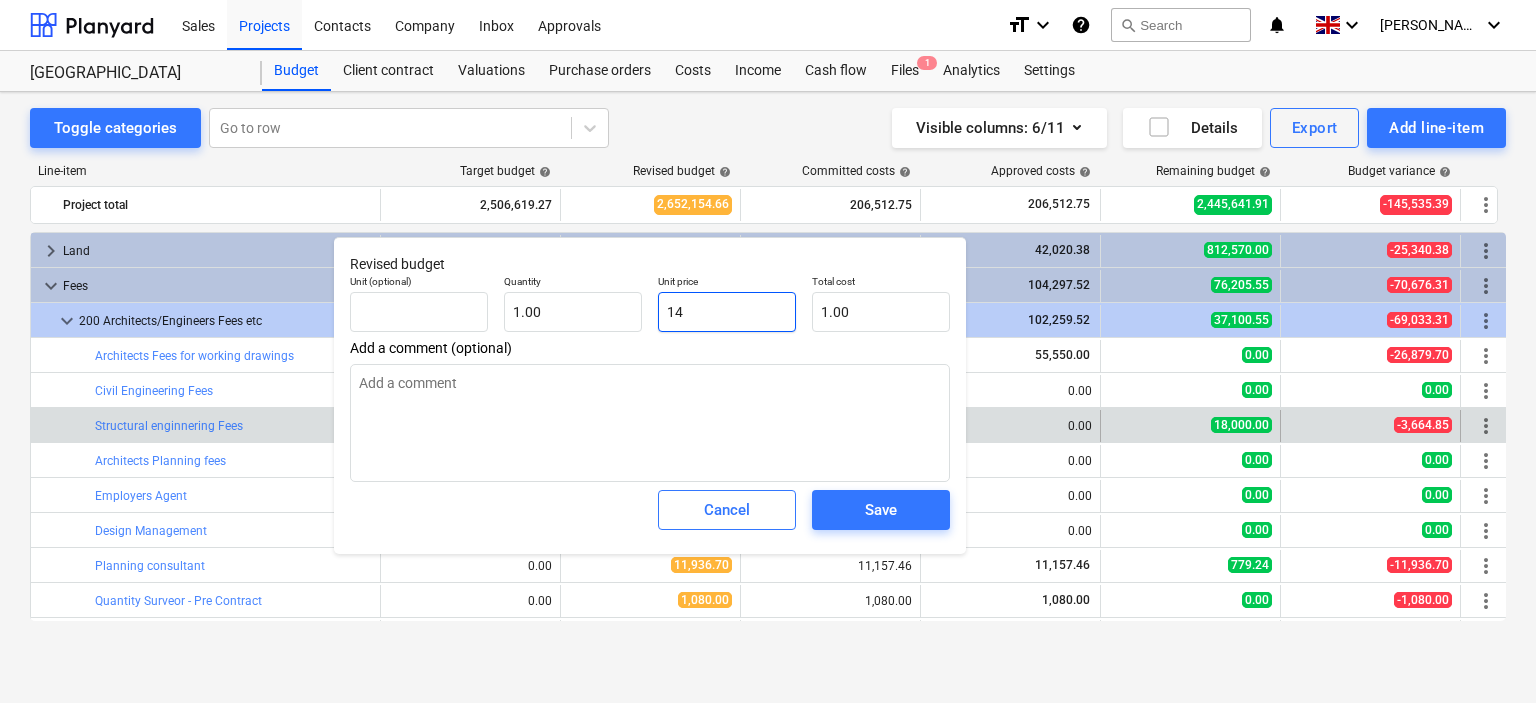 type on "14.00" 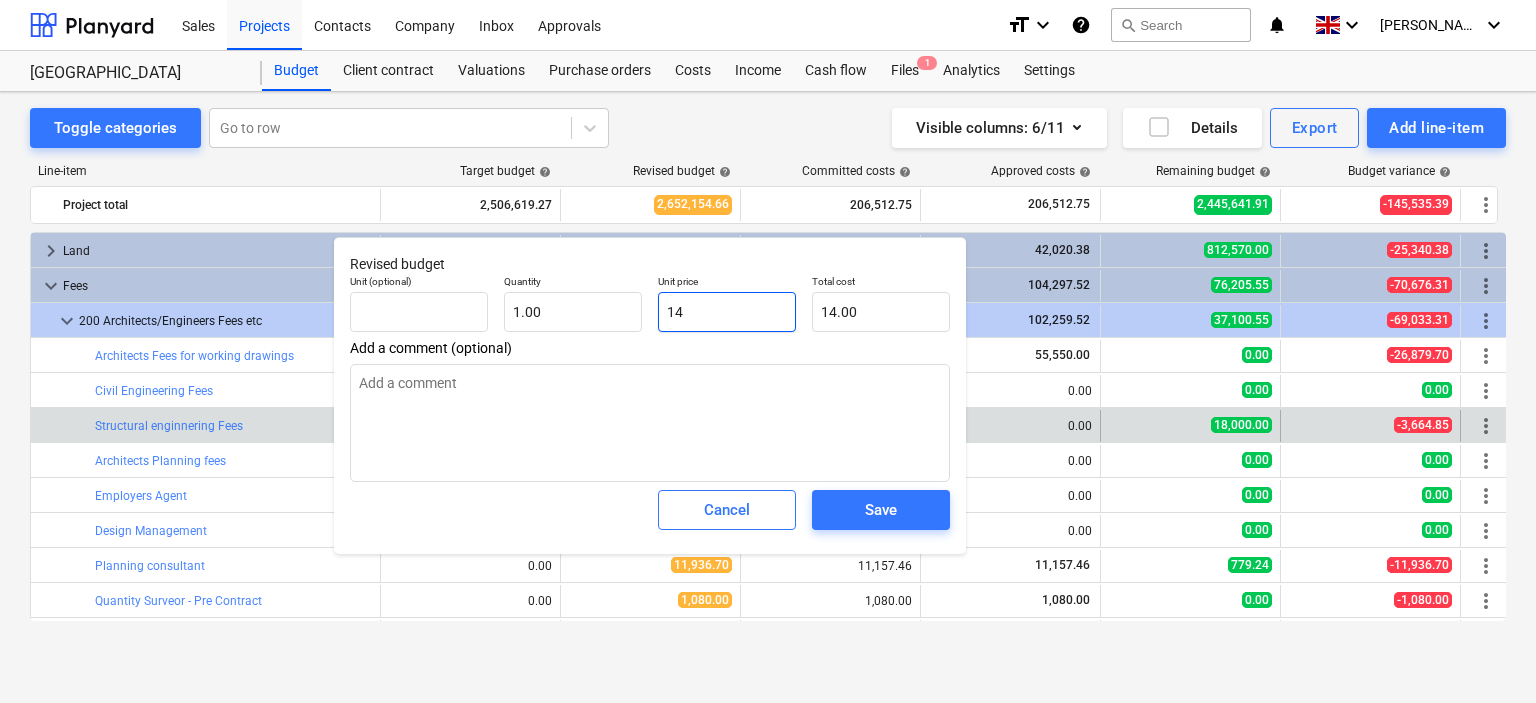 type on "x" 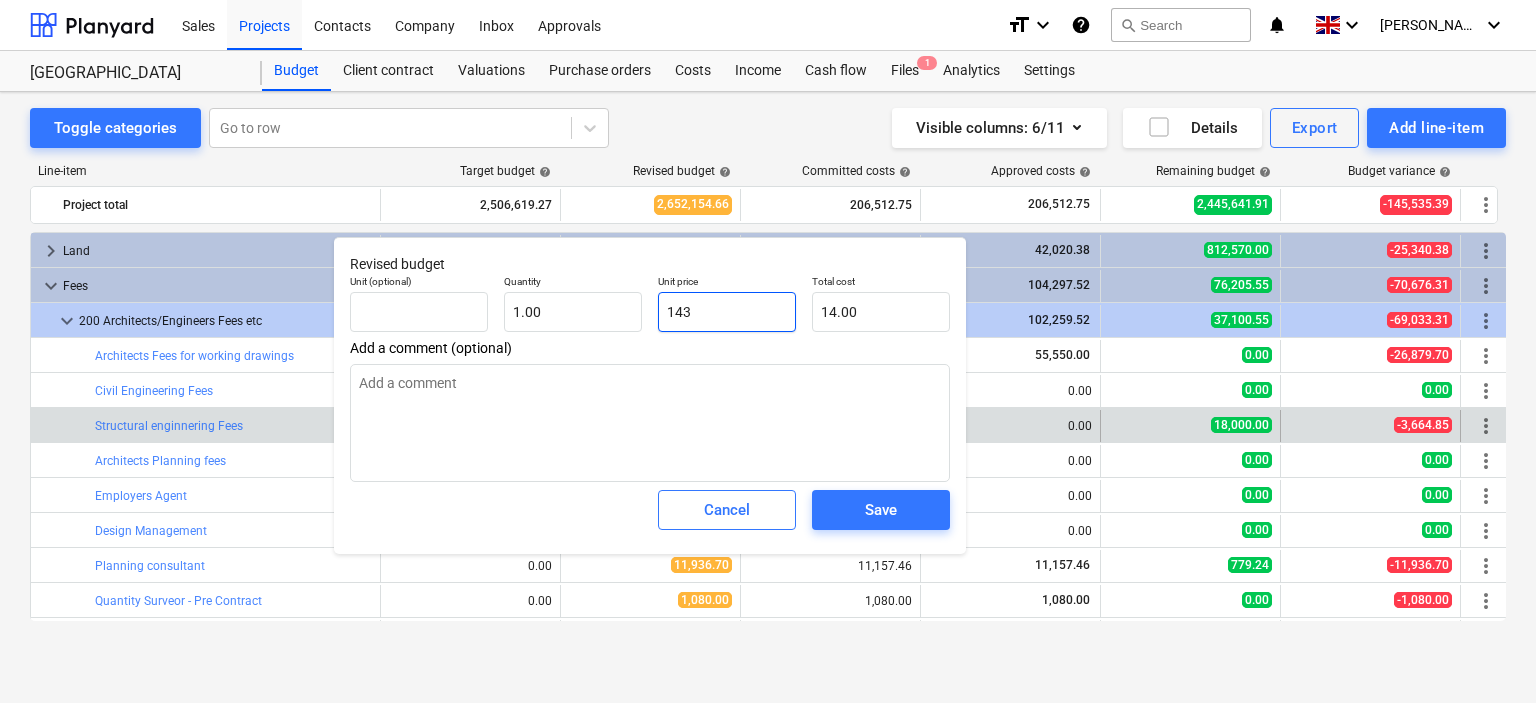 type on "143.00" 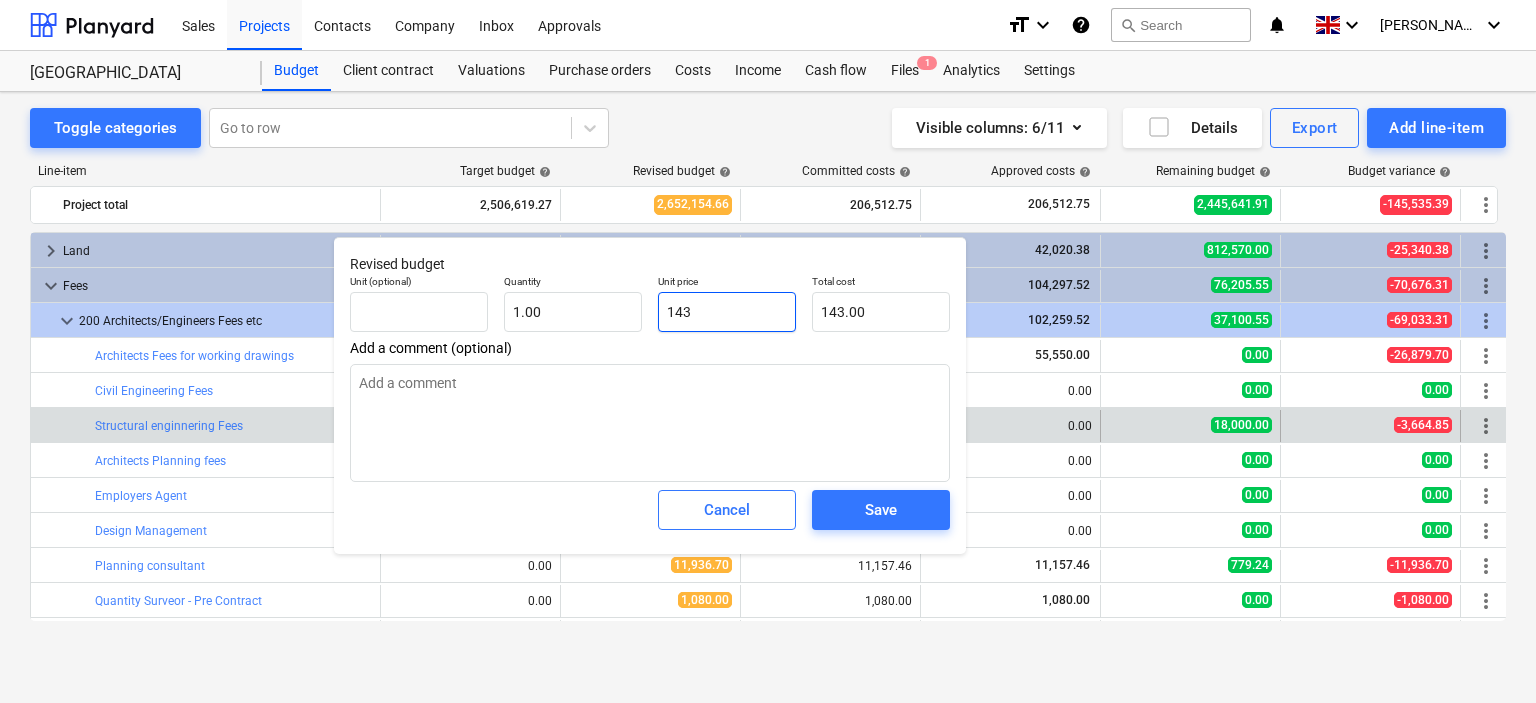 type on "x" 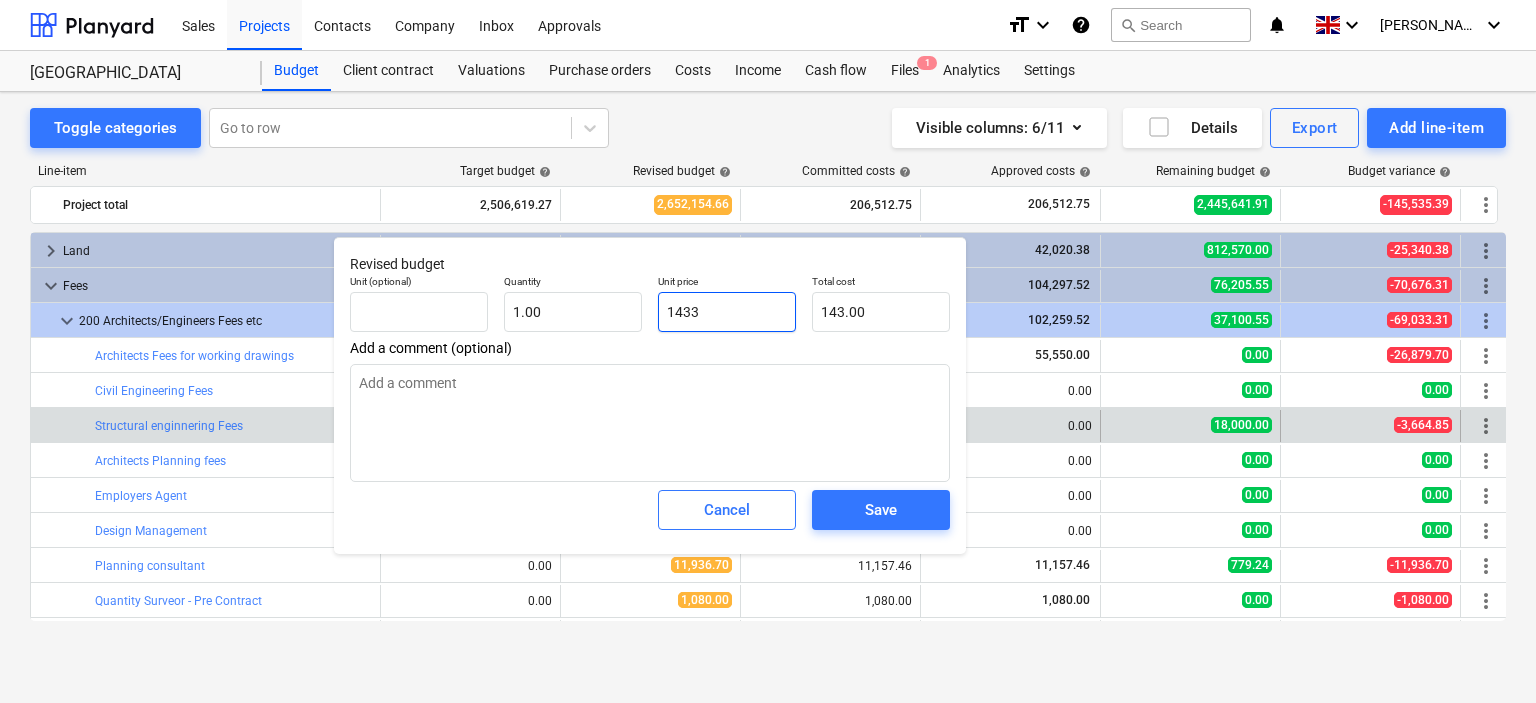 type on "1,433.00" 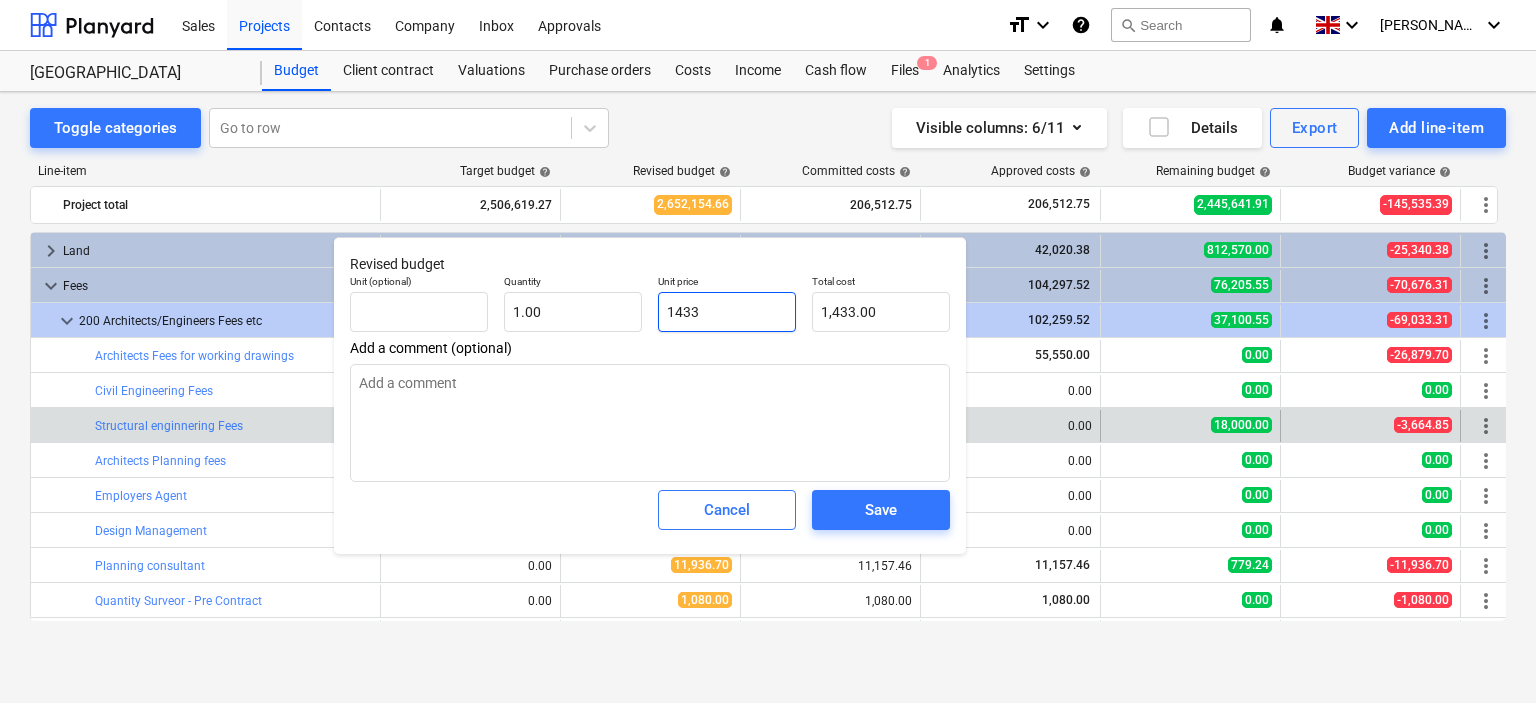 type on "x" 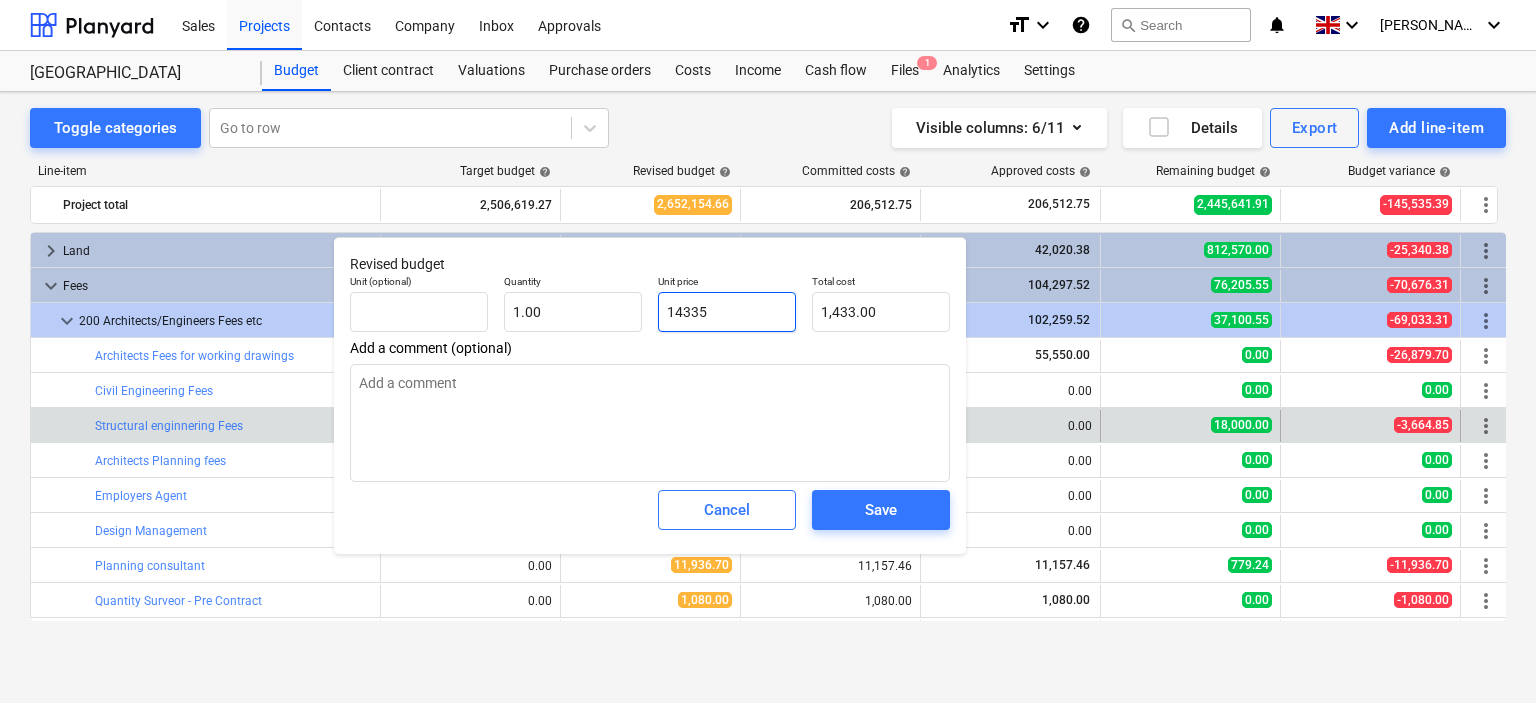 type on "14,335.00" 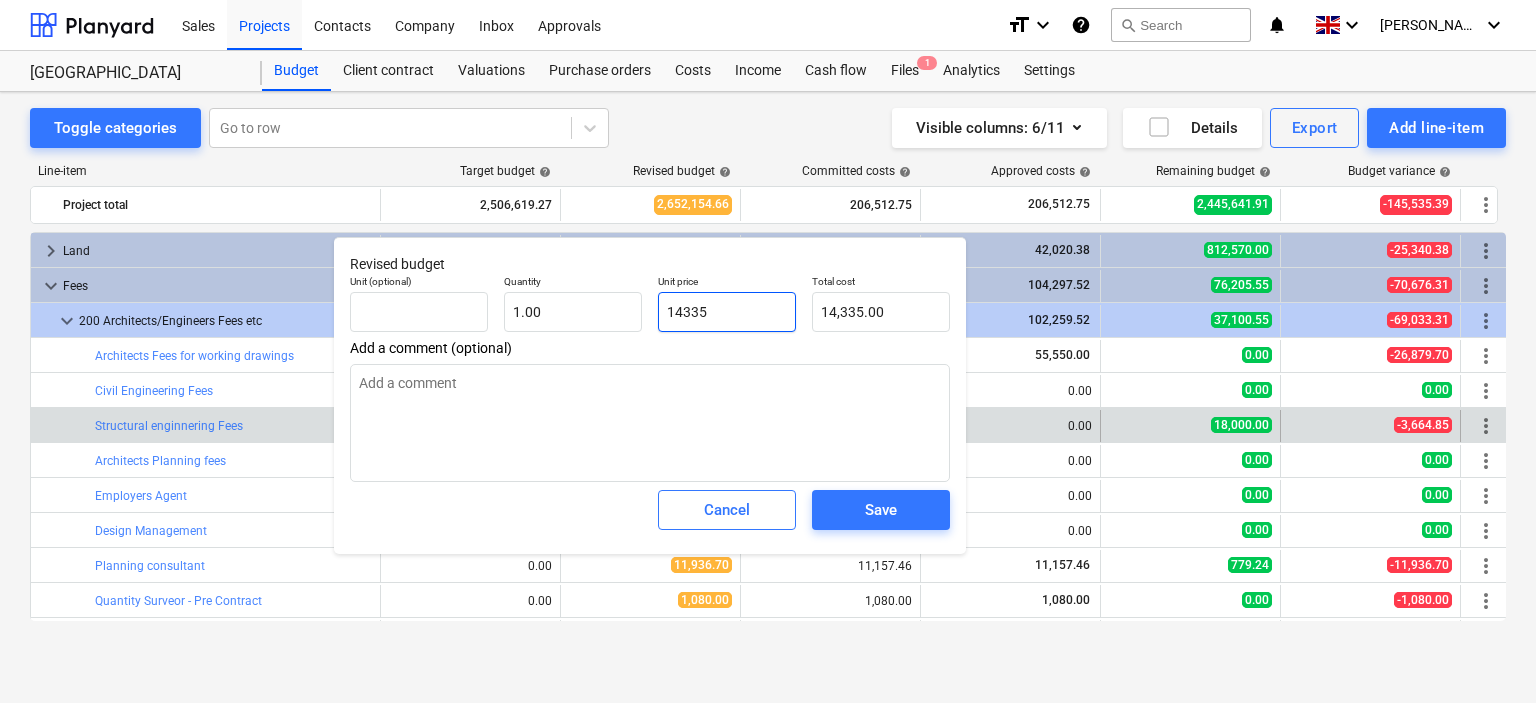 type on "x" 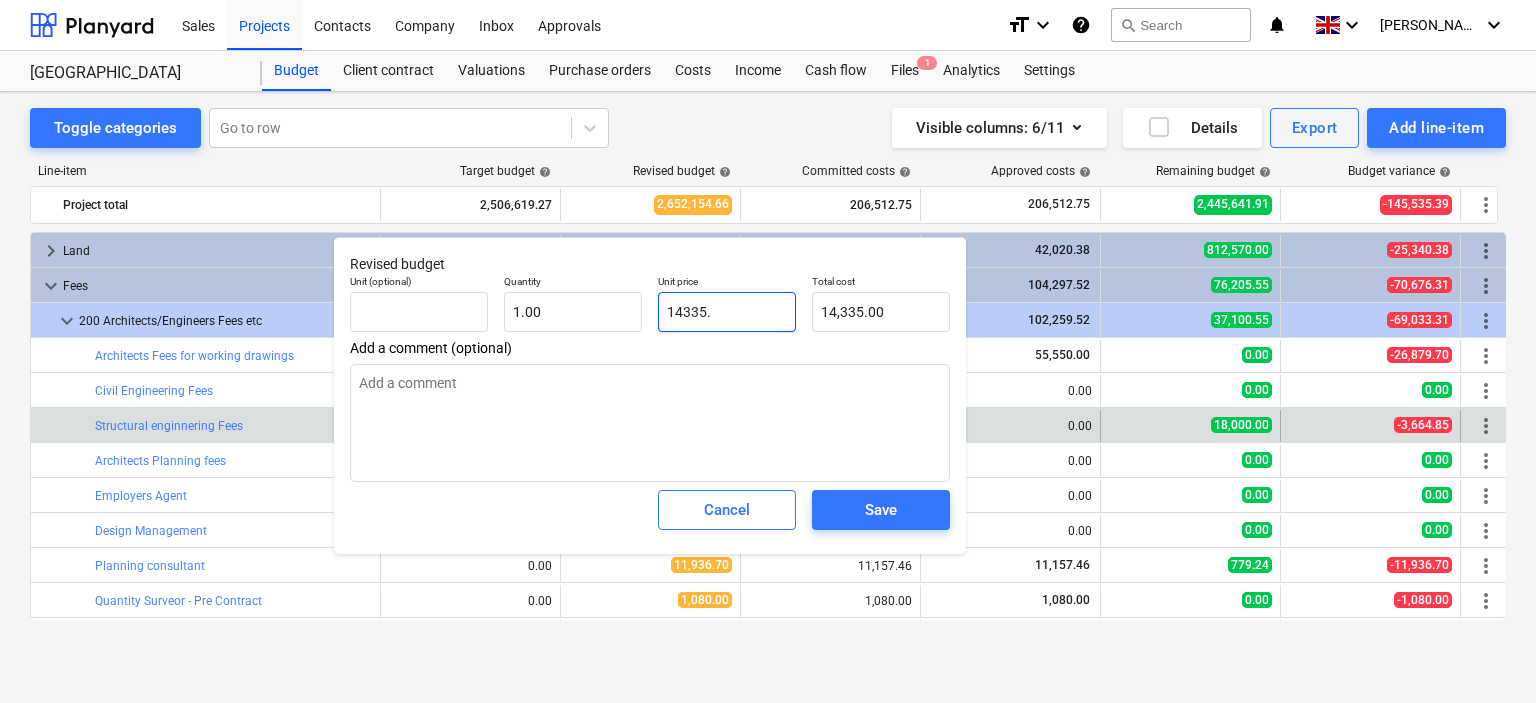 type on "x" 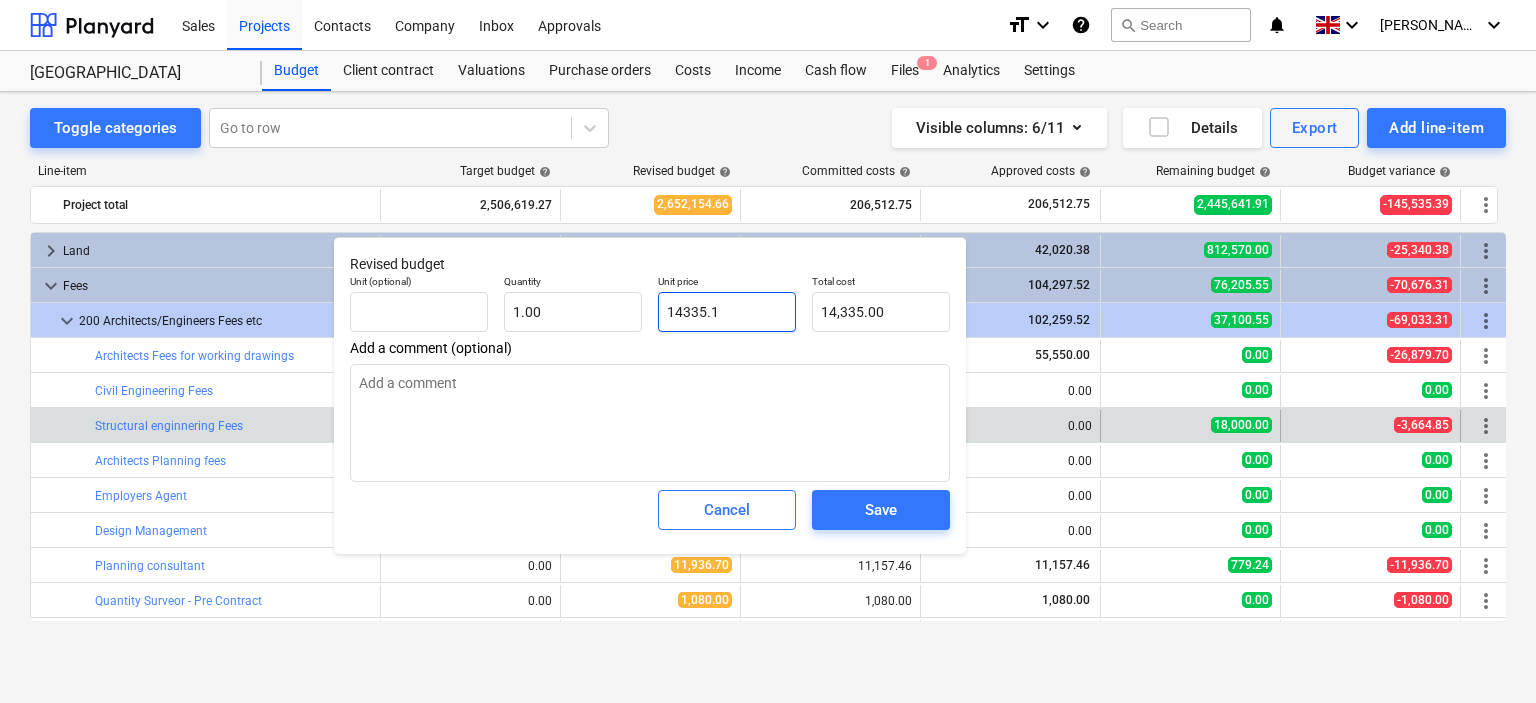 type on "14,335.10" 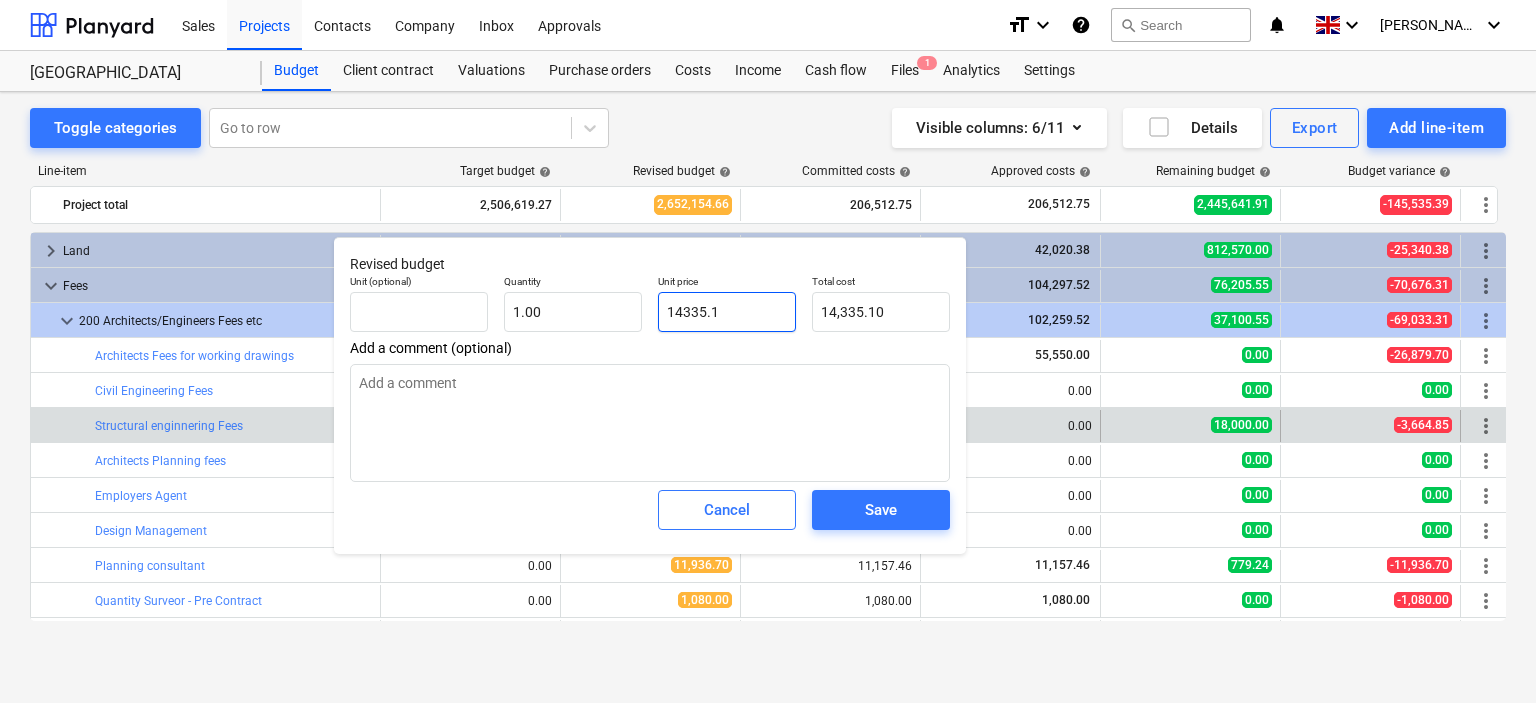 type on "x" 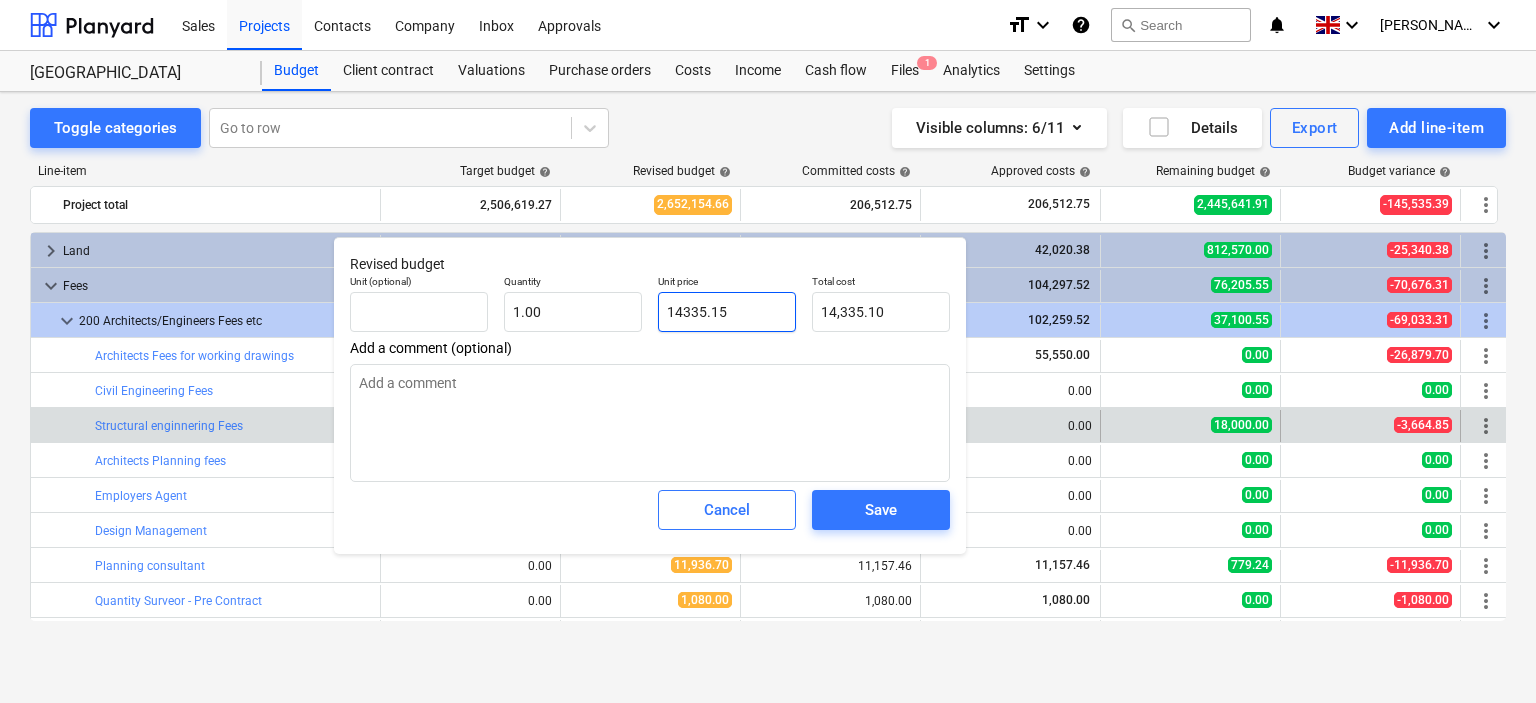 type on "14,335.15" 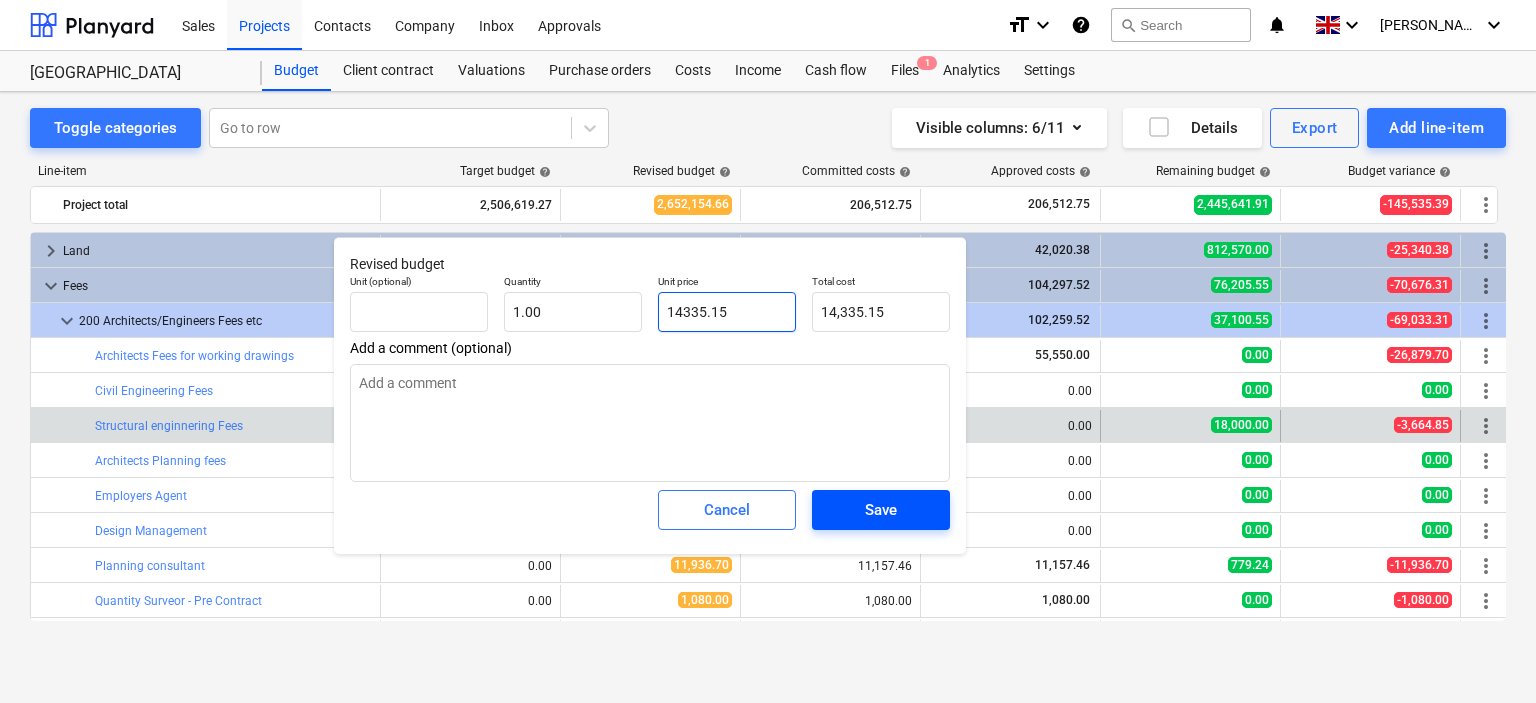 type on "14335.15" 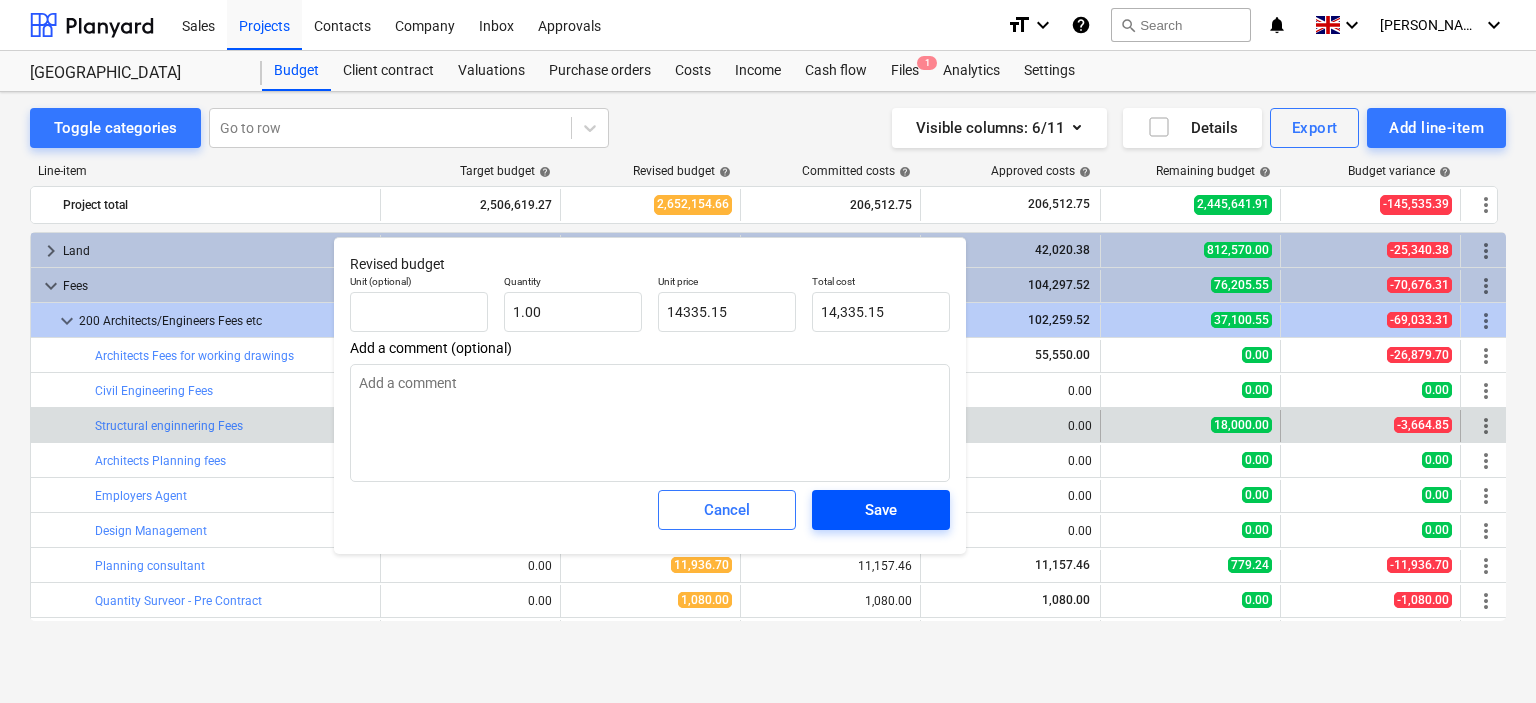 drag, startPoint x: 874, startPoint y: 524, endPoint x: 863, endPoint y: 523, distance: 11.045361 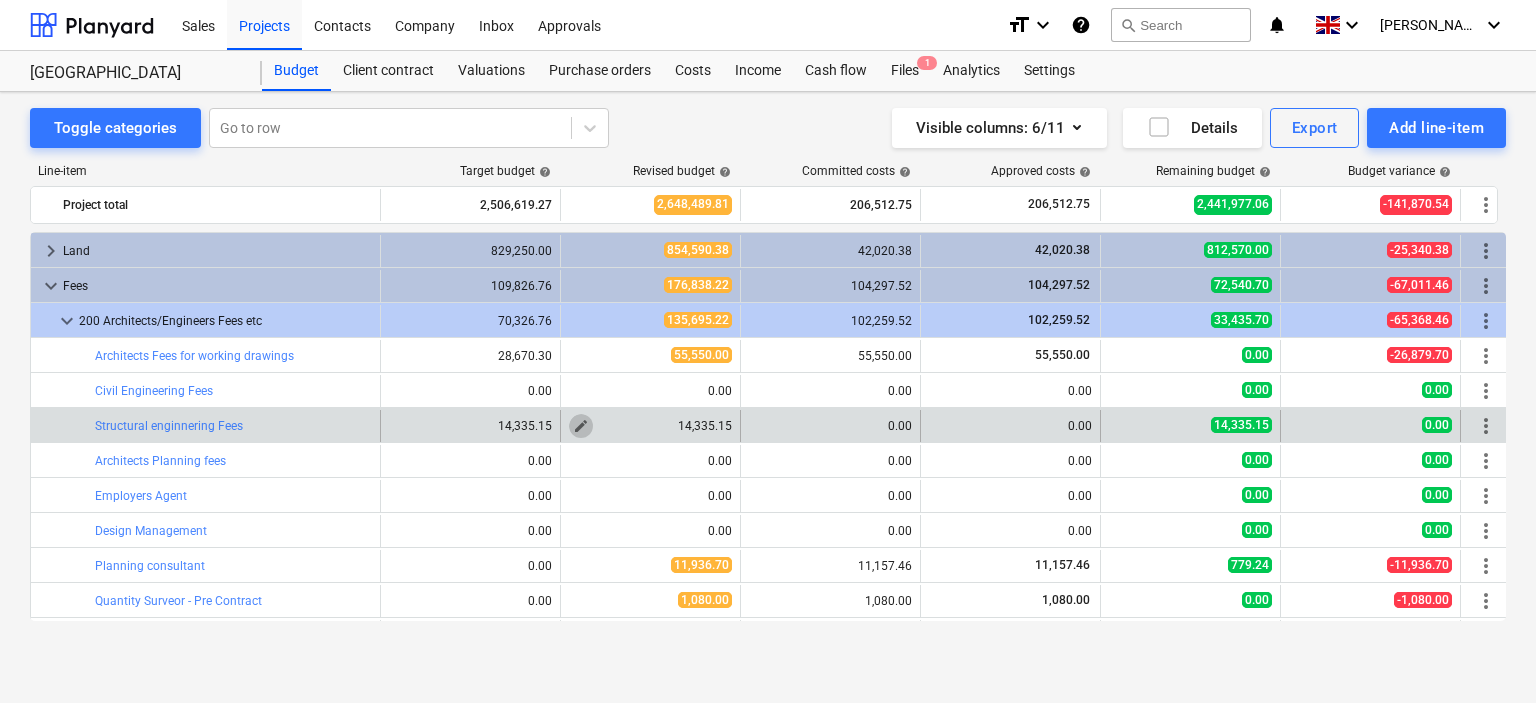 click on "edit" at bounding box center (581, 426) 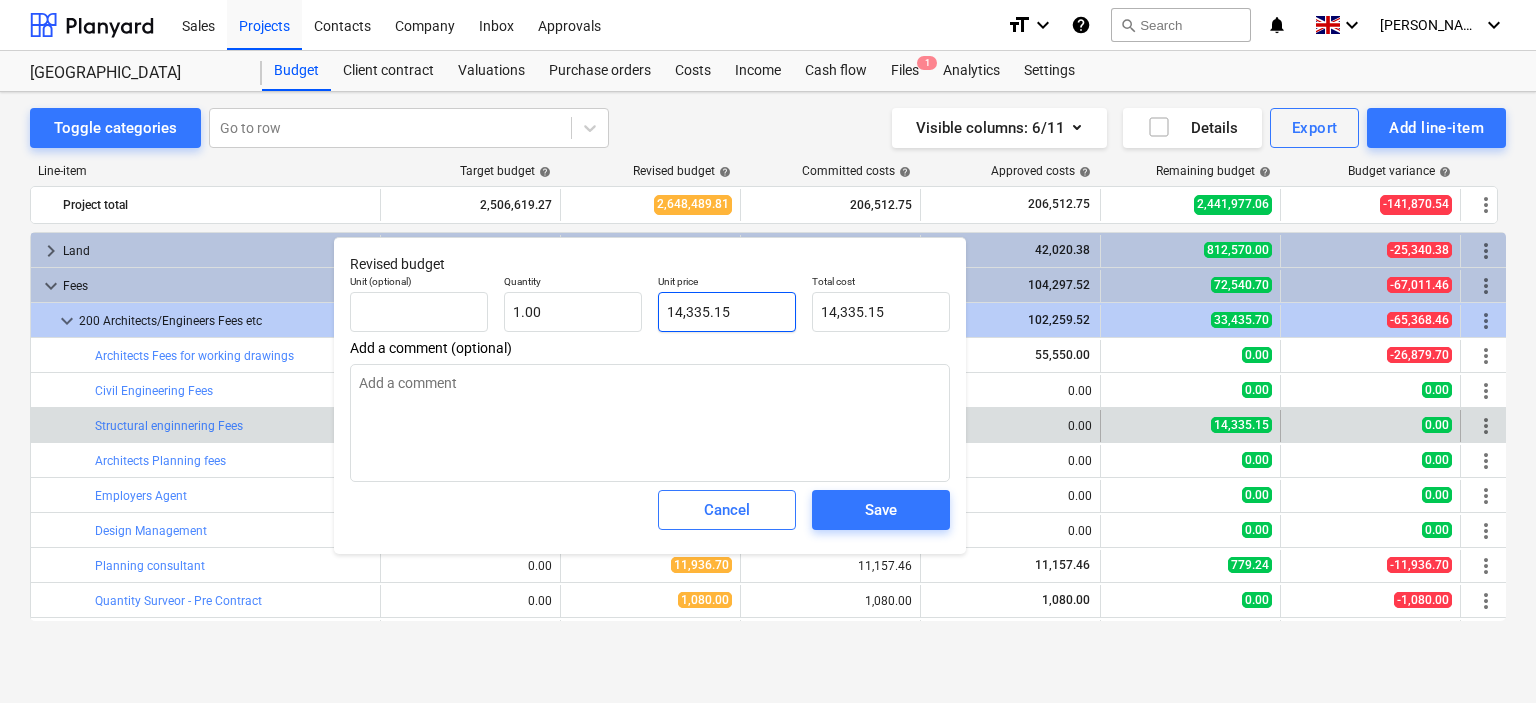 type on "14335.15" 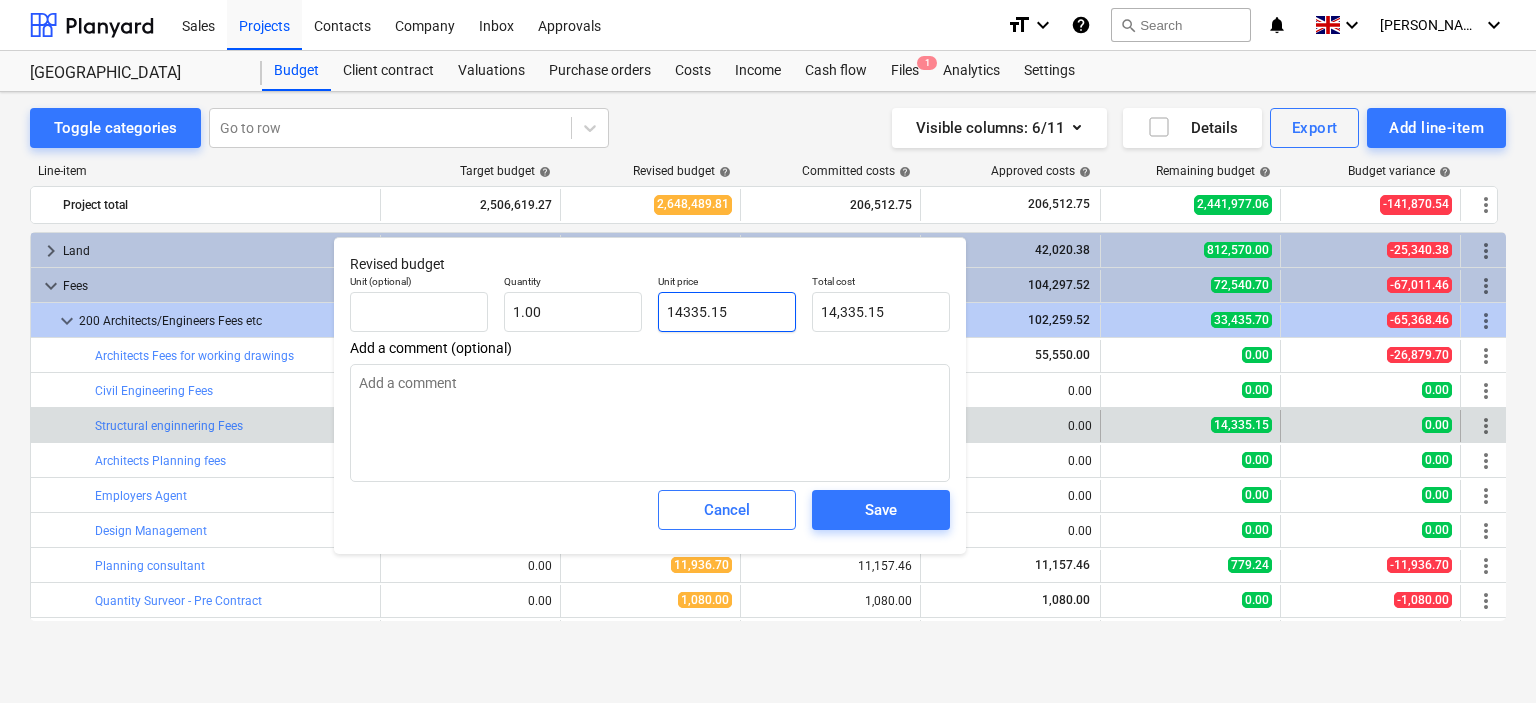 click on "14335.15" at bounding box center [727, 312] 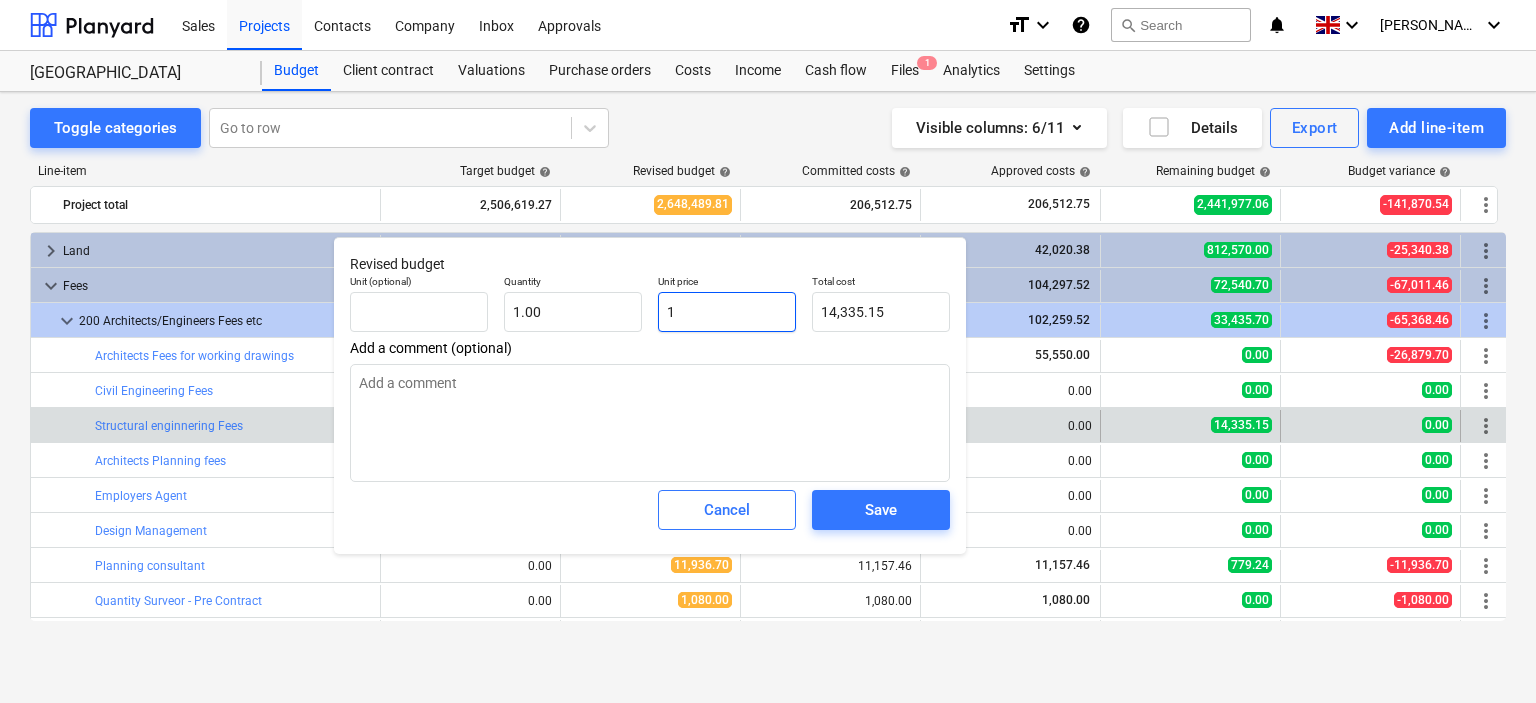 type on "1.00" 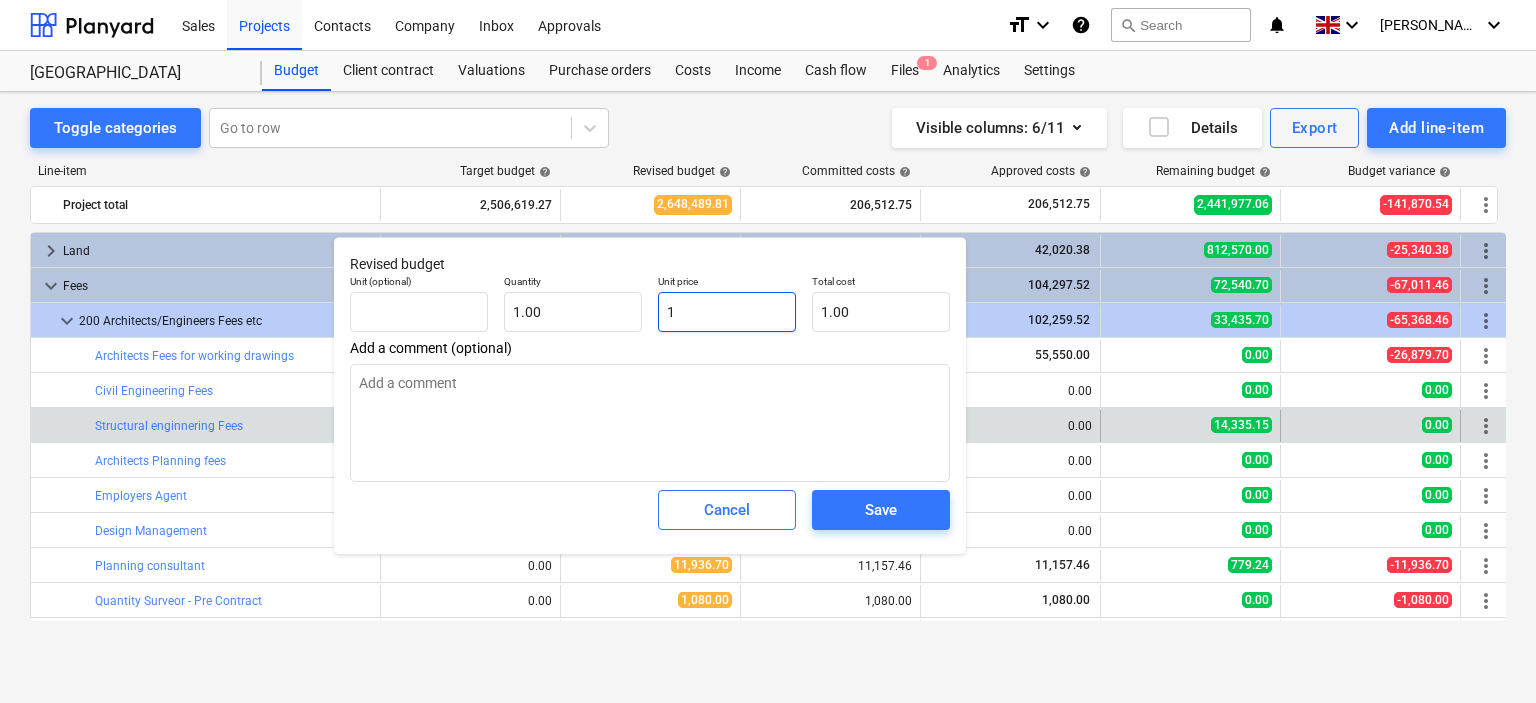 type on "x" 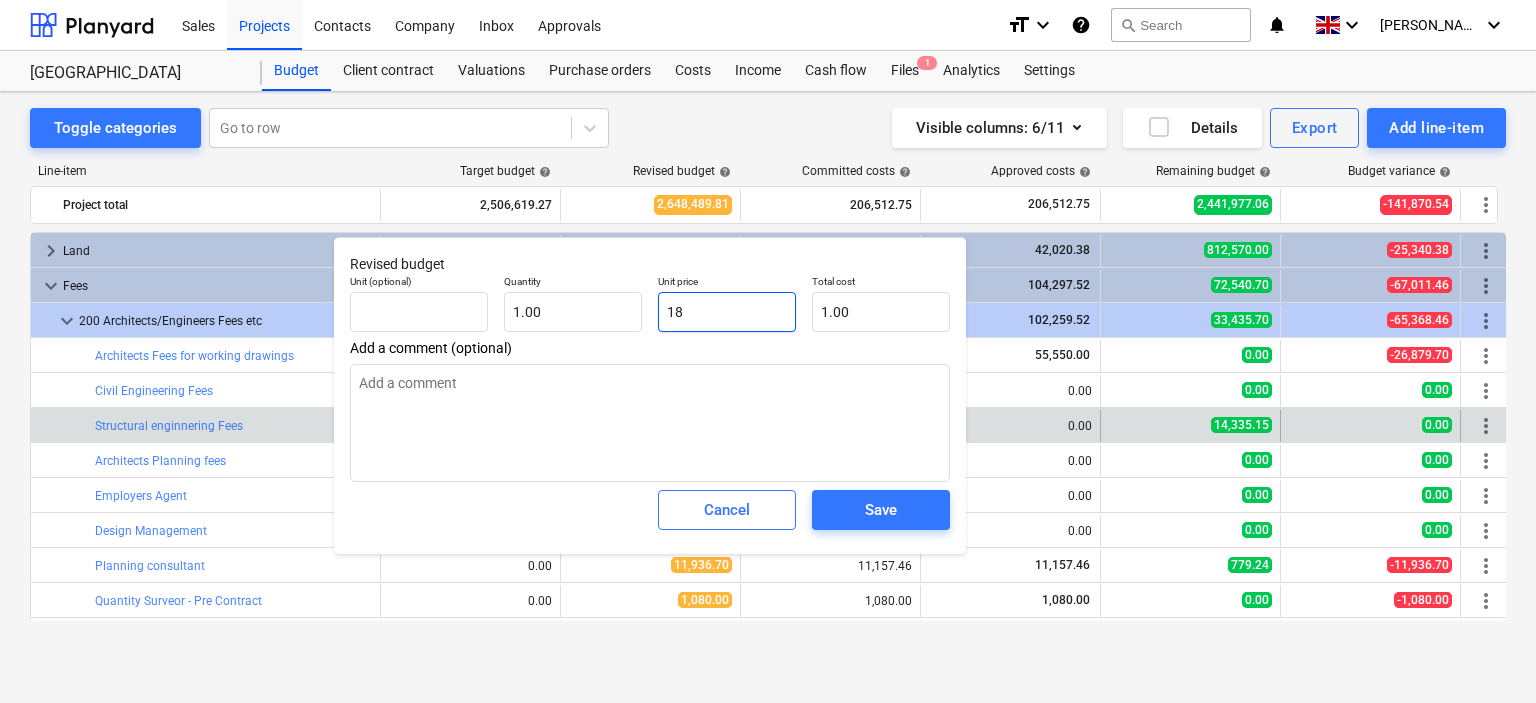 type on "18.00" 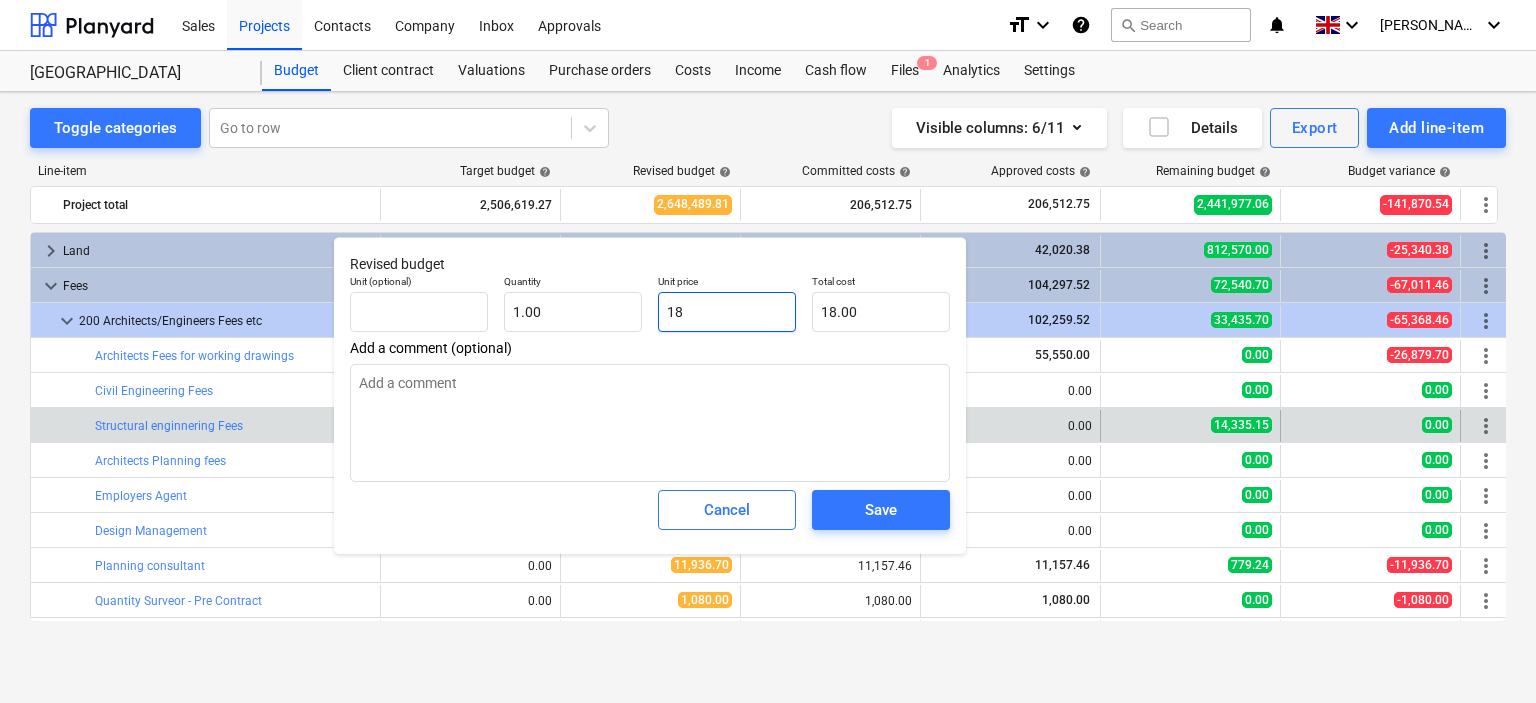 type on "x" 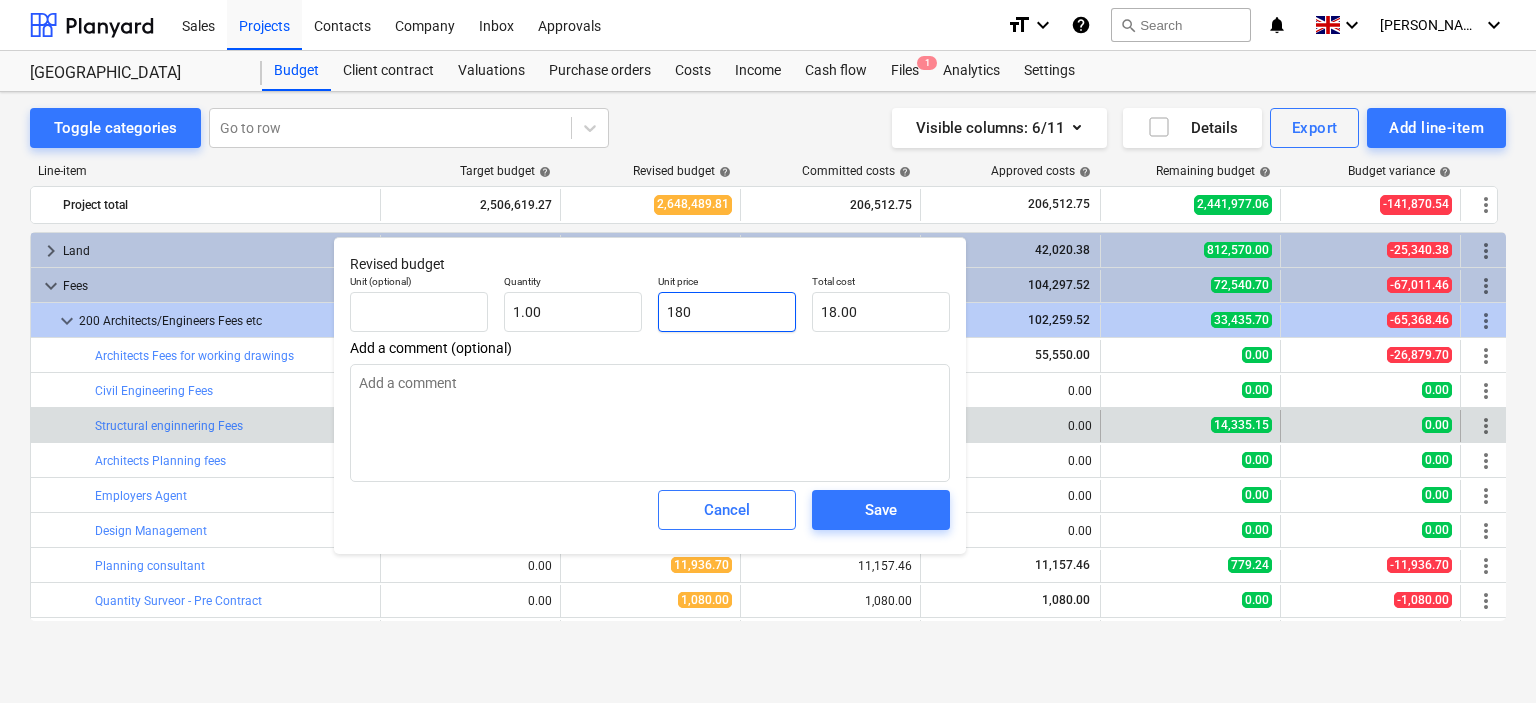 type on "180.00" 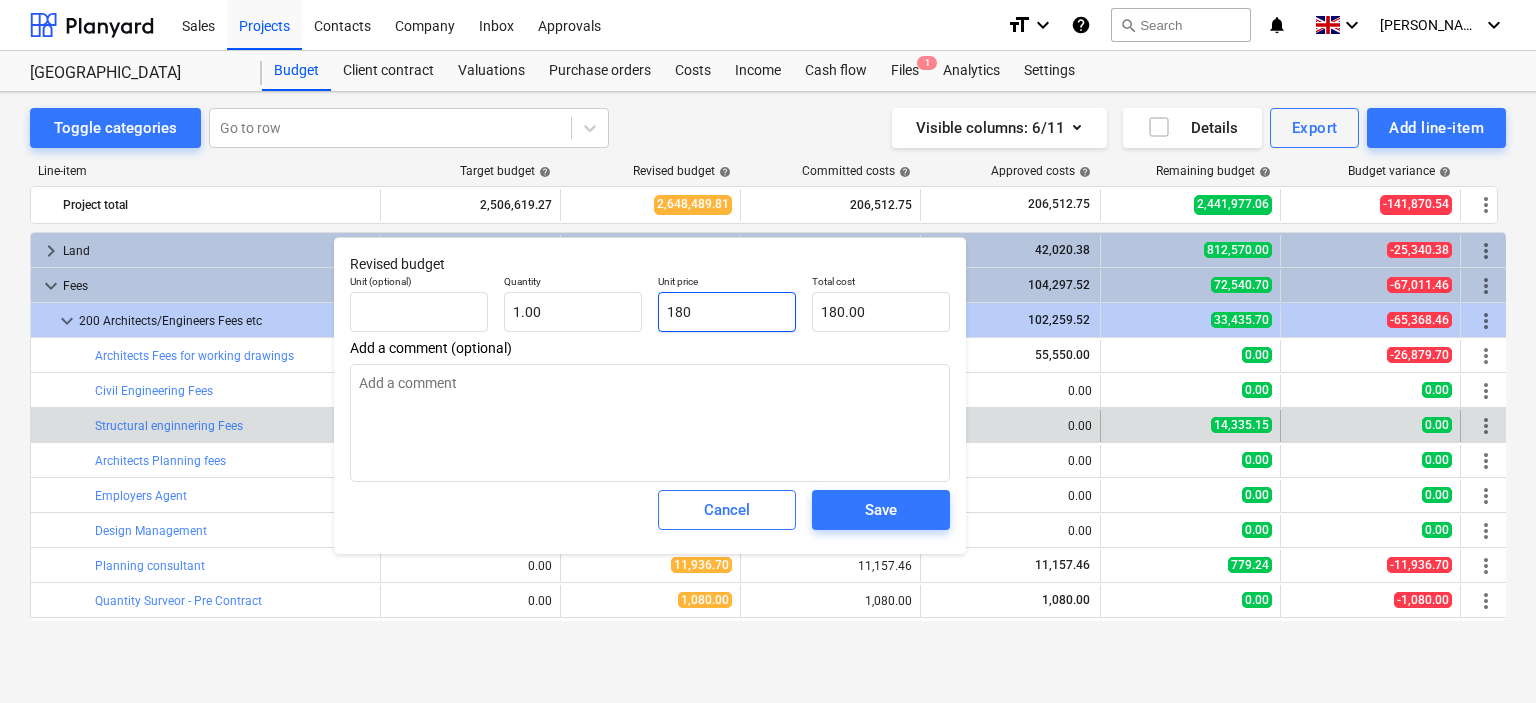 type on "x" 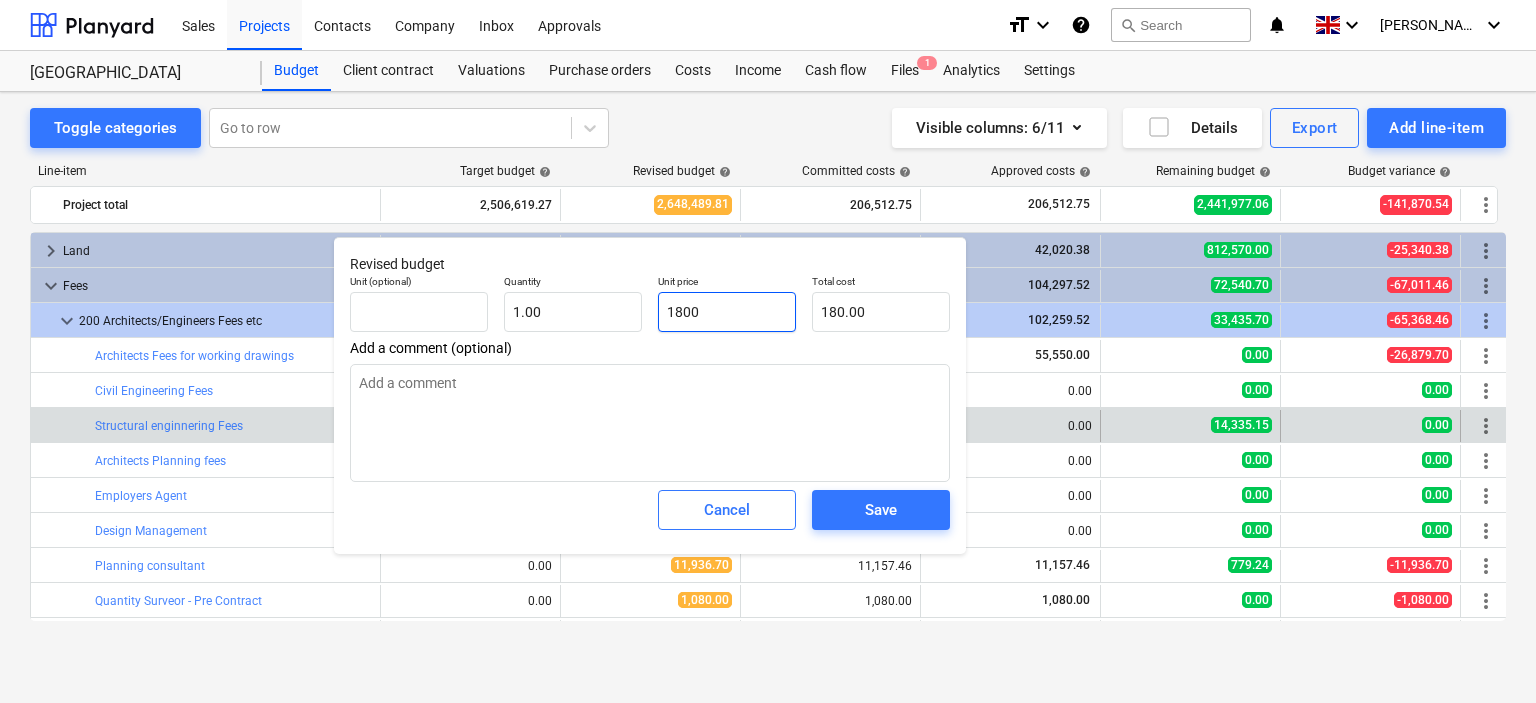 type on "1,800.00" 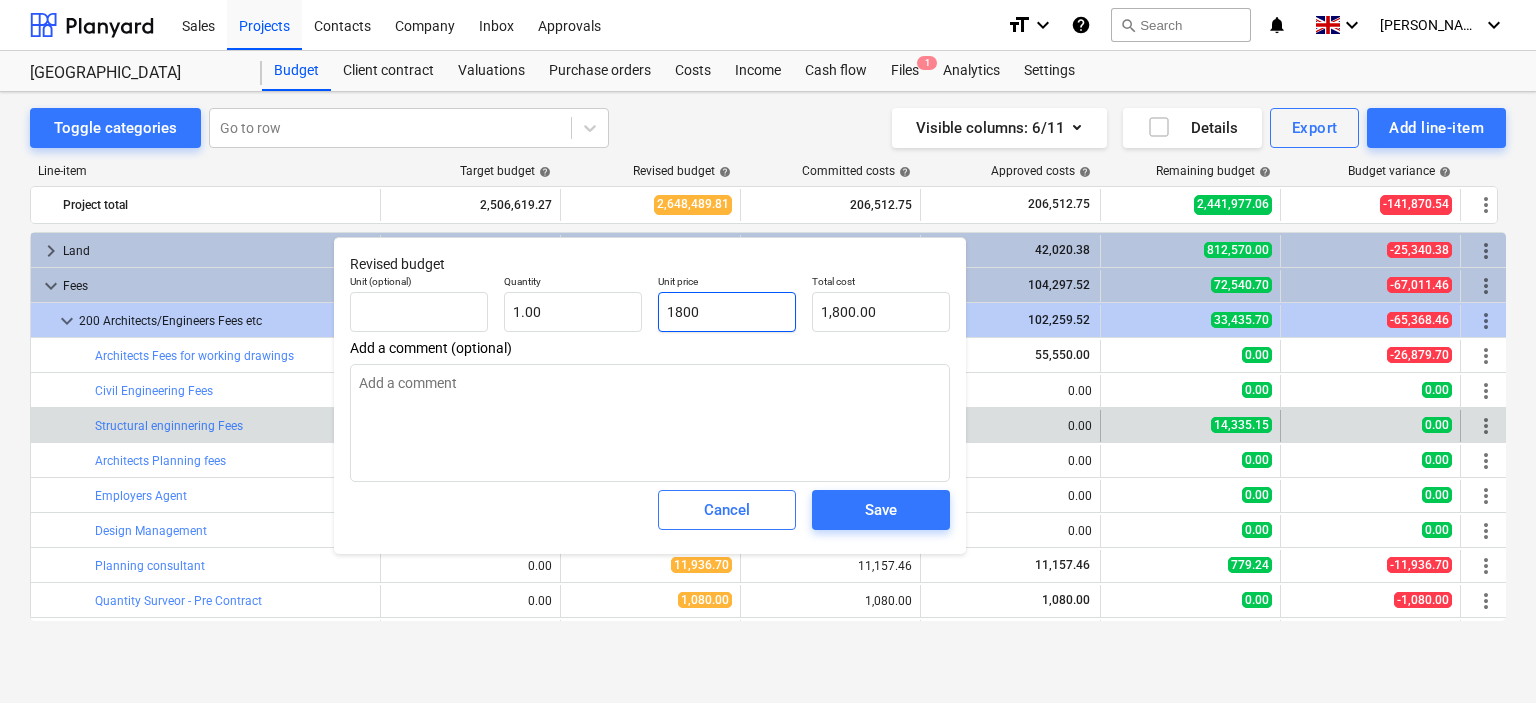 type on "x" 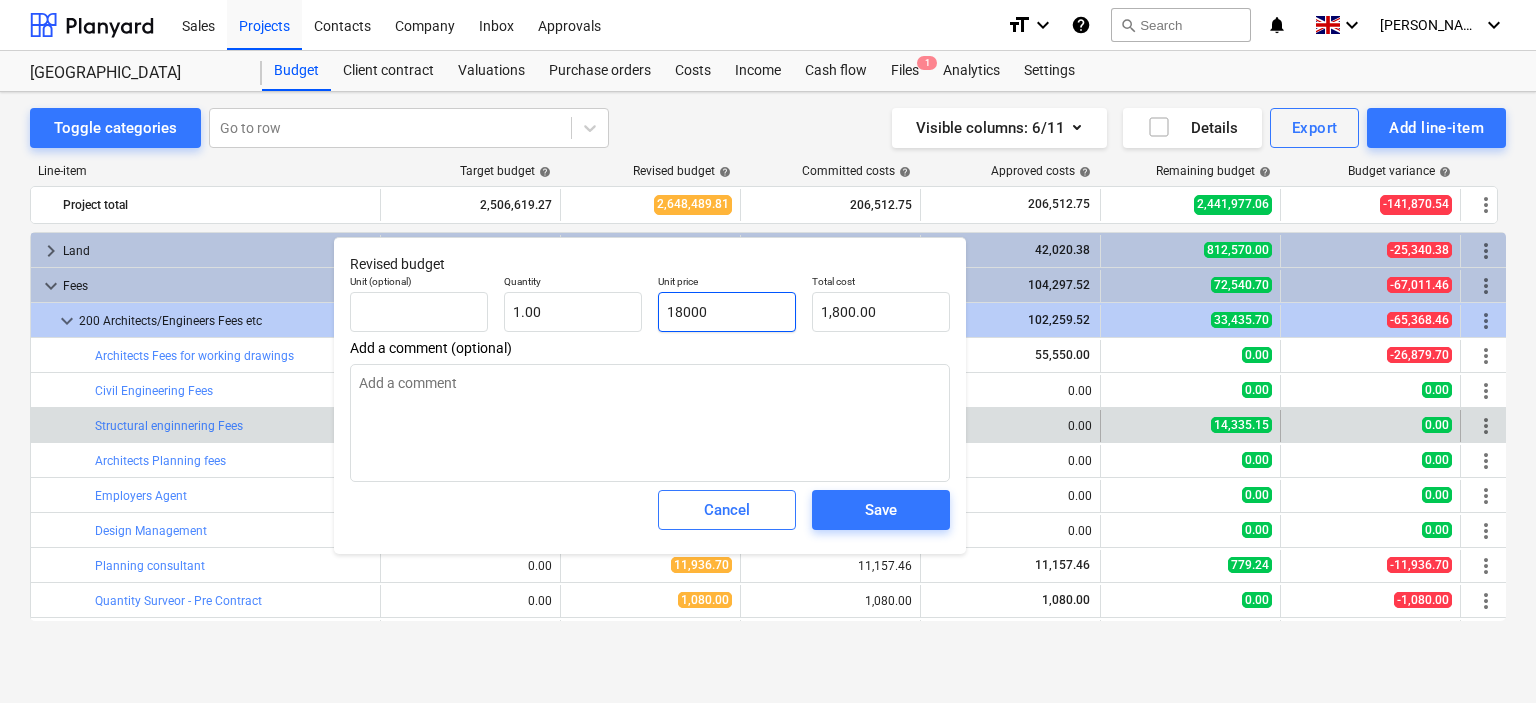 type on "18,000.00" 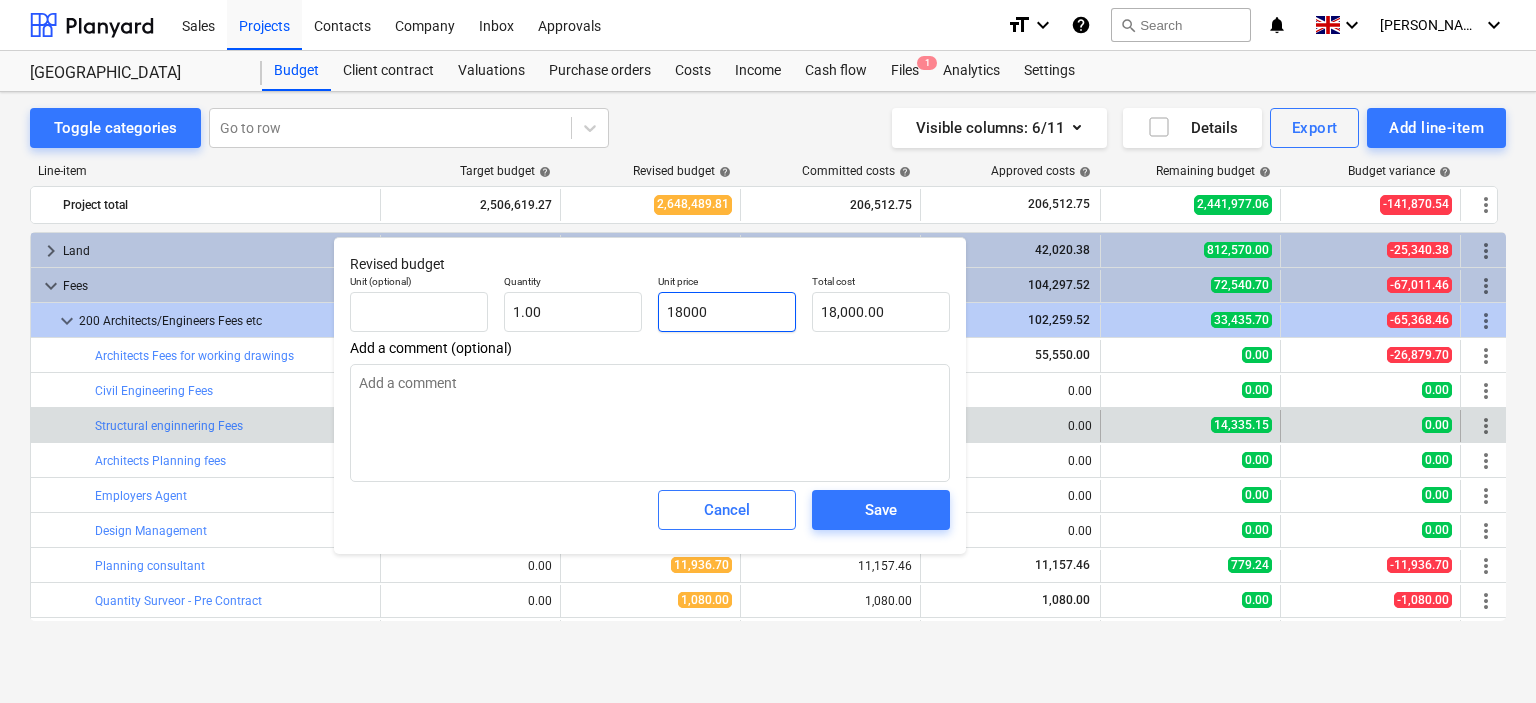 type on "18000" 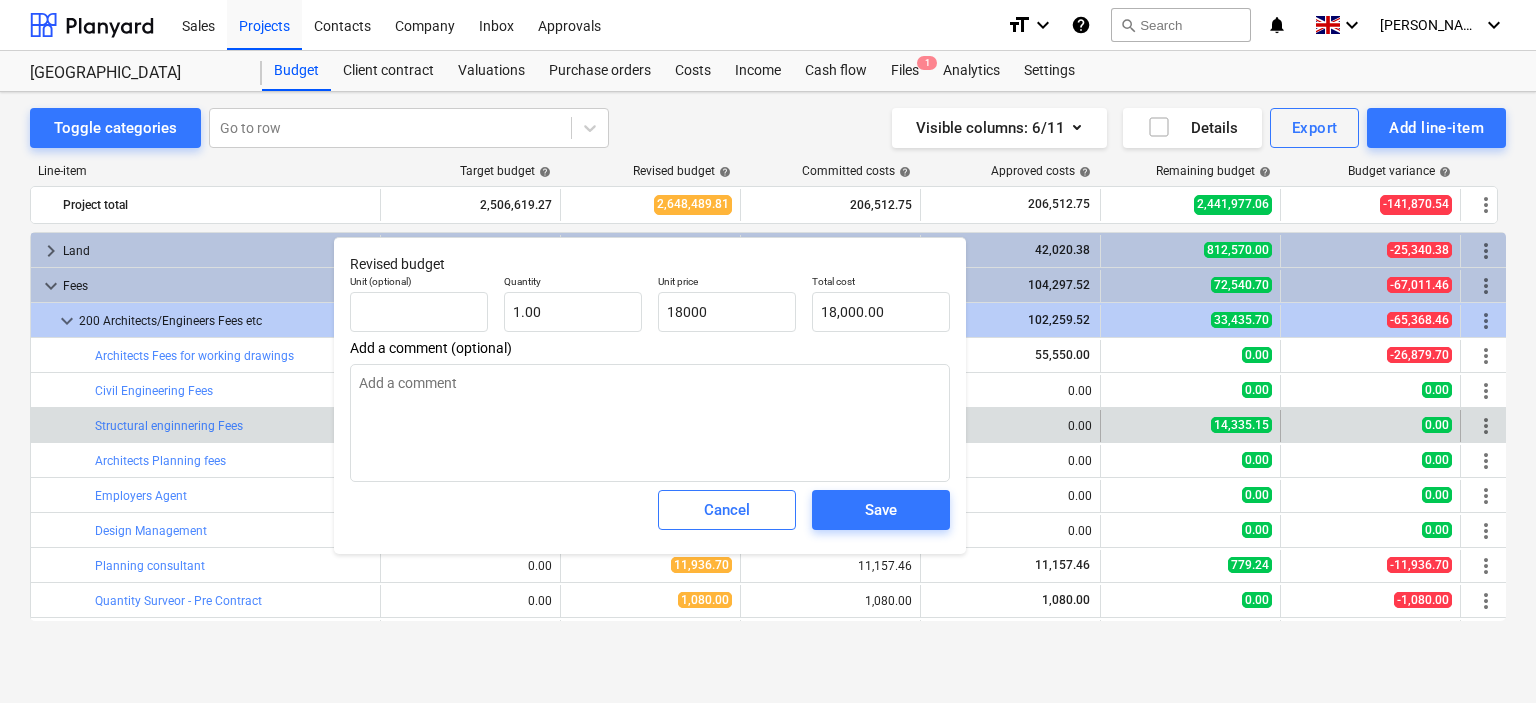 click on "Save" at bounding box center (881, 510) 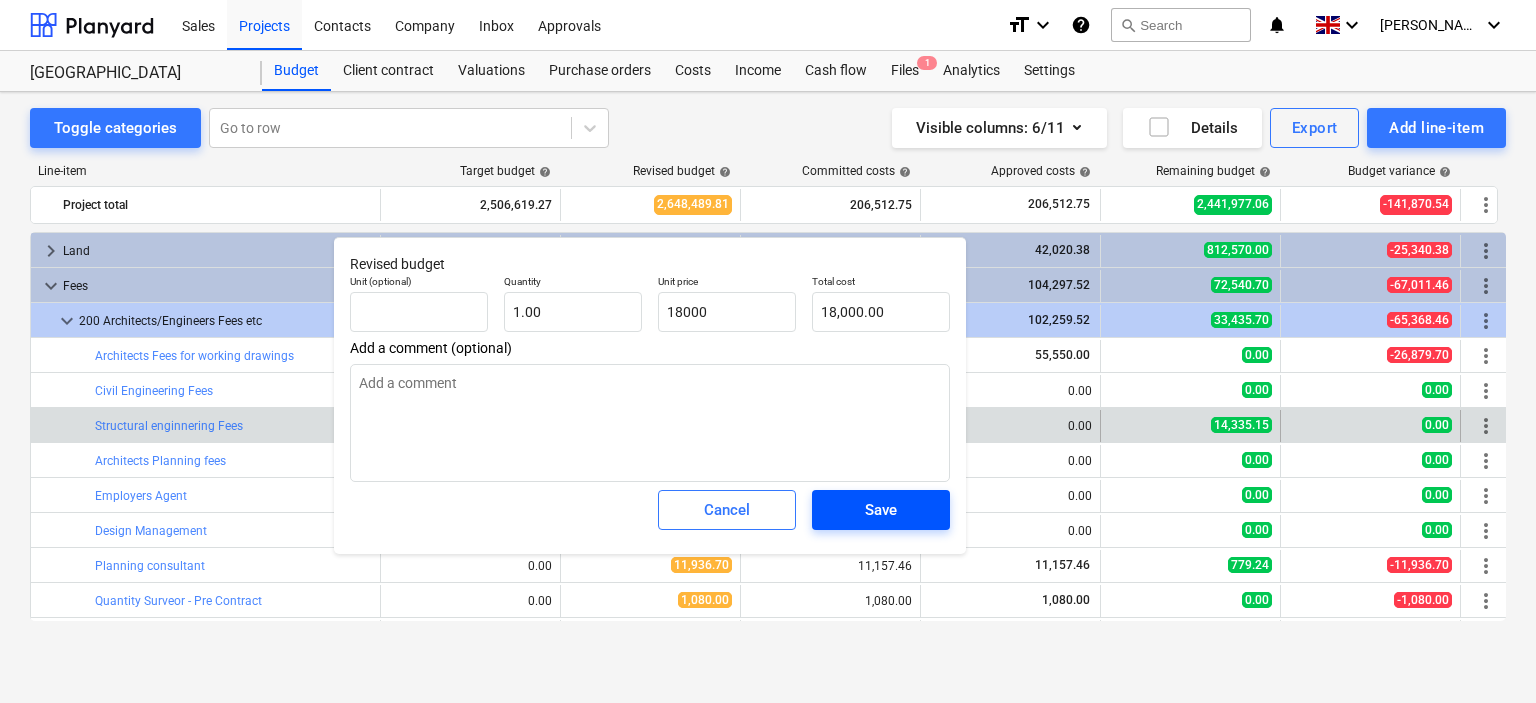 click on "Save" at bounding box center (881, 510) 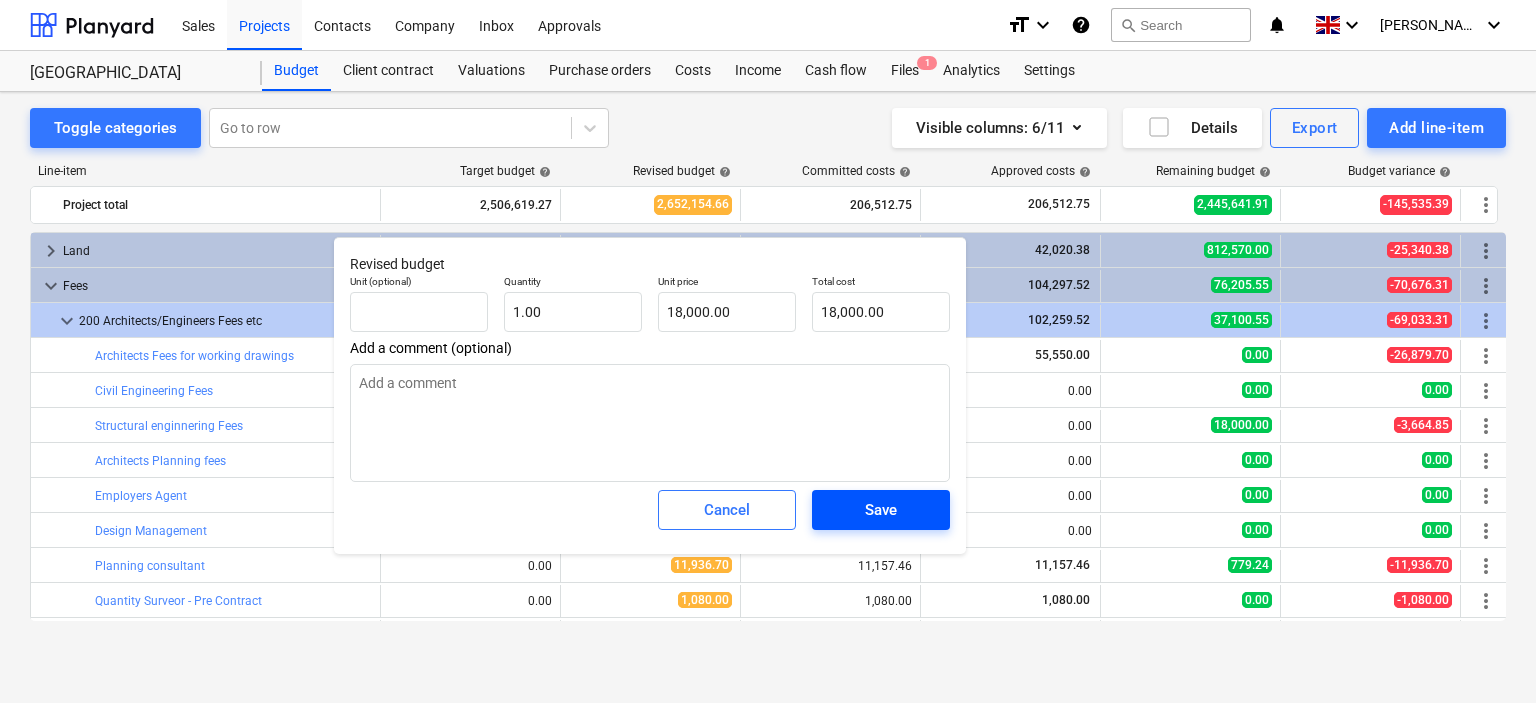 type on "x" 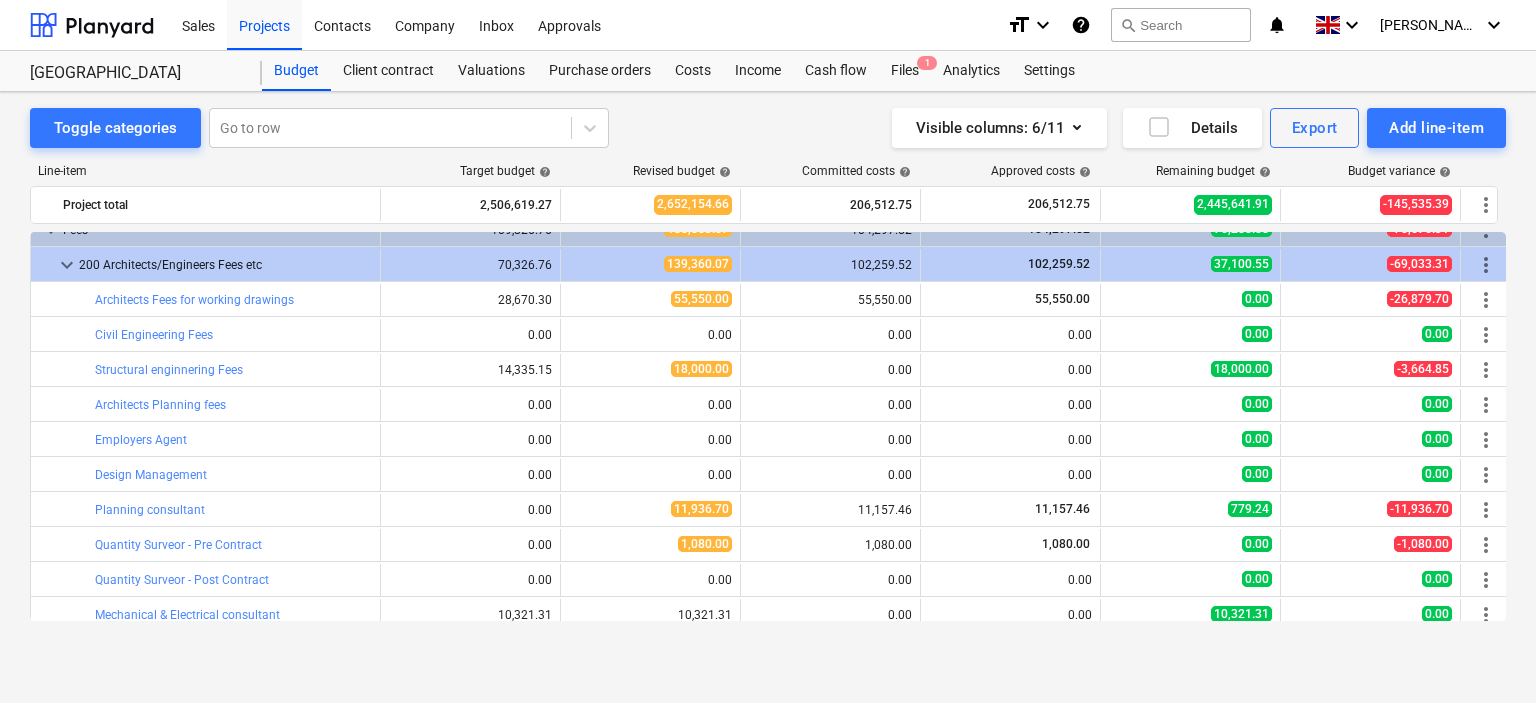 scroll, scrollTop: 0, scrollLeft: 0, axis: both 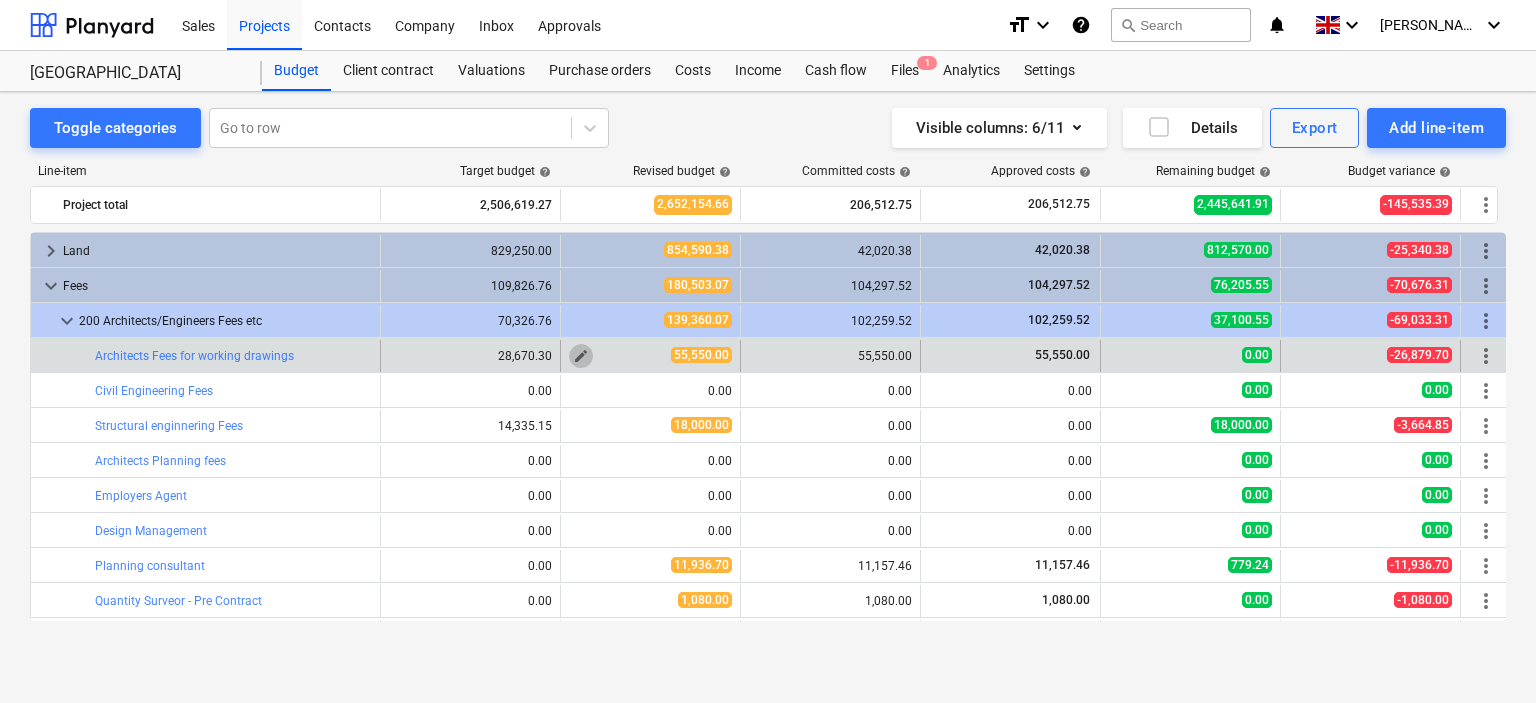 click on "edit" at bounding box center (581, 356) 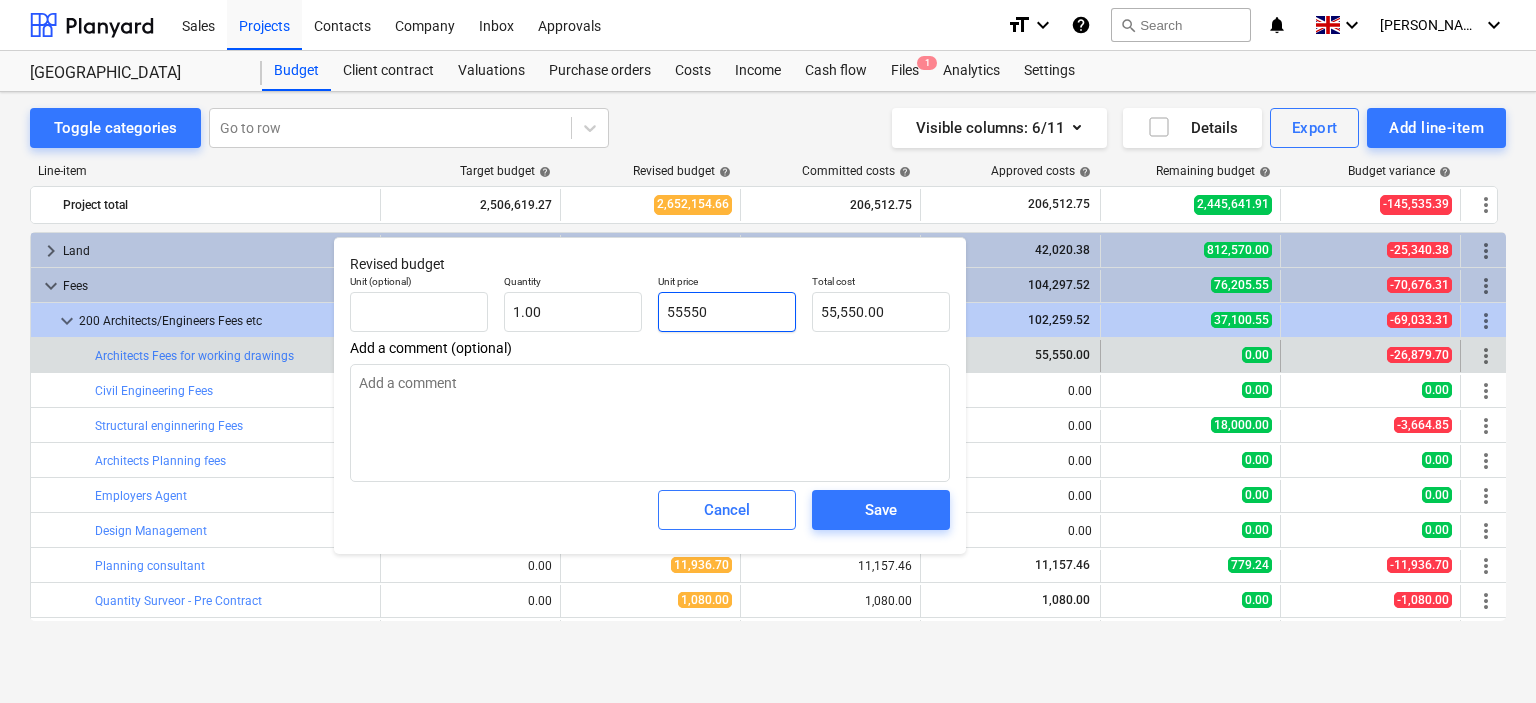 click on "55550" at bounding box center [727, 312] 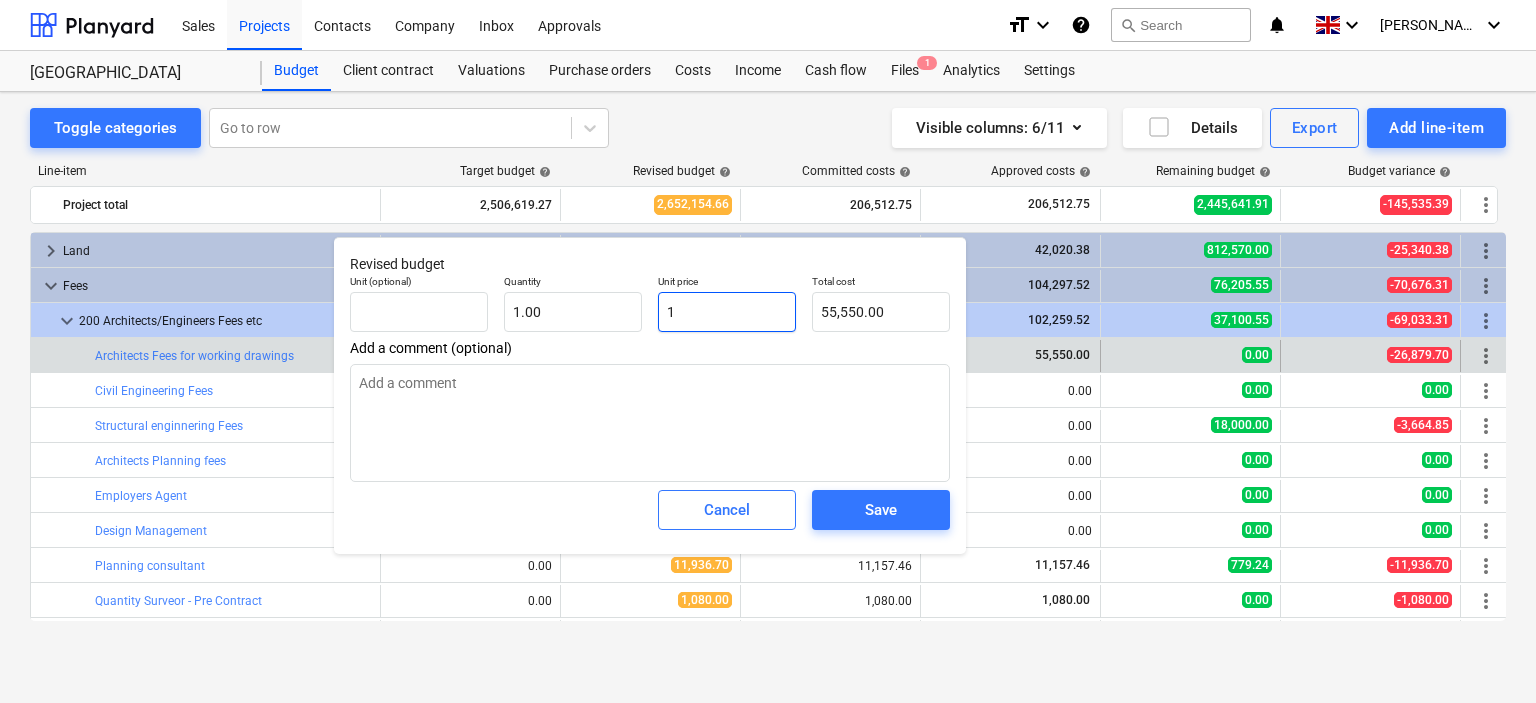 type on "1.00" 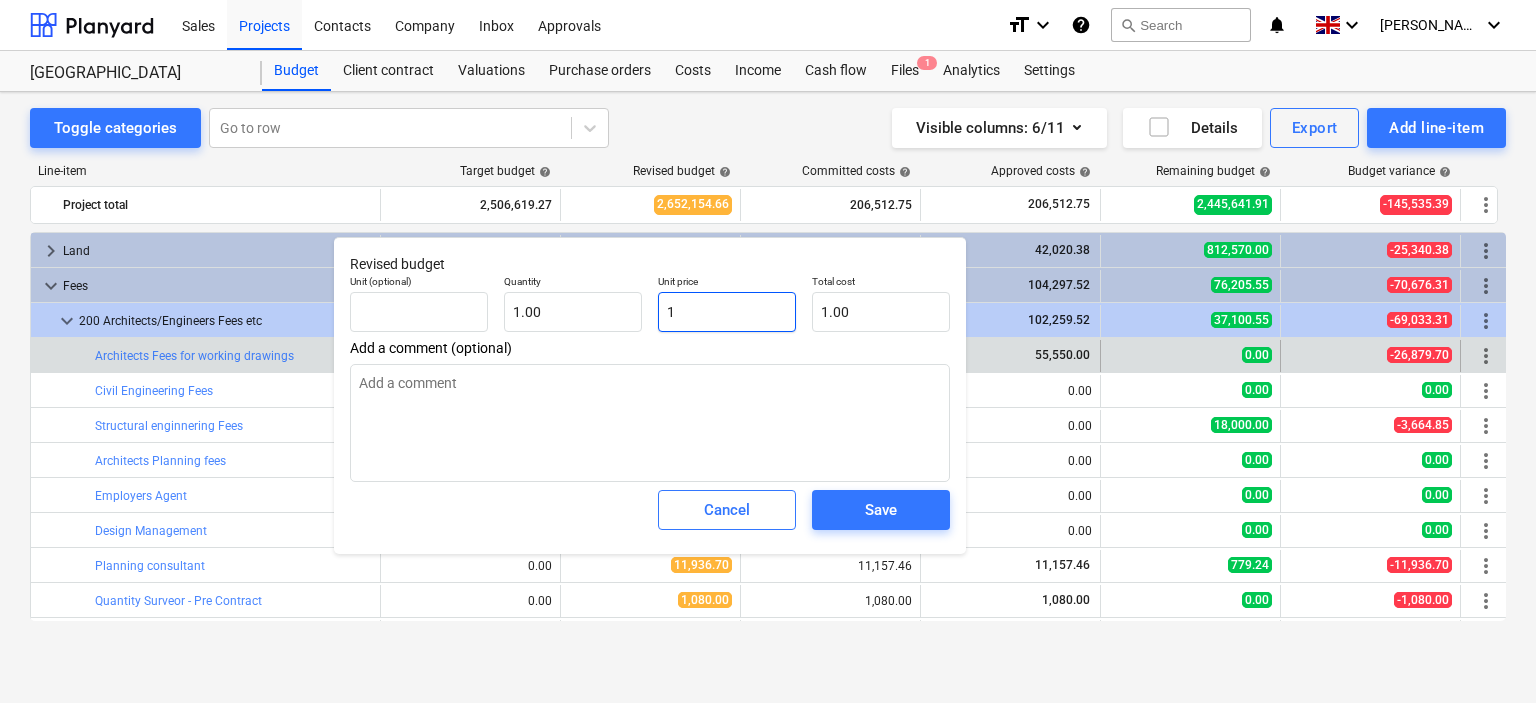 type on "10" 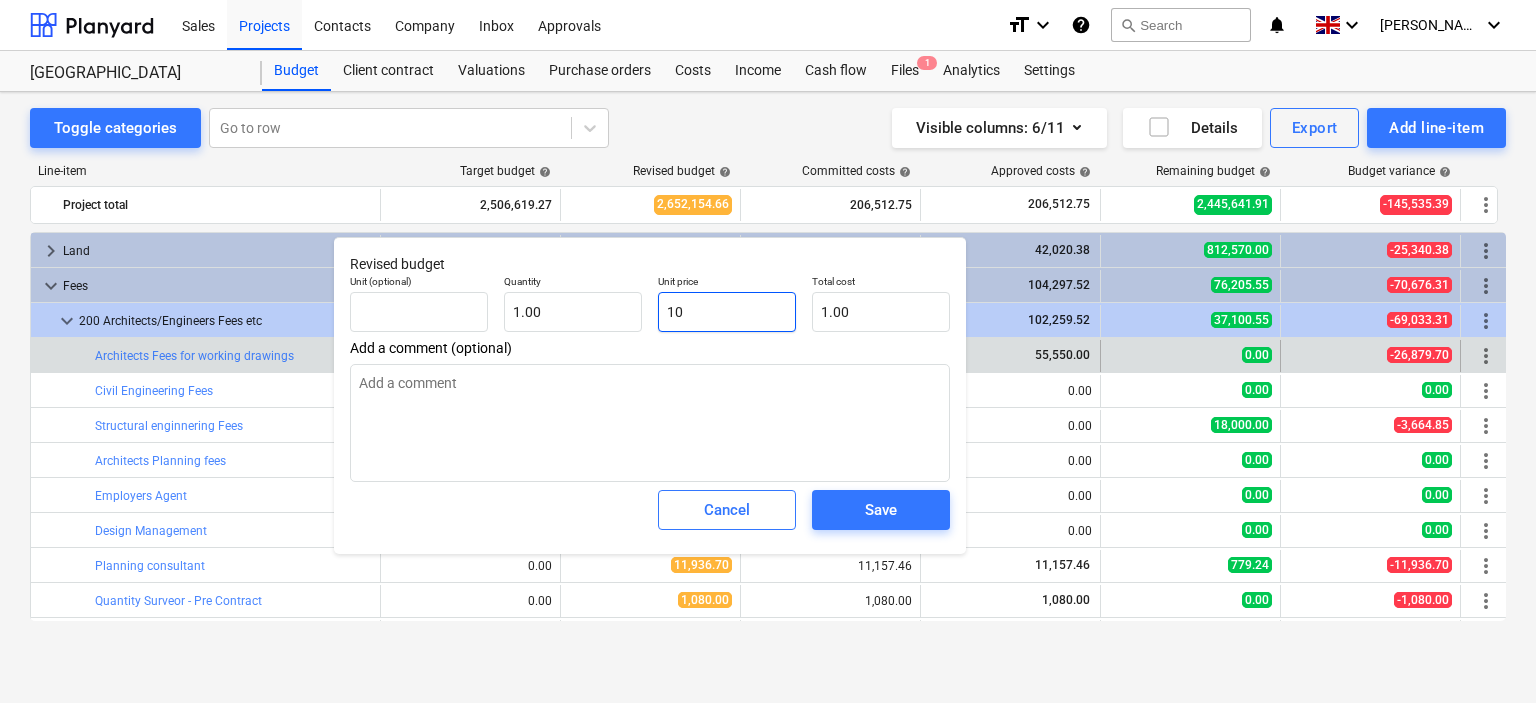 type on "10.00" 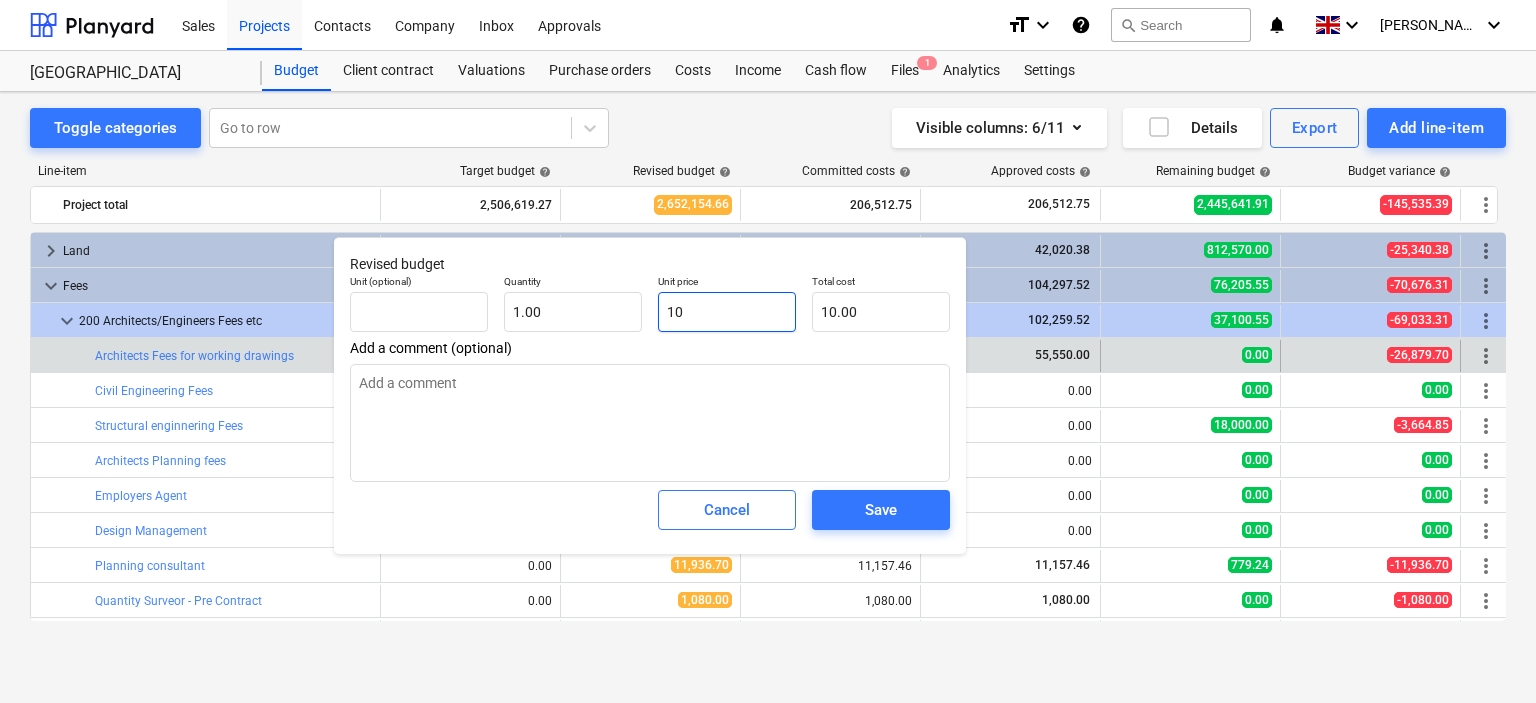 type on "100" 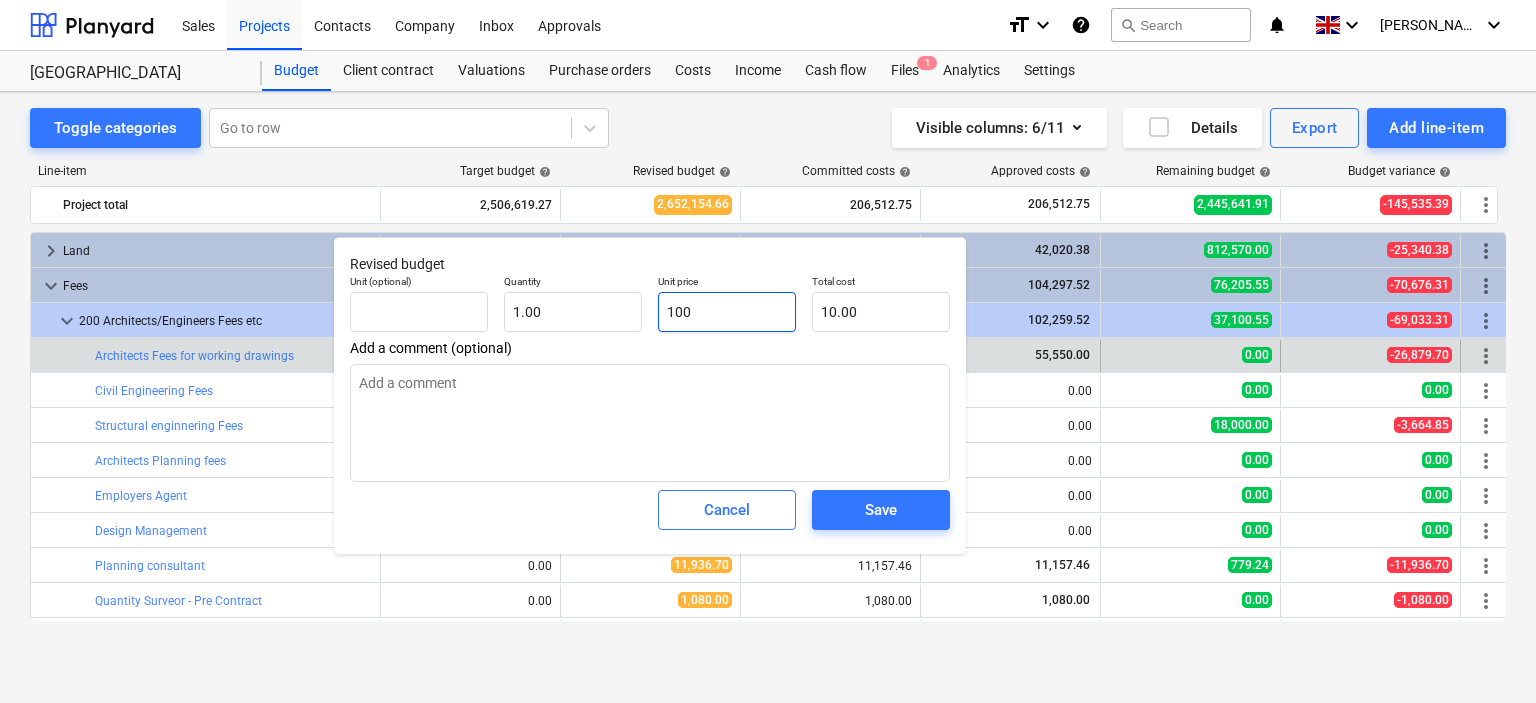 type on "100.00" 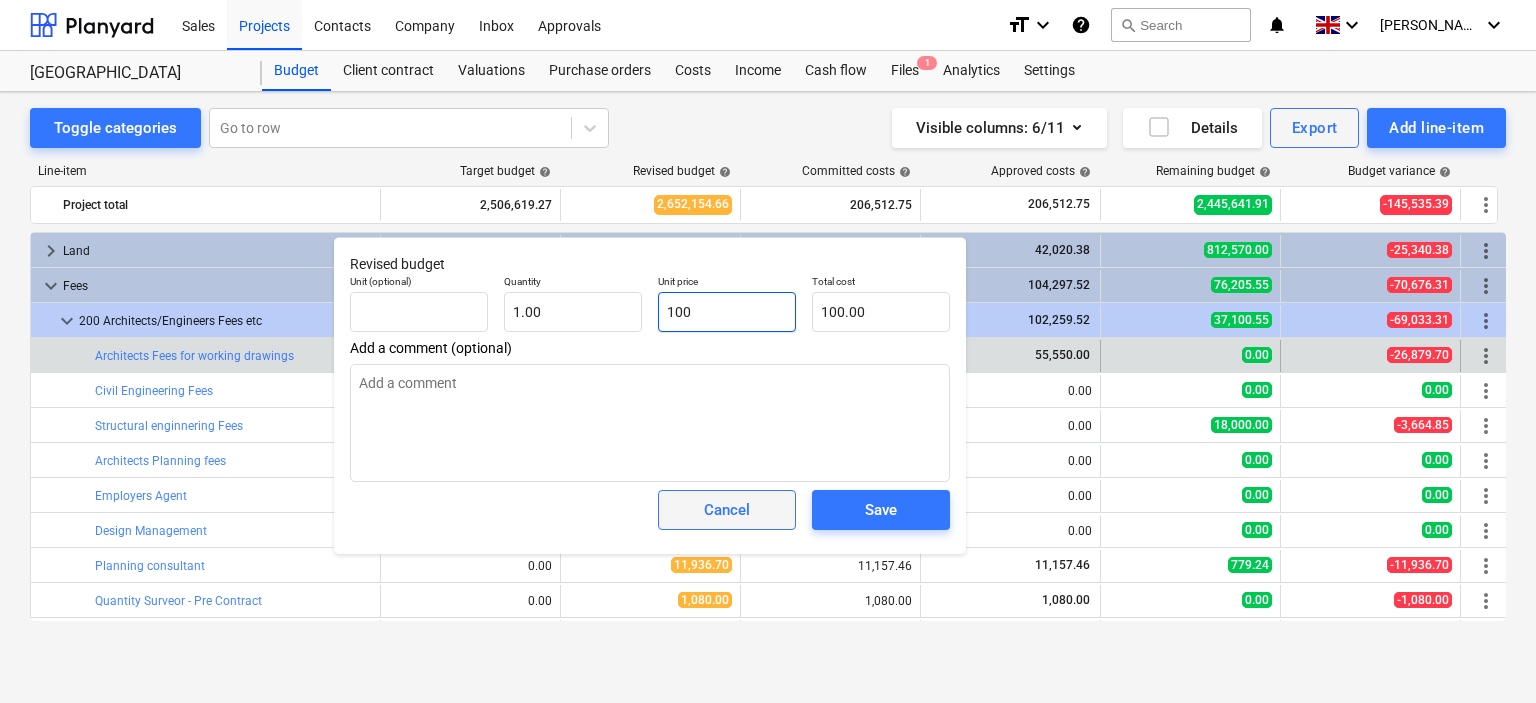type on "100" 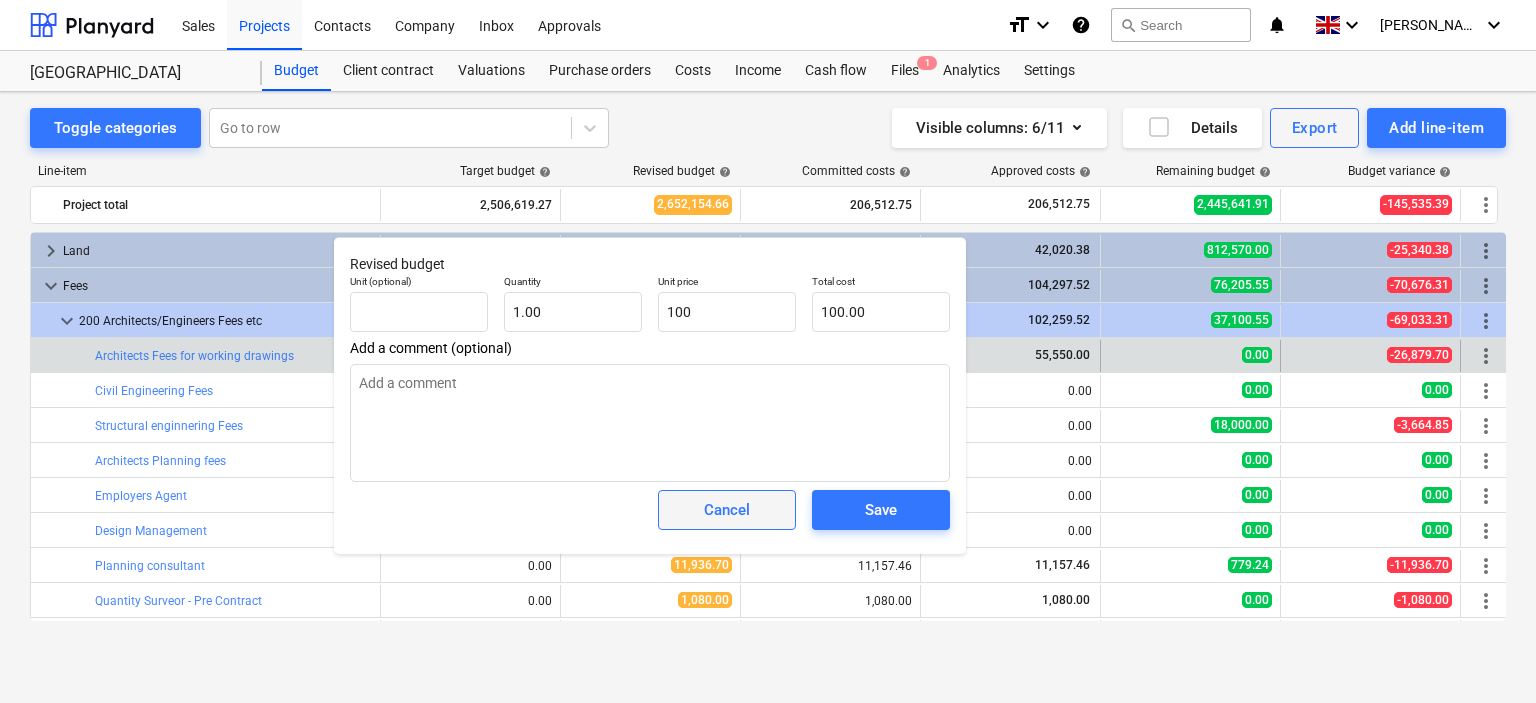 click on "Cancel" at bounding box center [727, 510] 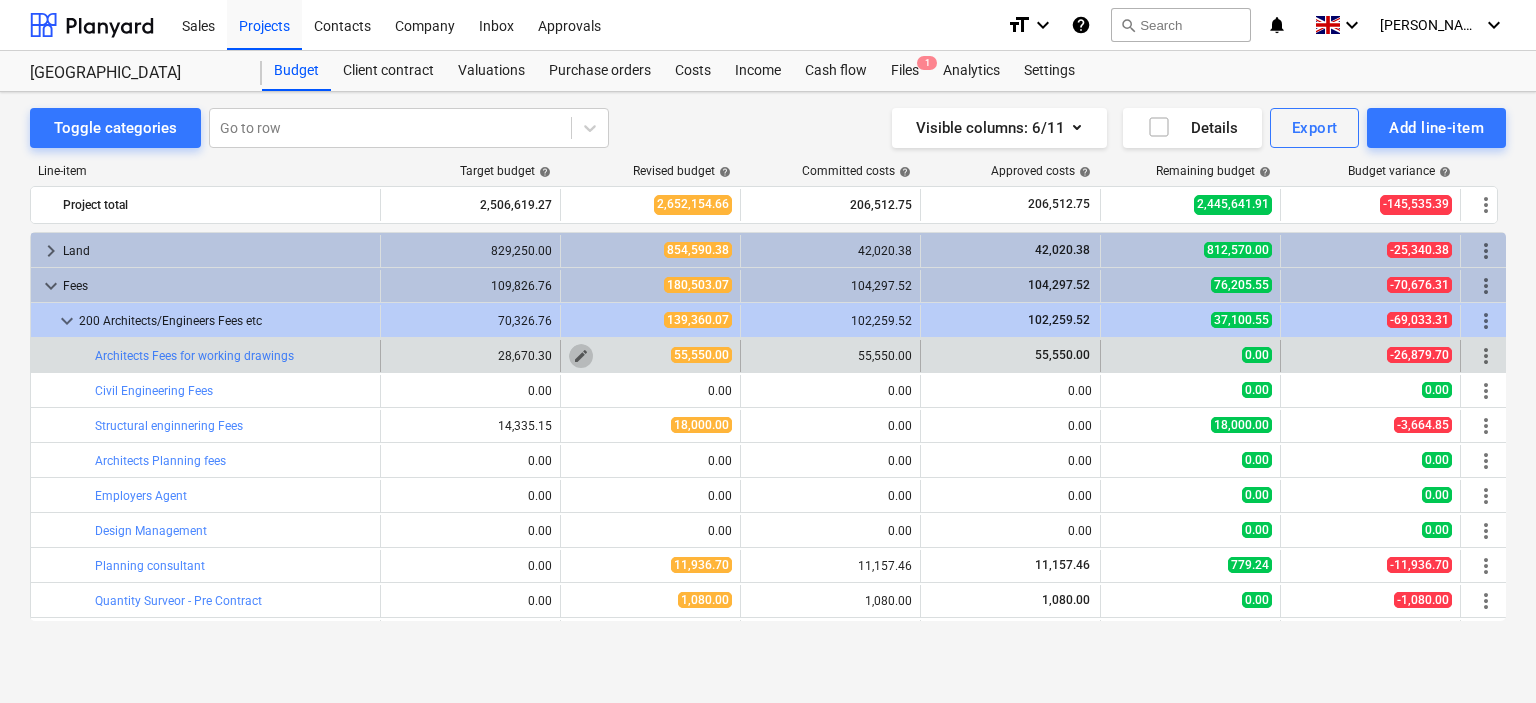 click on "edit" at bounding box center (581, 356) 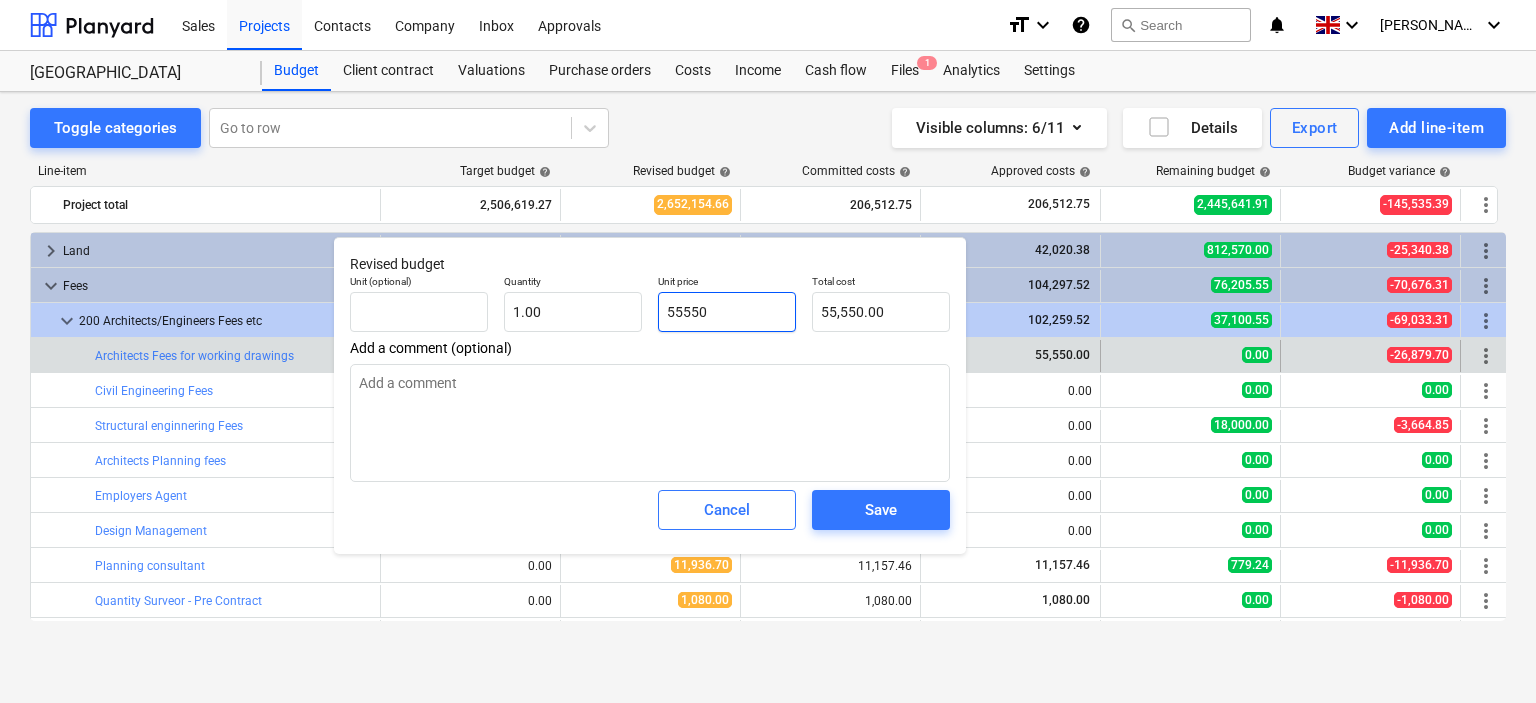 click on "55550" at bounding box center (727, 312) 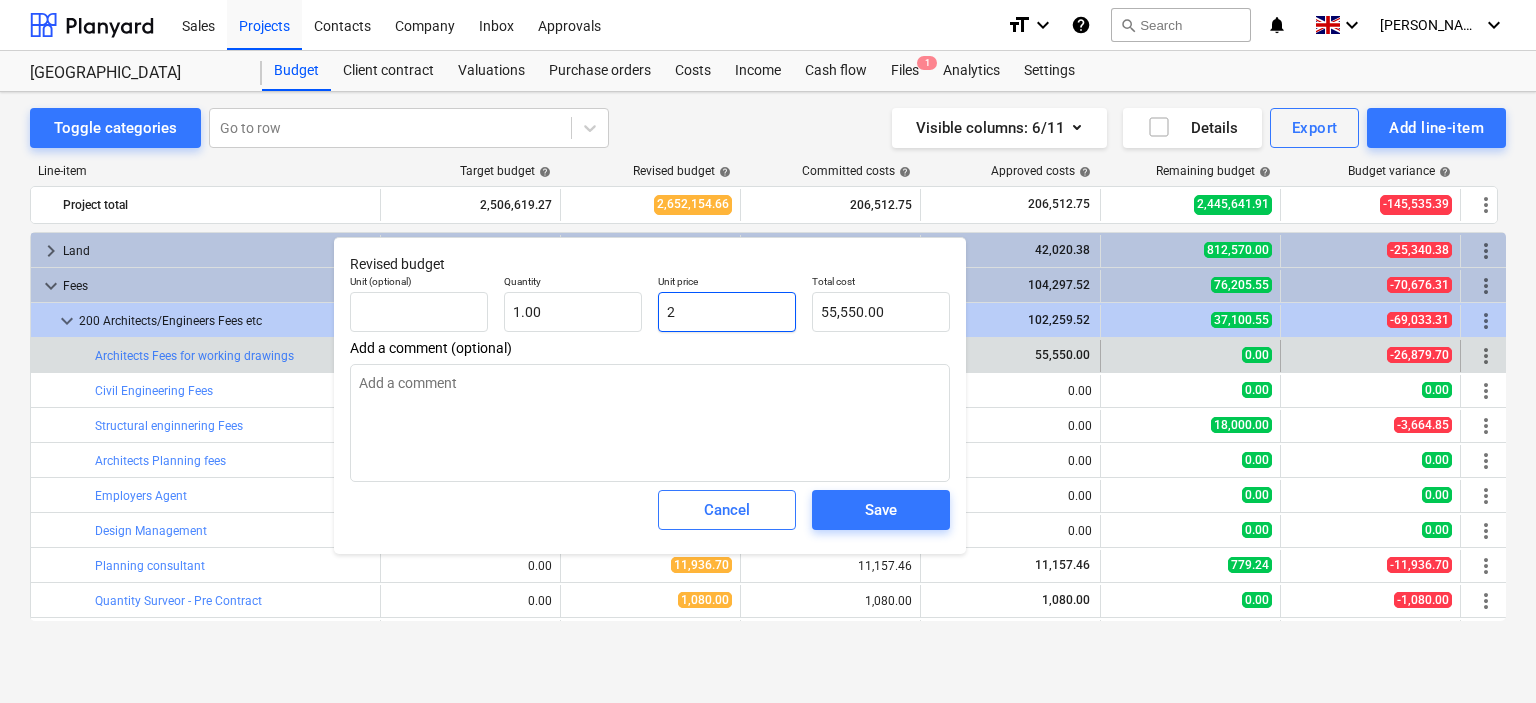 type on "2.00" 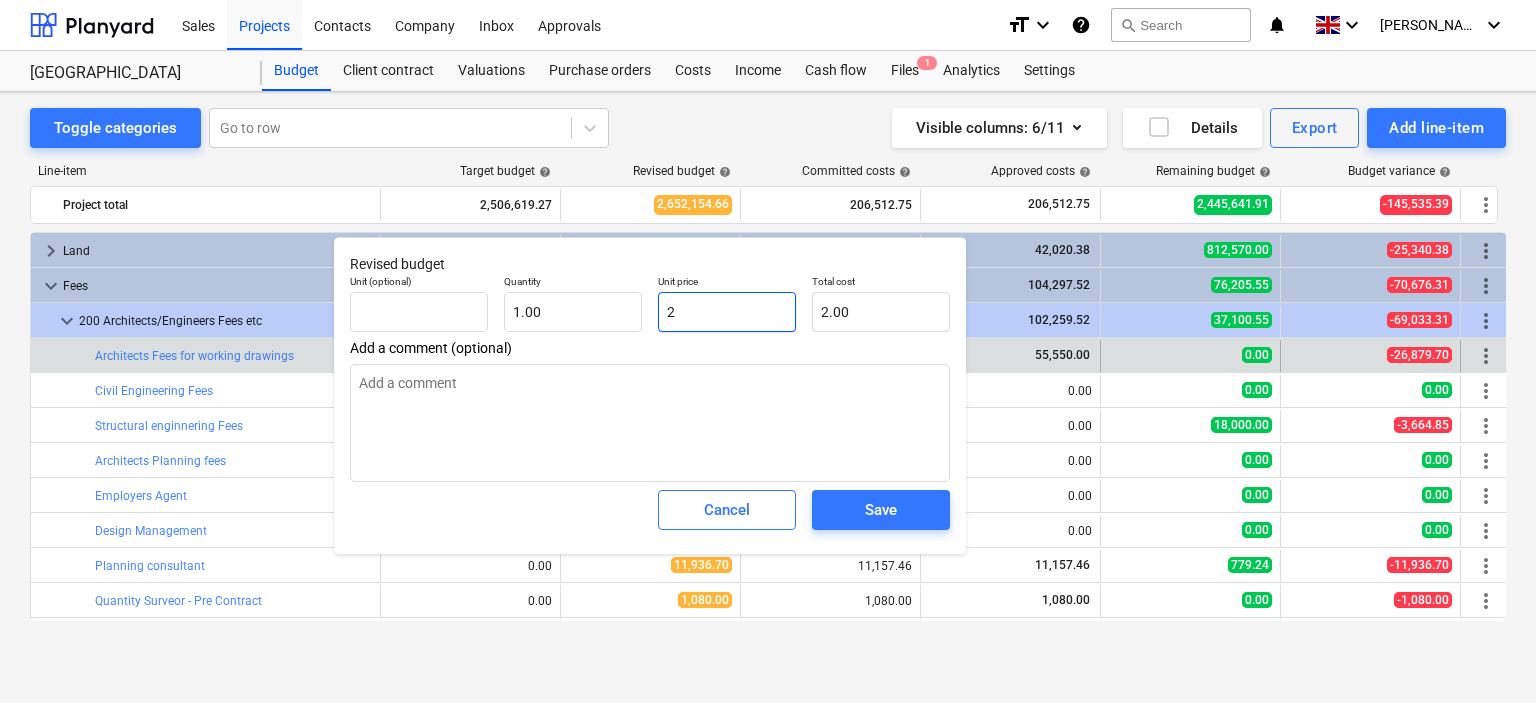 type on "28" 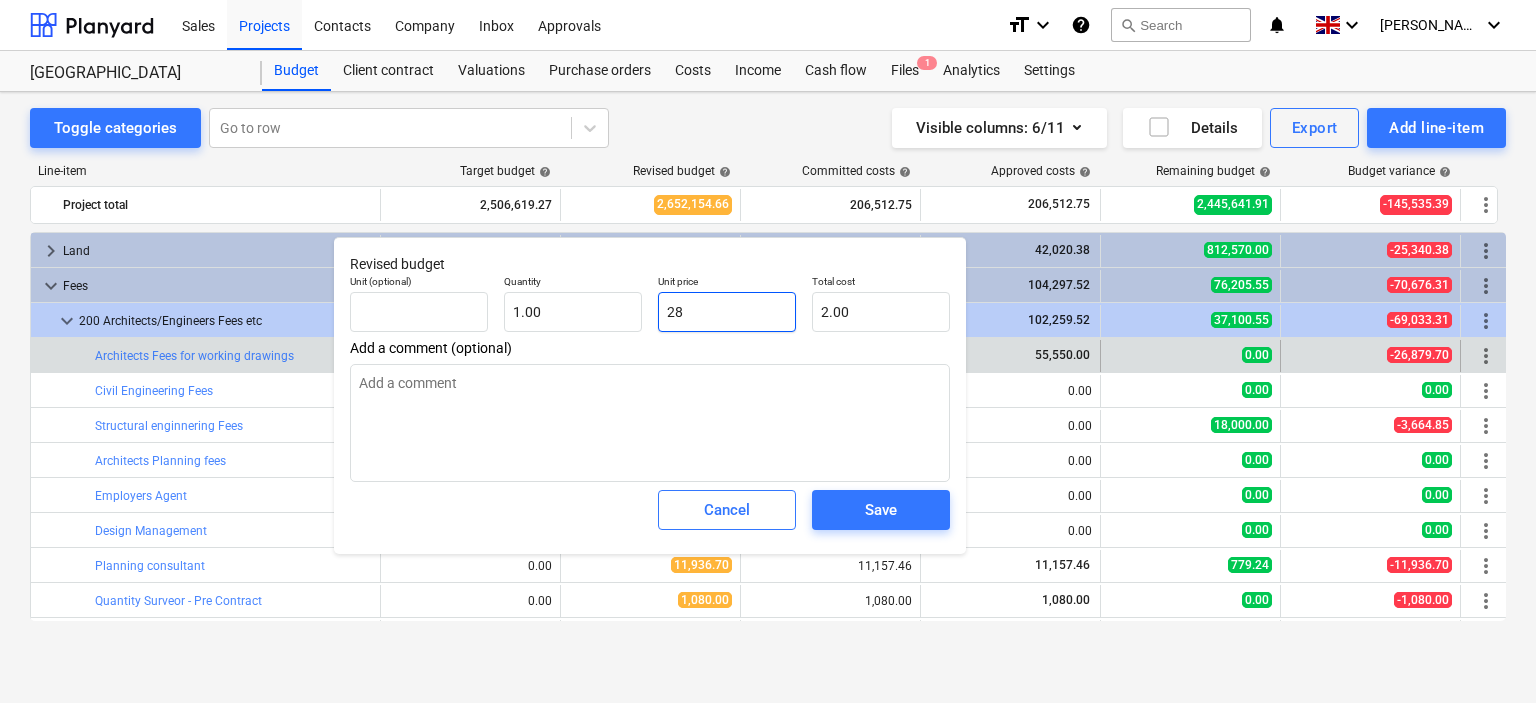 type on "28.00" 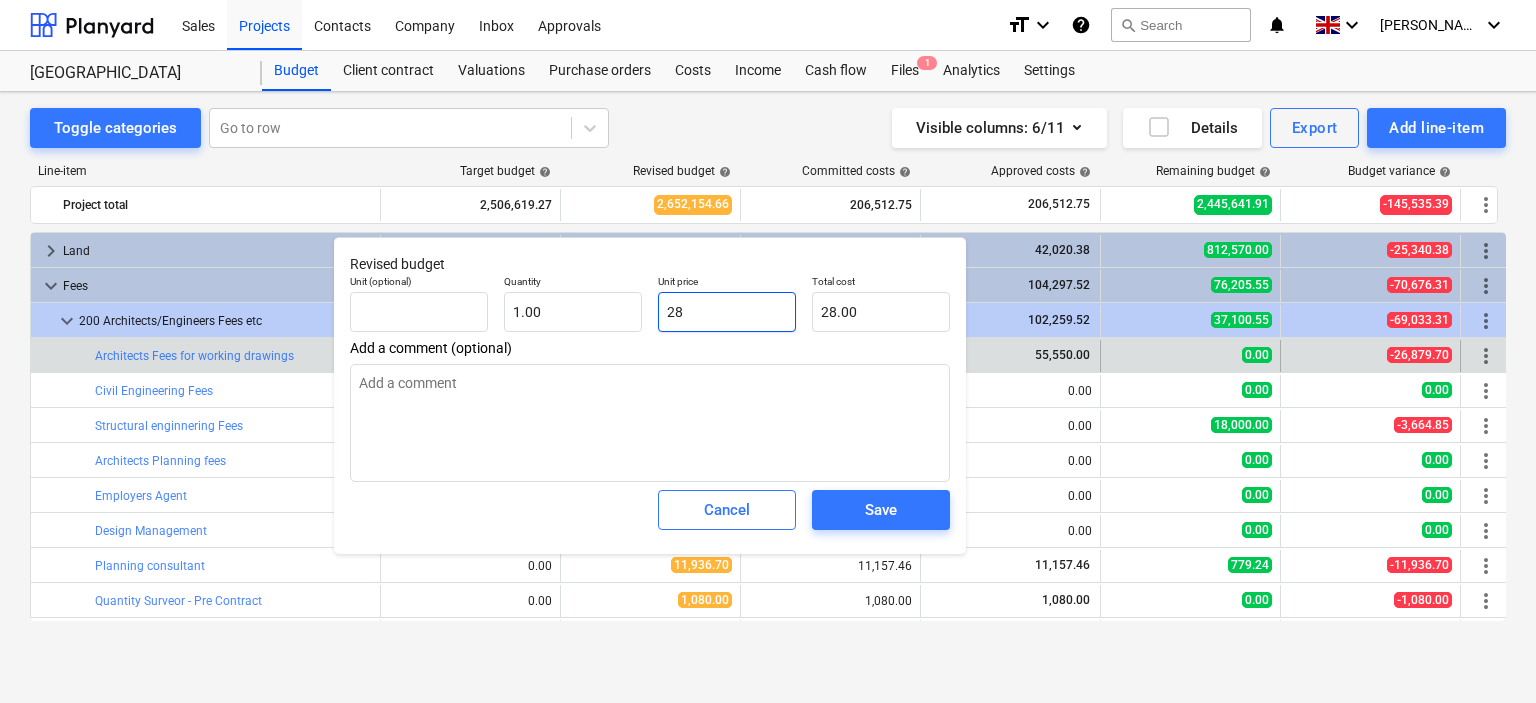 type on "286" 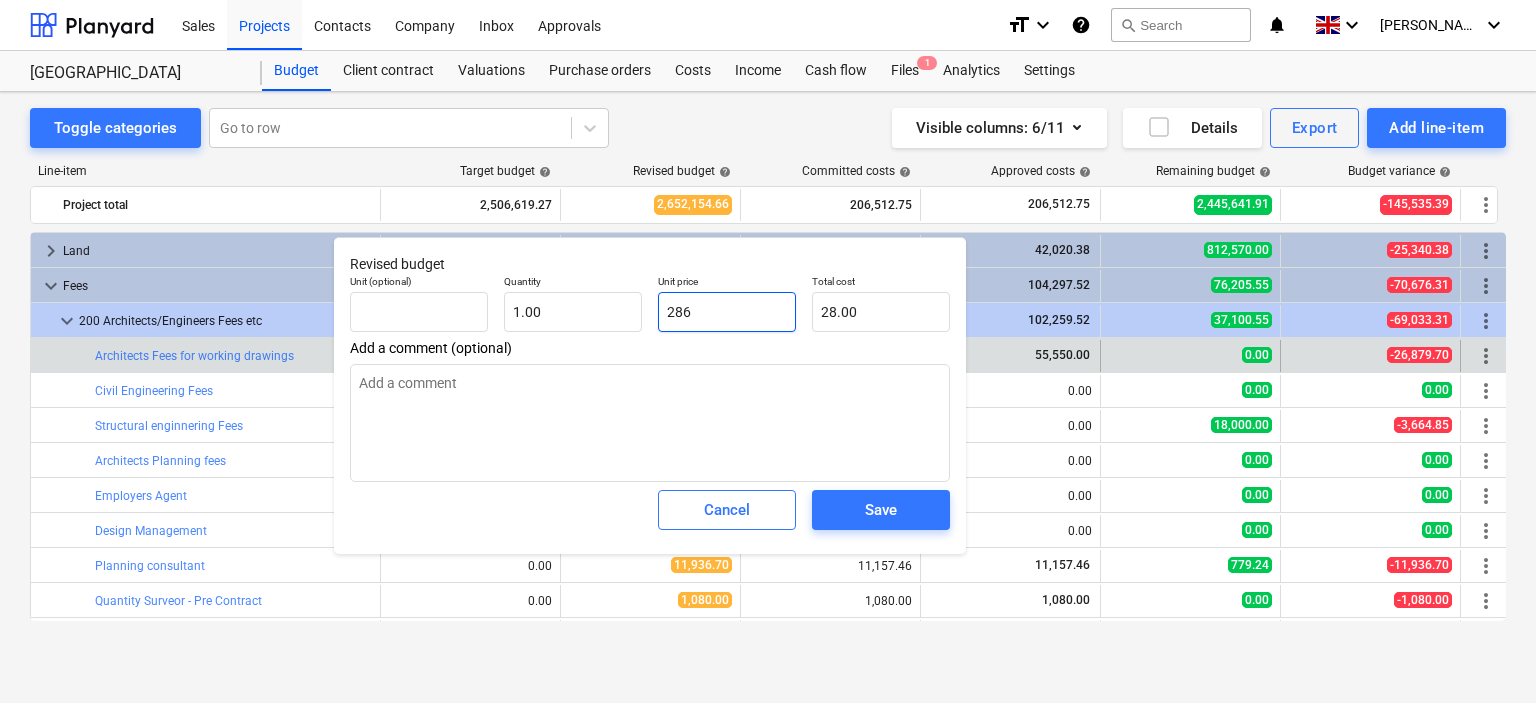 type on "286.00" 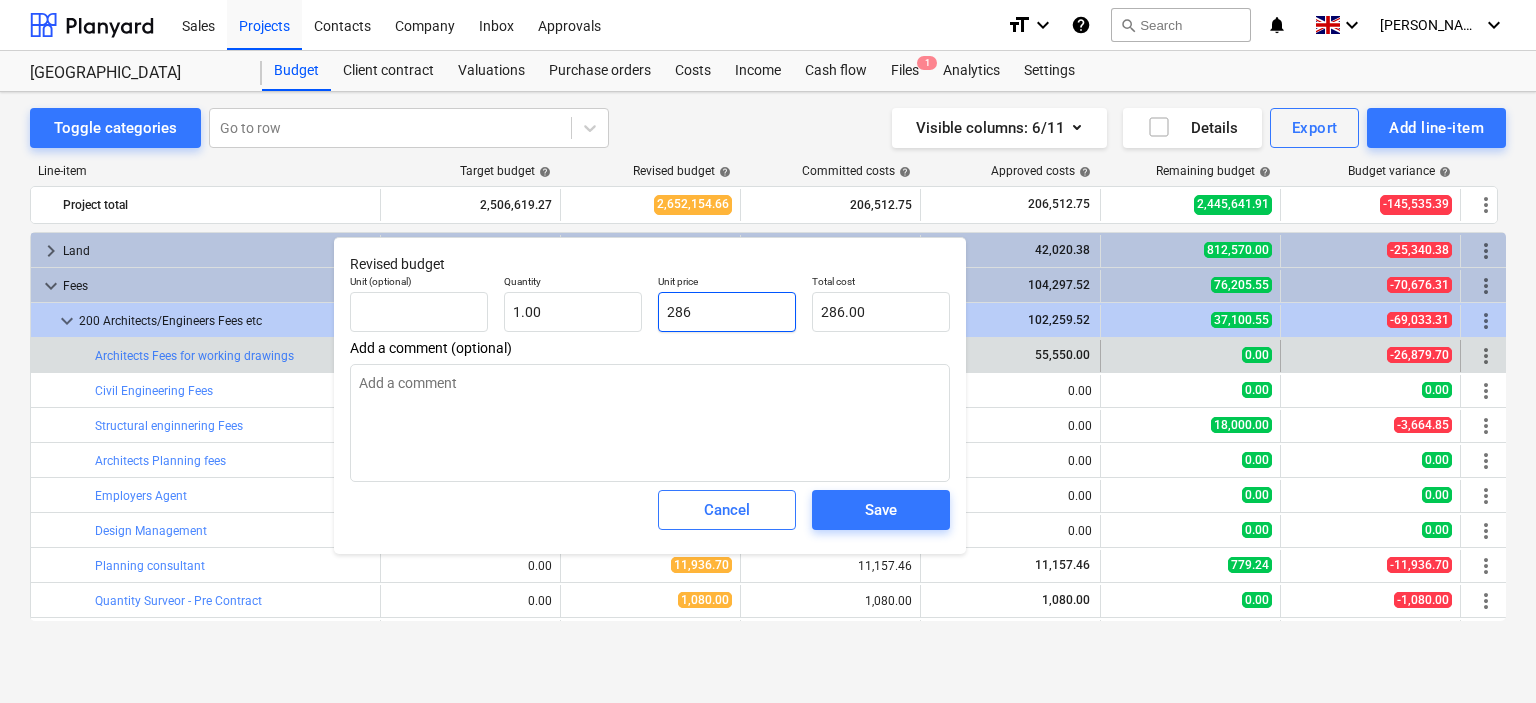 type on "2867" 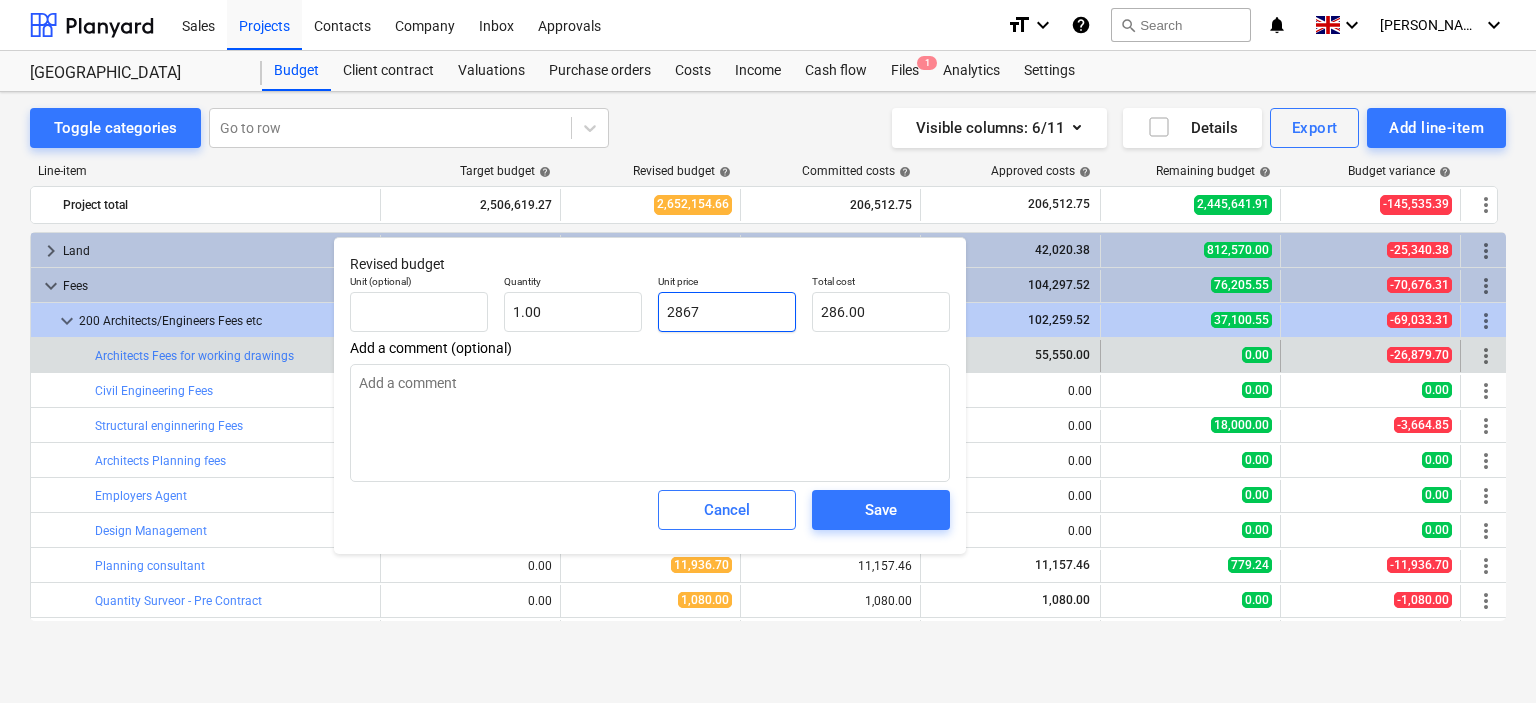 type on "2,867.00" 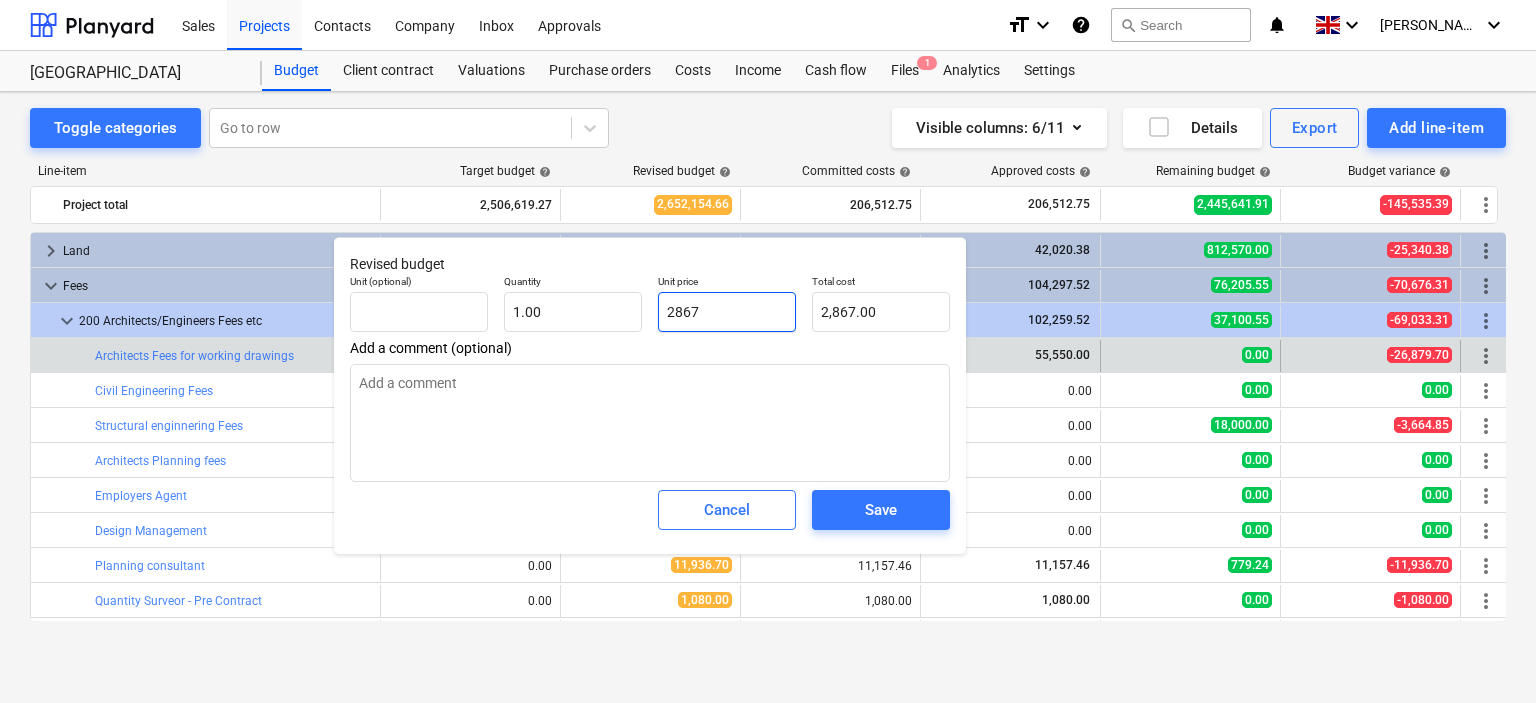 type on "28670" 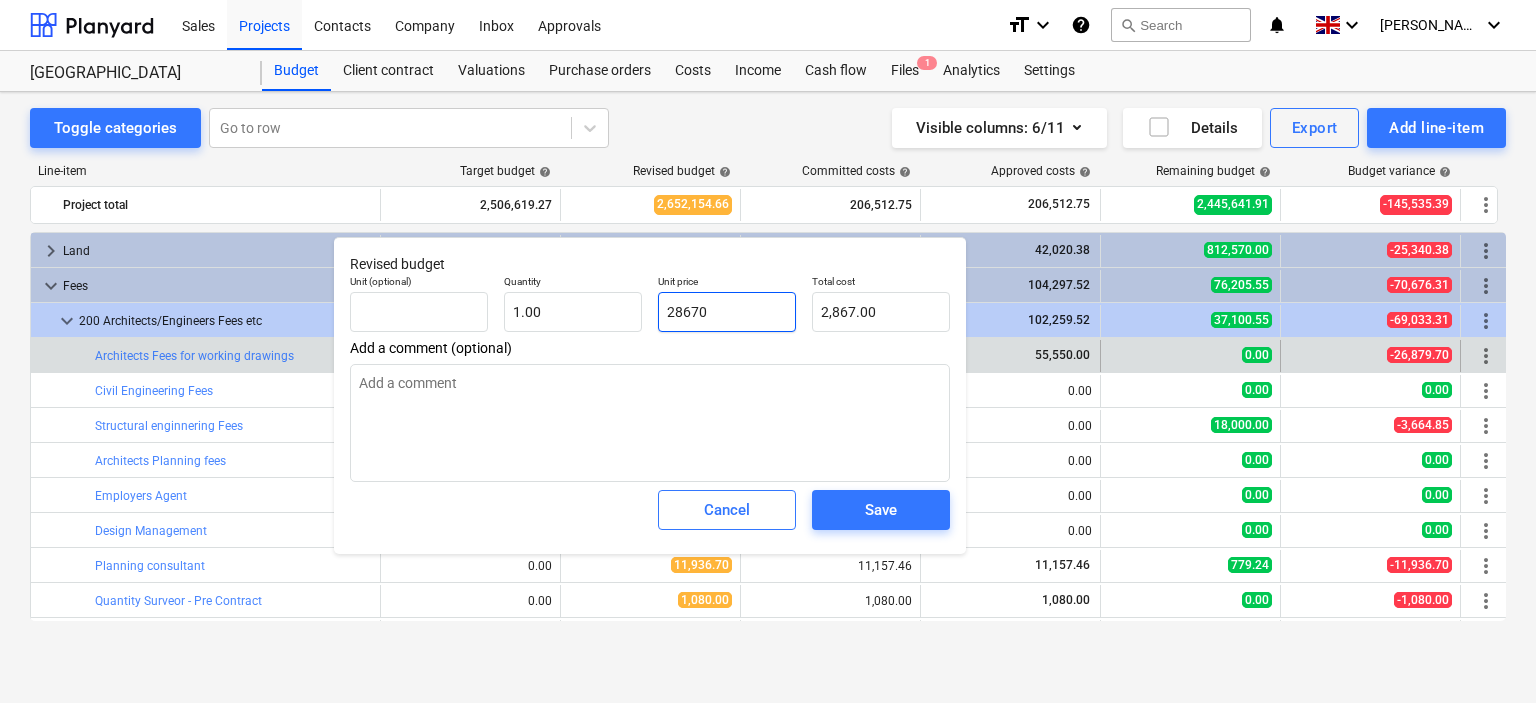 type on "28,670.00" 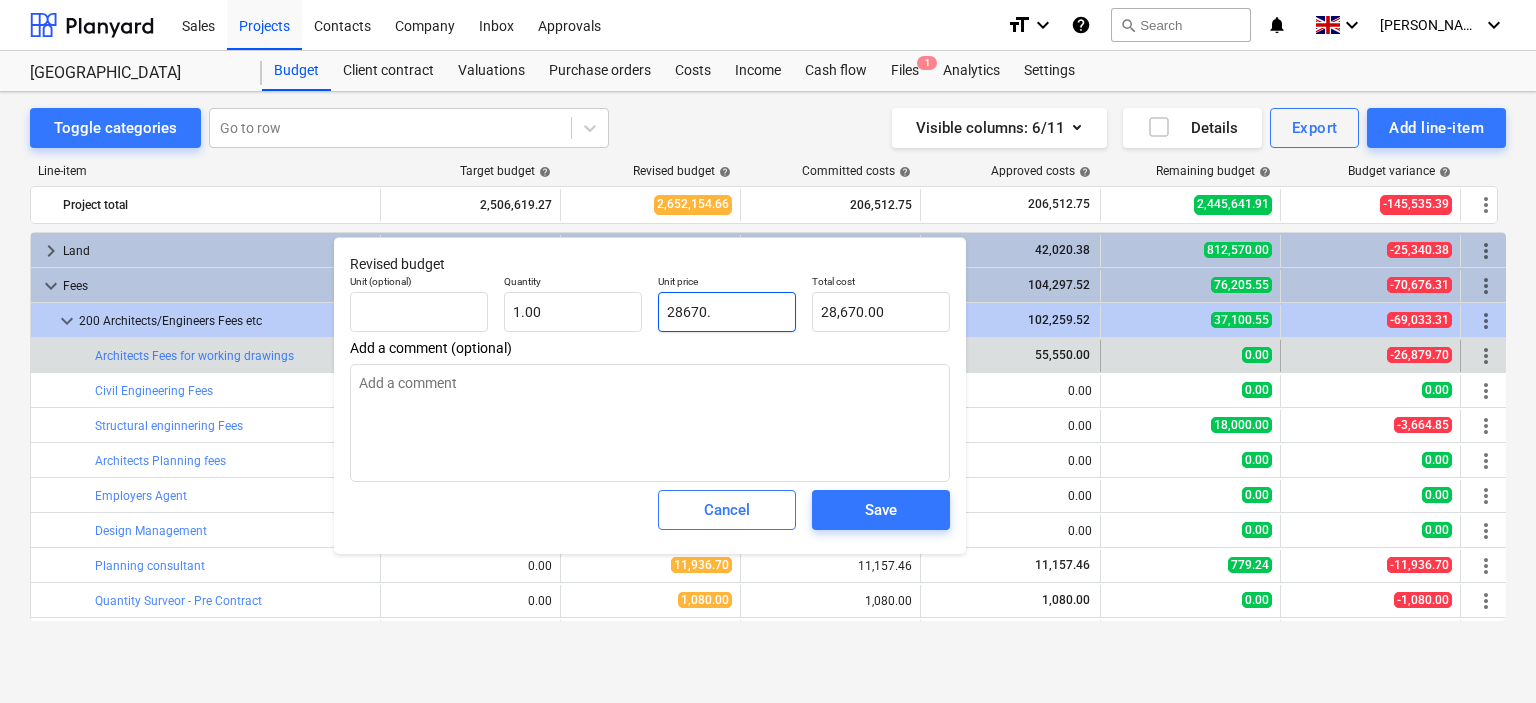 type on "28670.3" 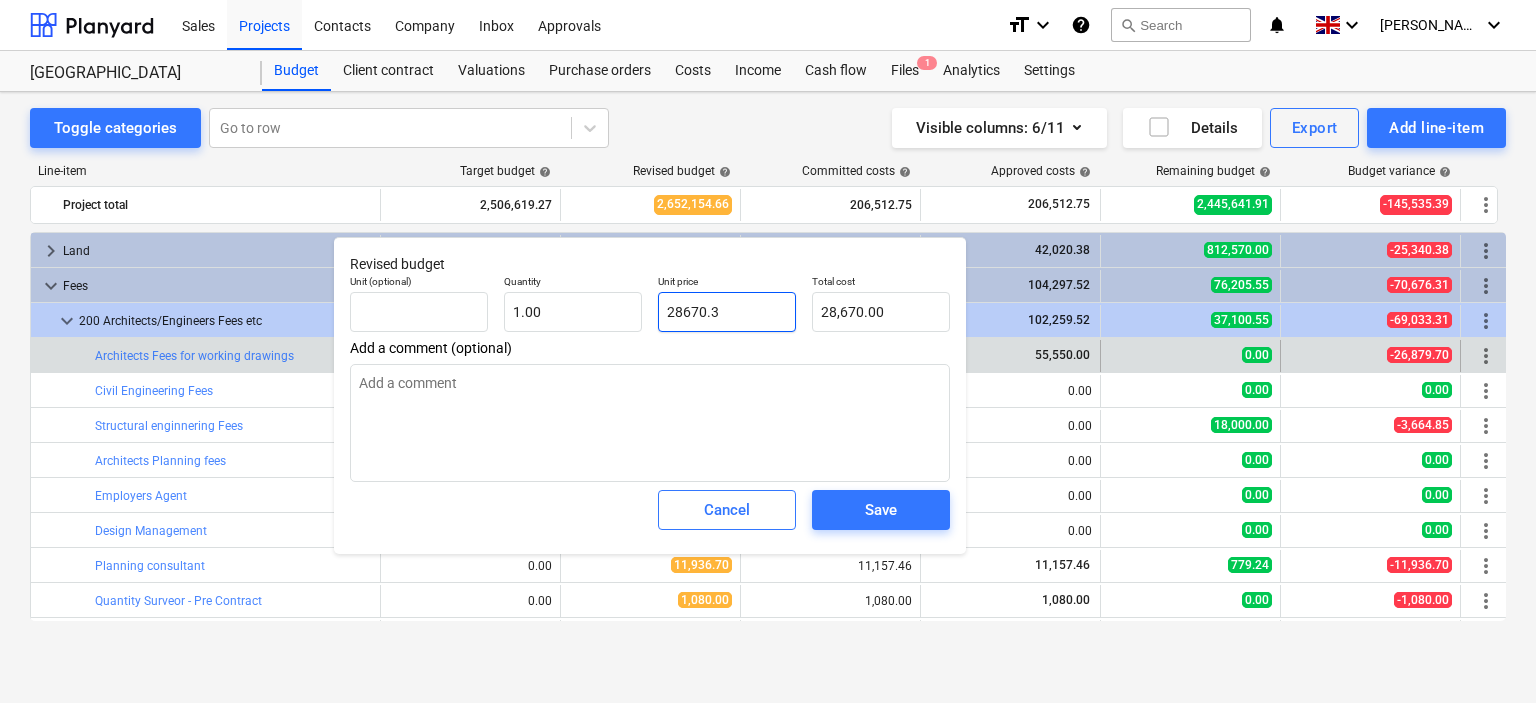 type on "28,670.30" 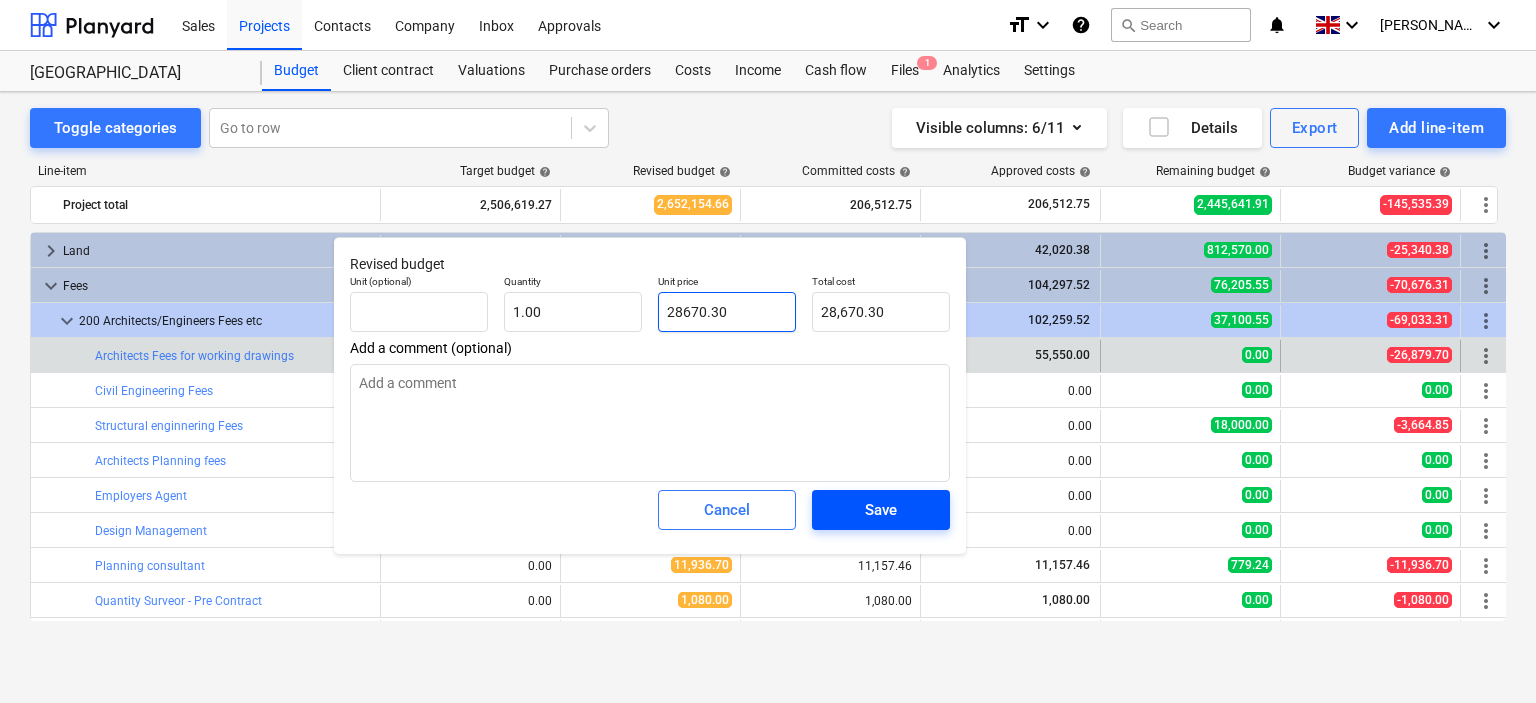 type on "28670.30" 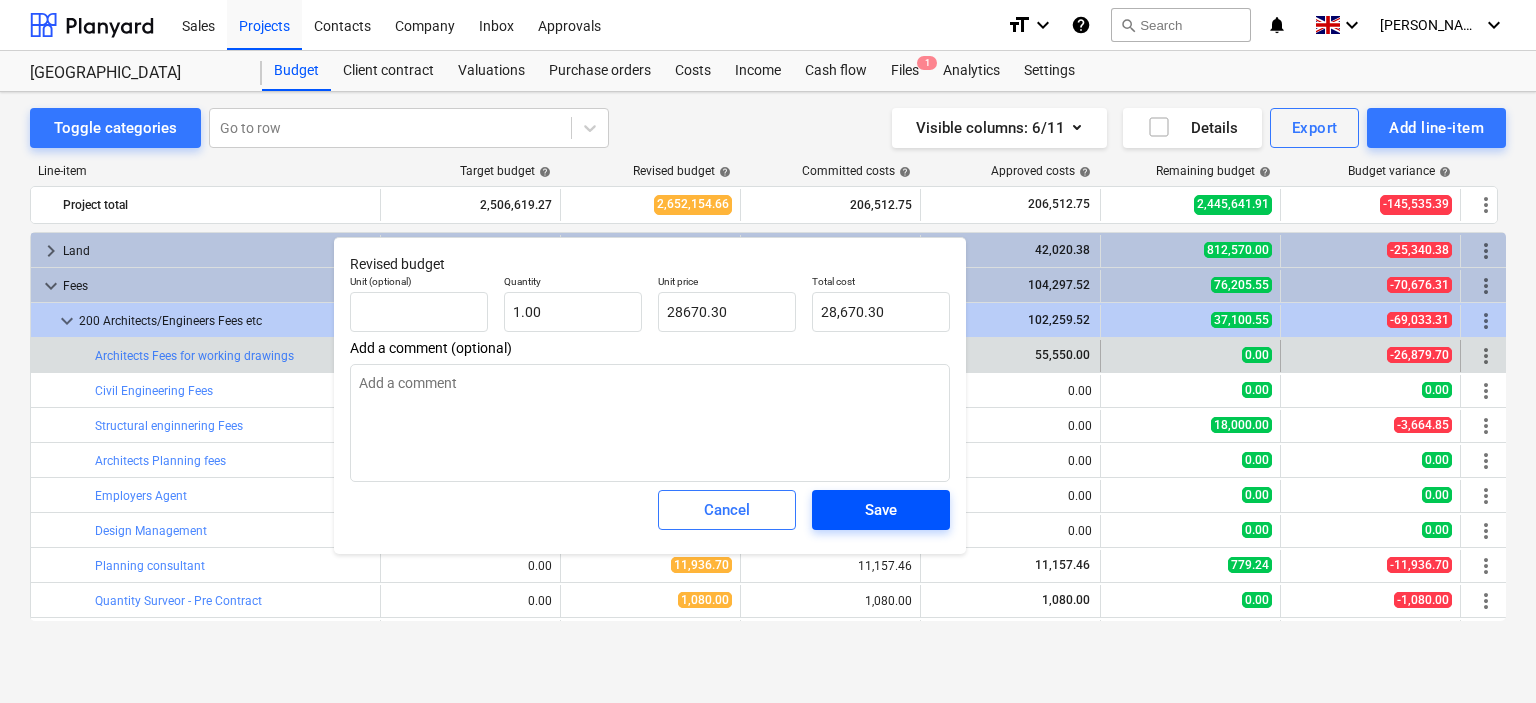 click on "Save" at bounding box center (881, 510) 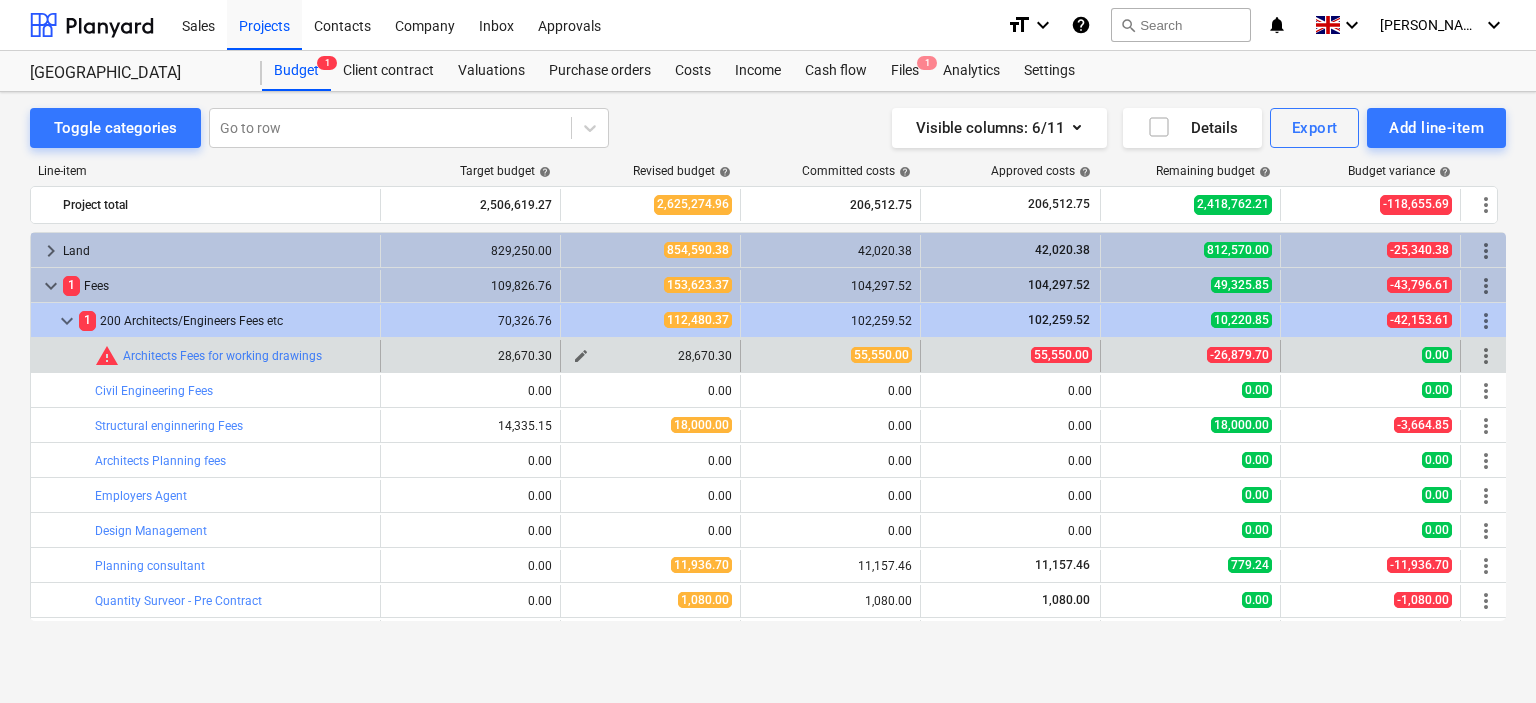 click on "edit" at bounding box center (581, 356) 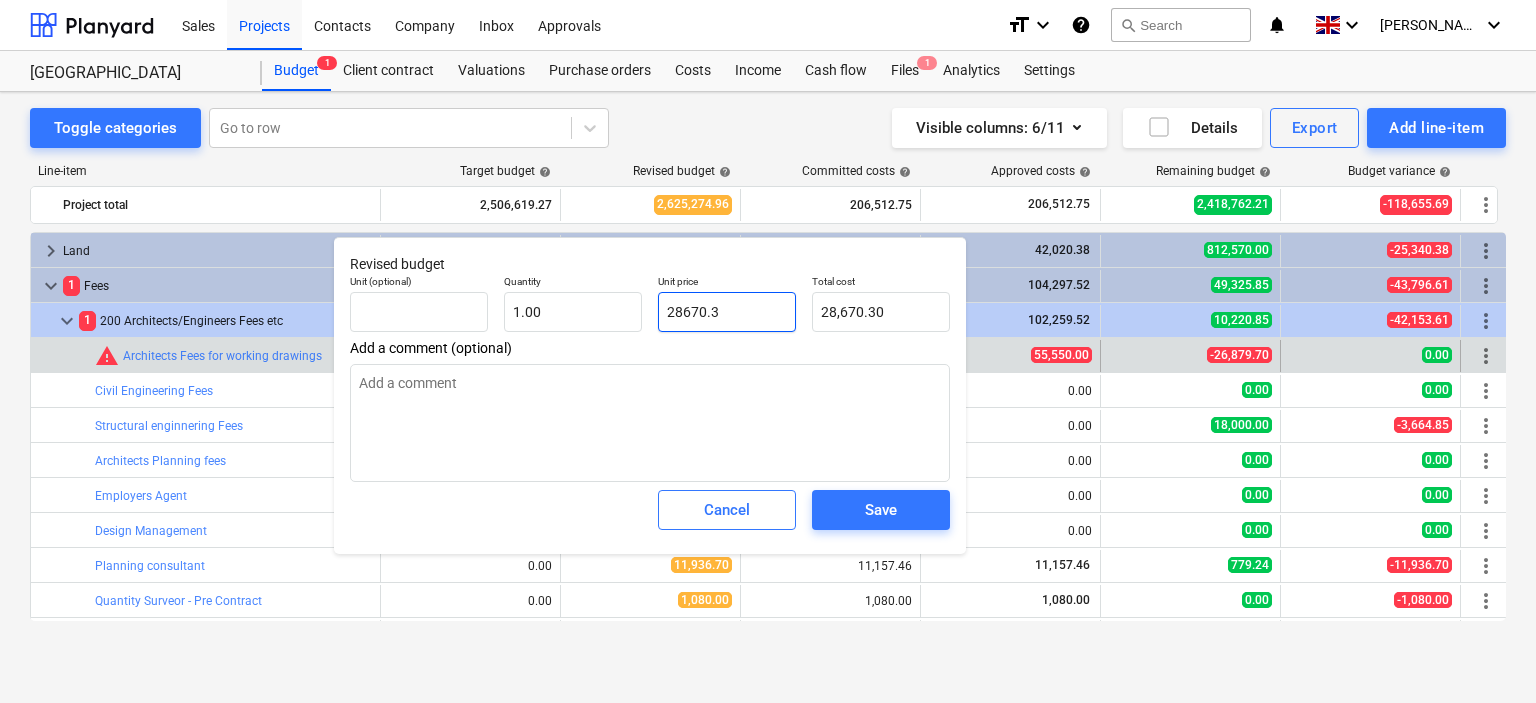 click on "28670.3" at bounding box center [727, 312] 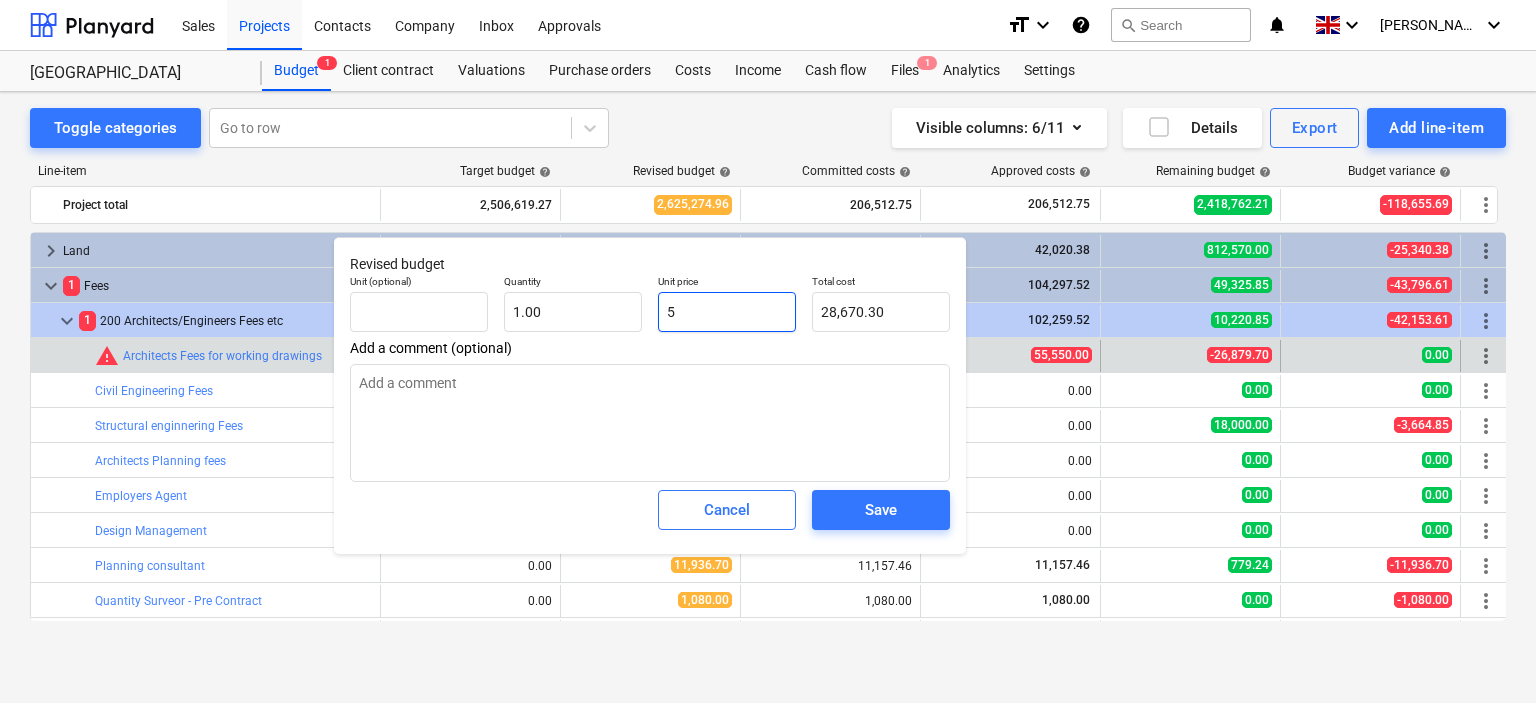 type on "5.00" 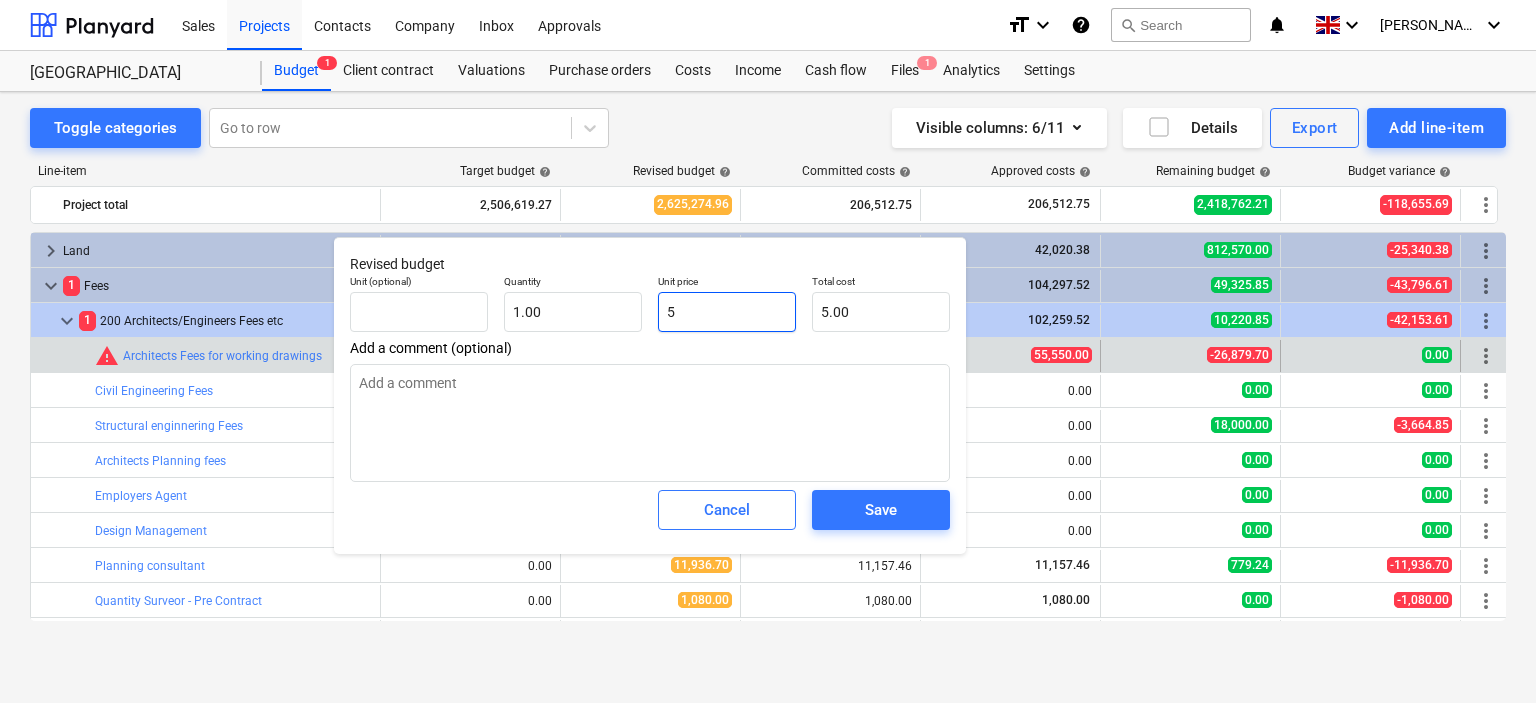 type on "55" 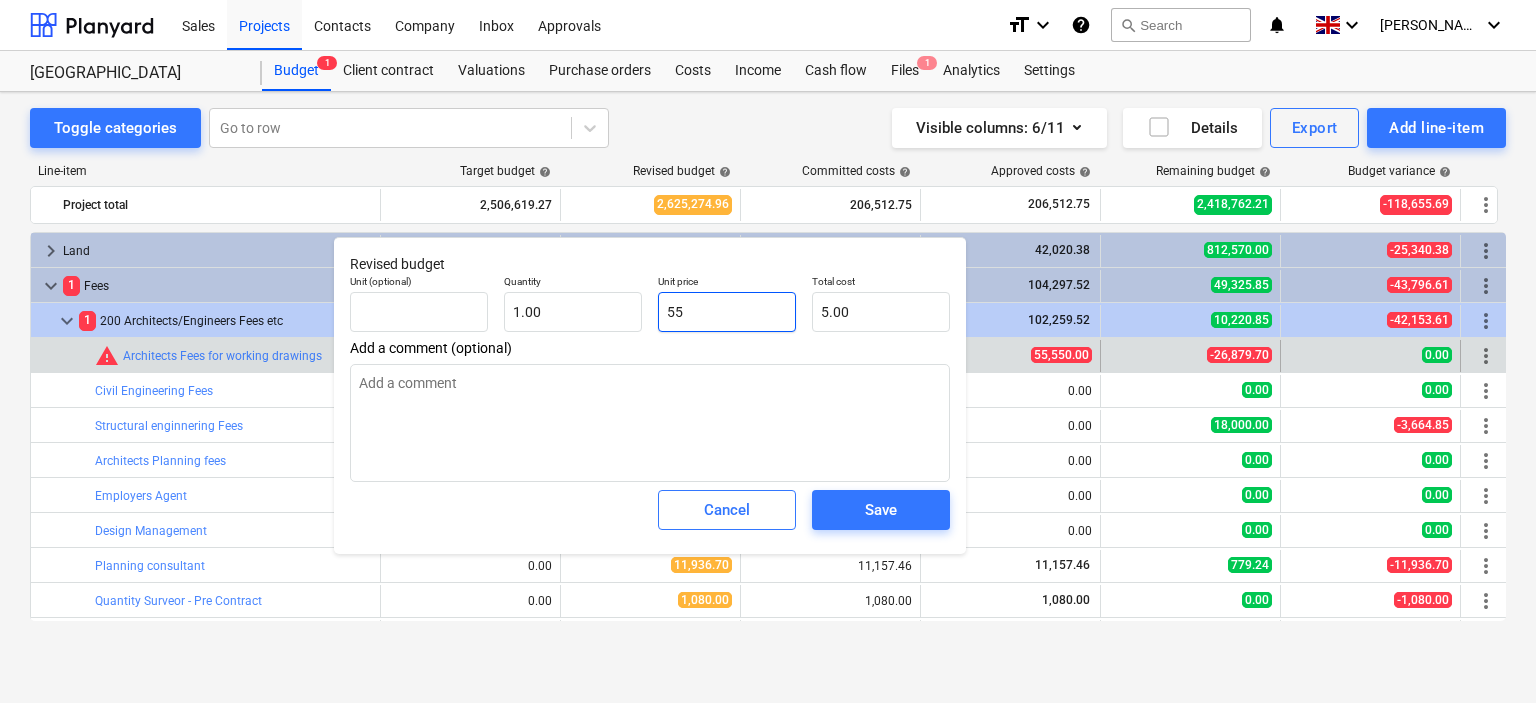 type on "55.00" 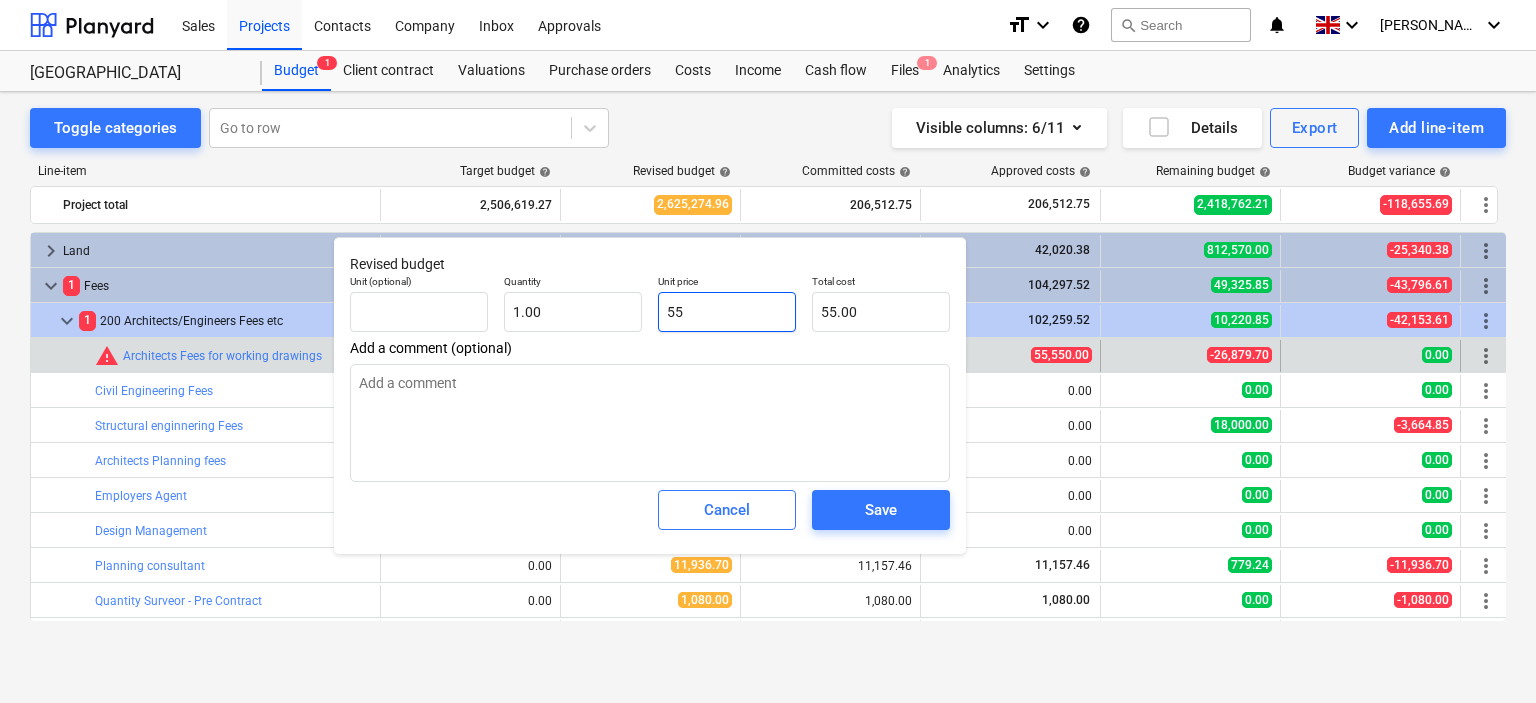 type on "555" 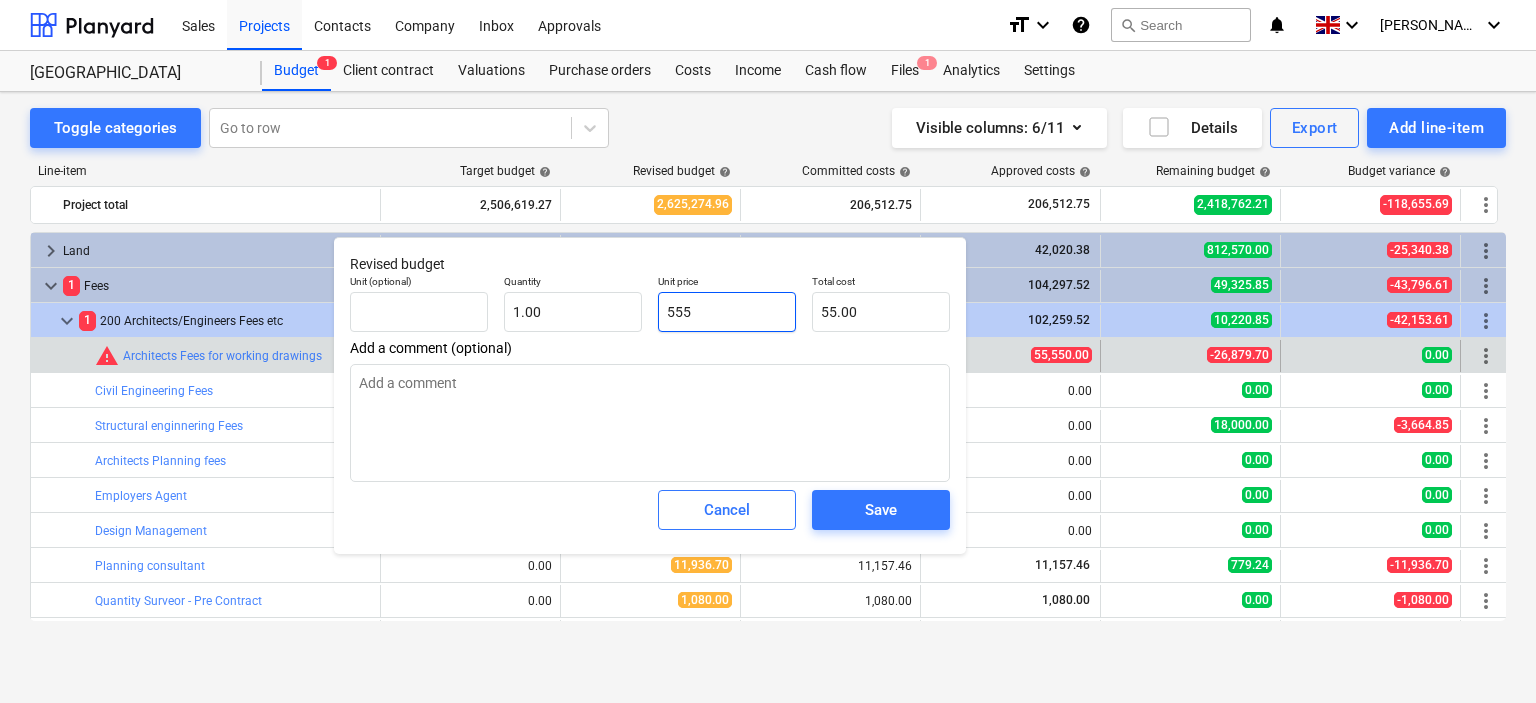 type on "555.00" 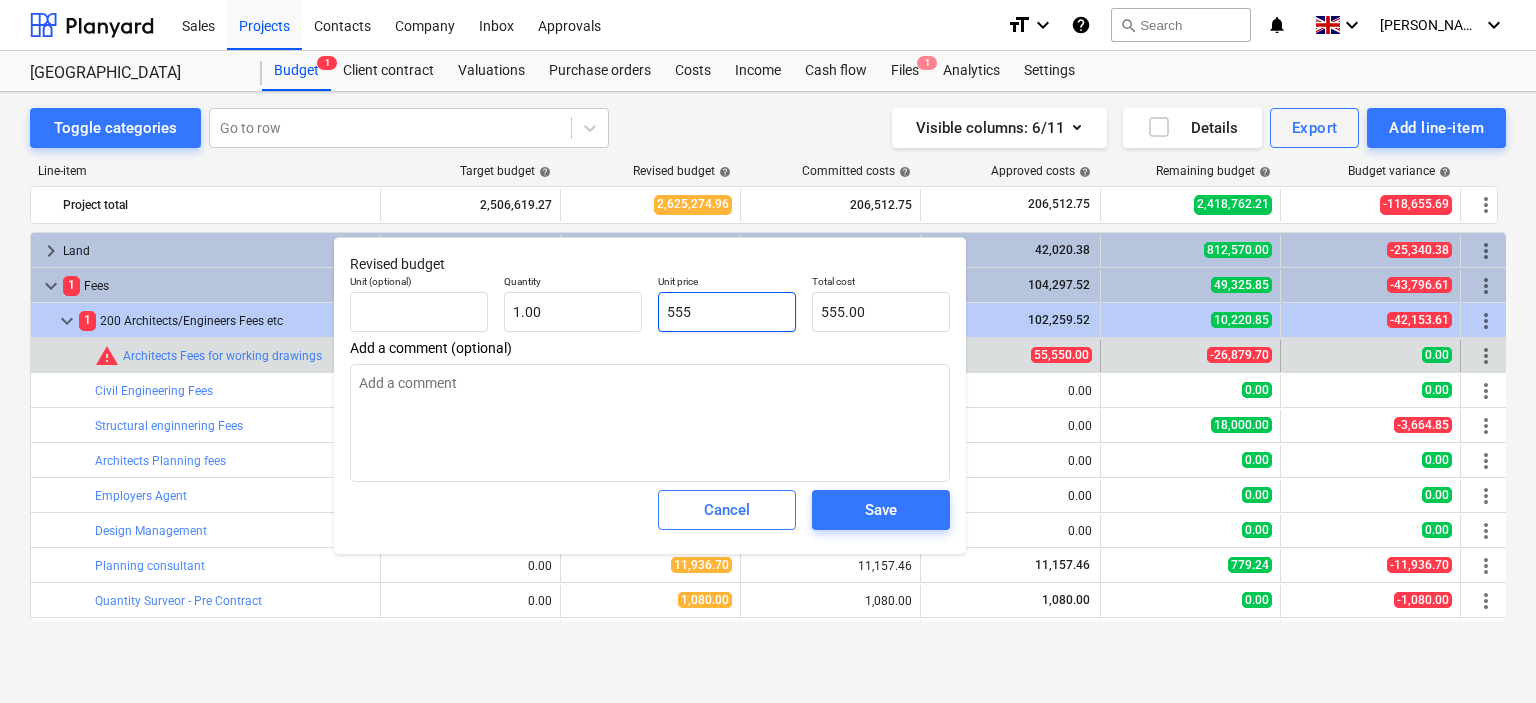 type on "5550" 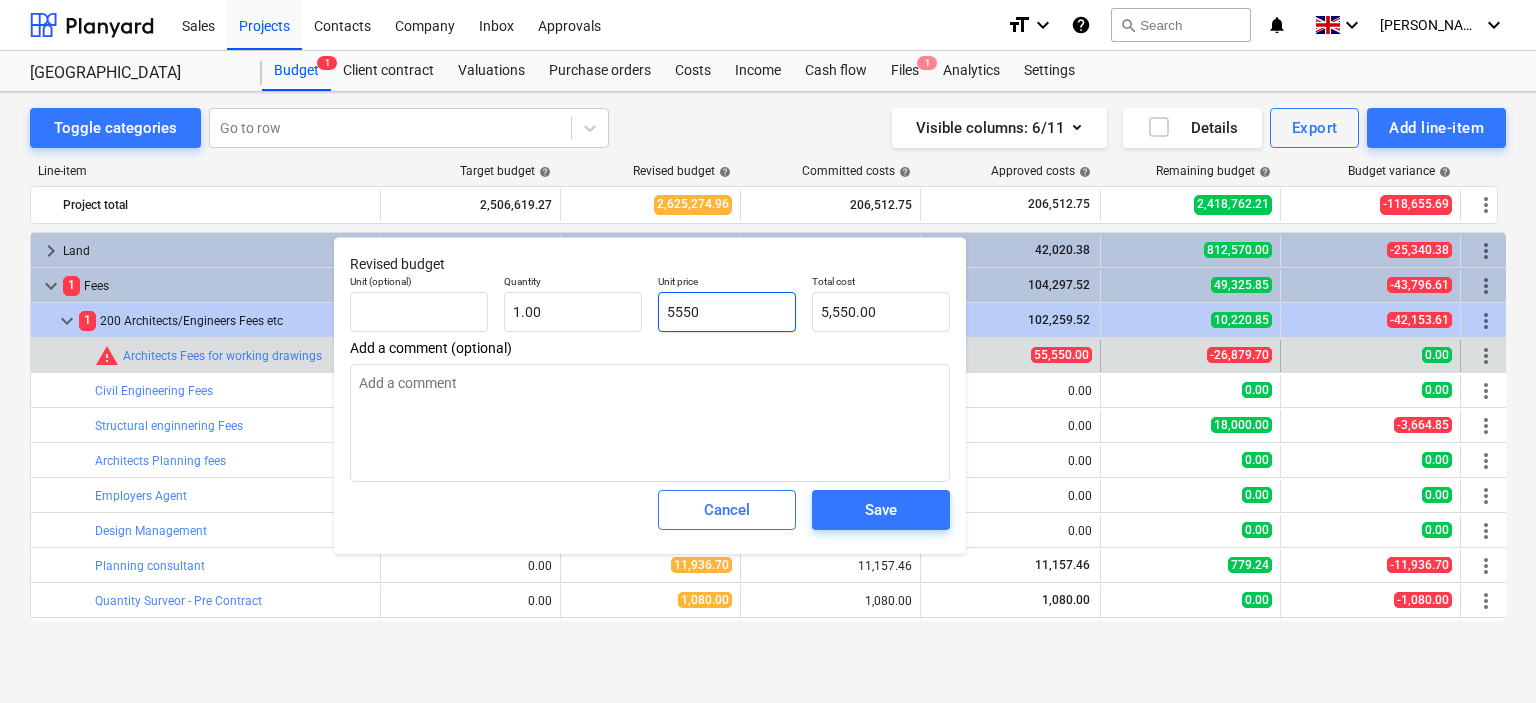 type on "55500" 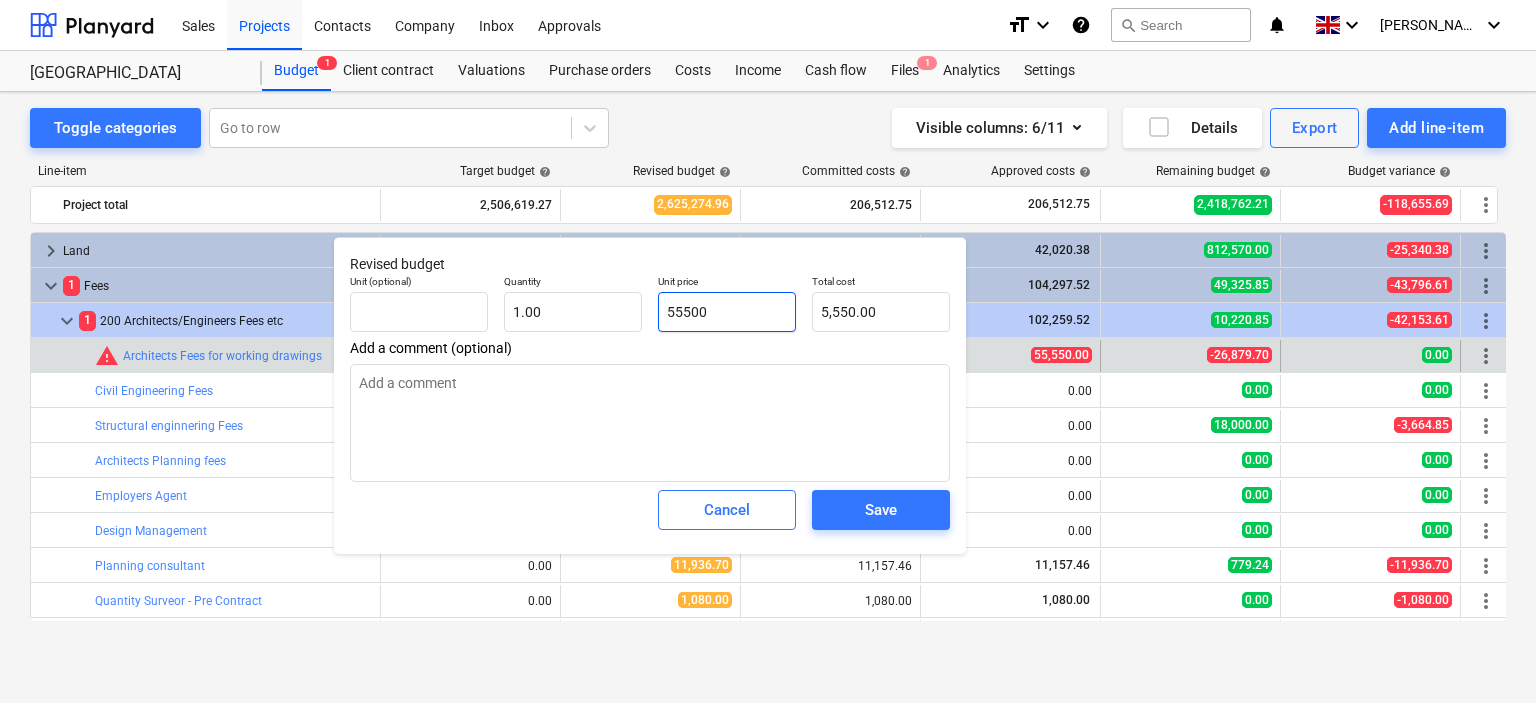 type on "55,500.00" 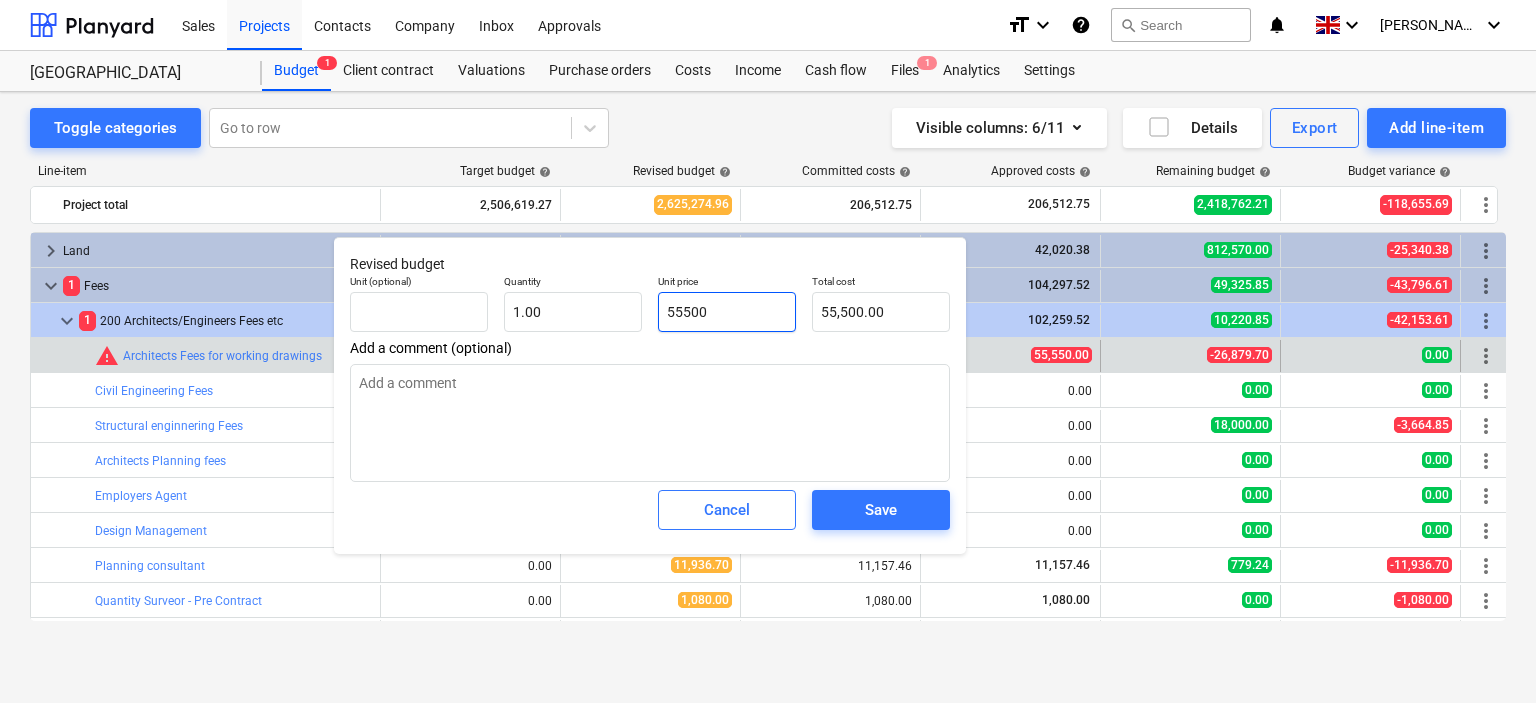 type on "5550" 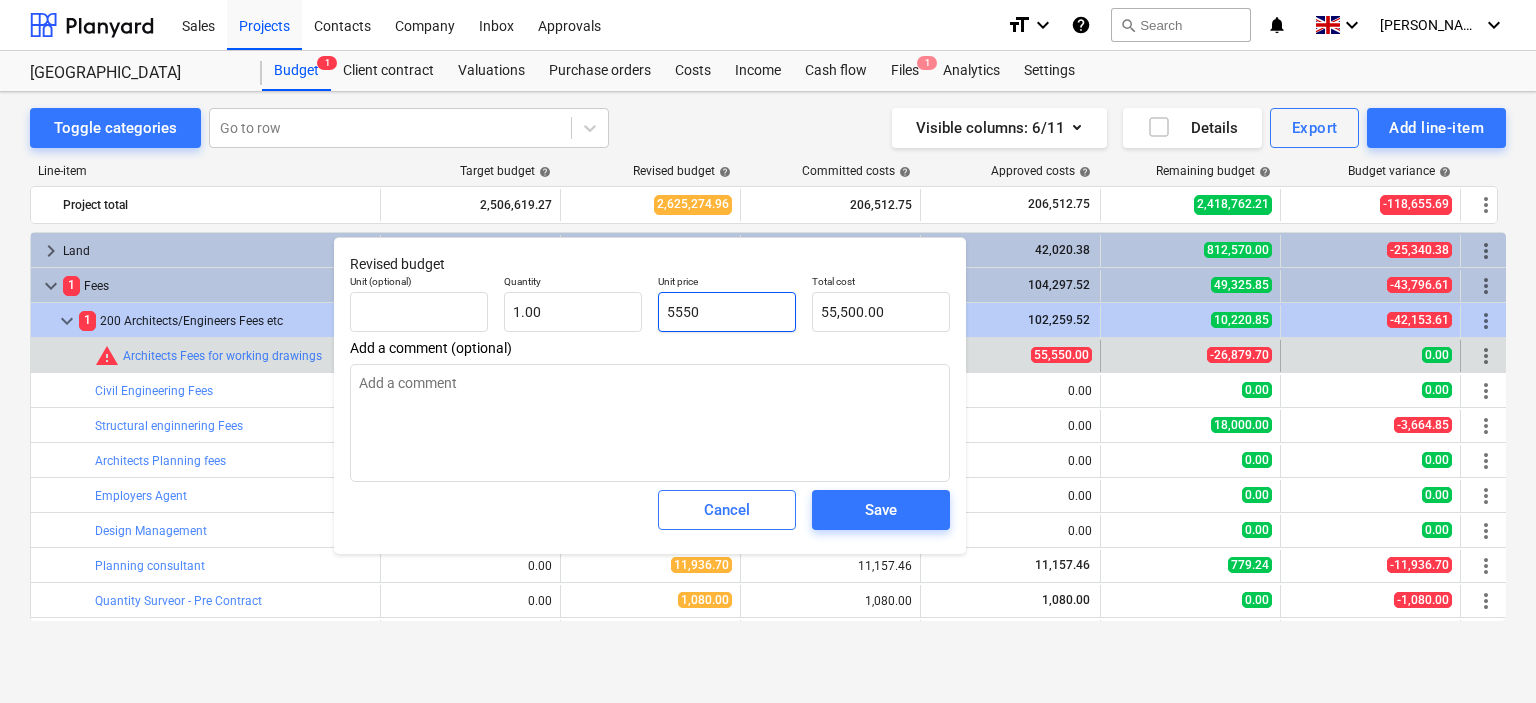 type on "5,550.00" 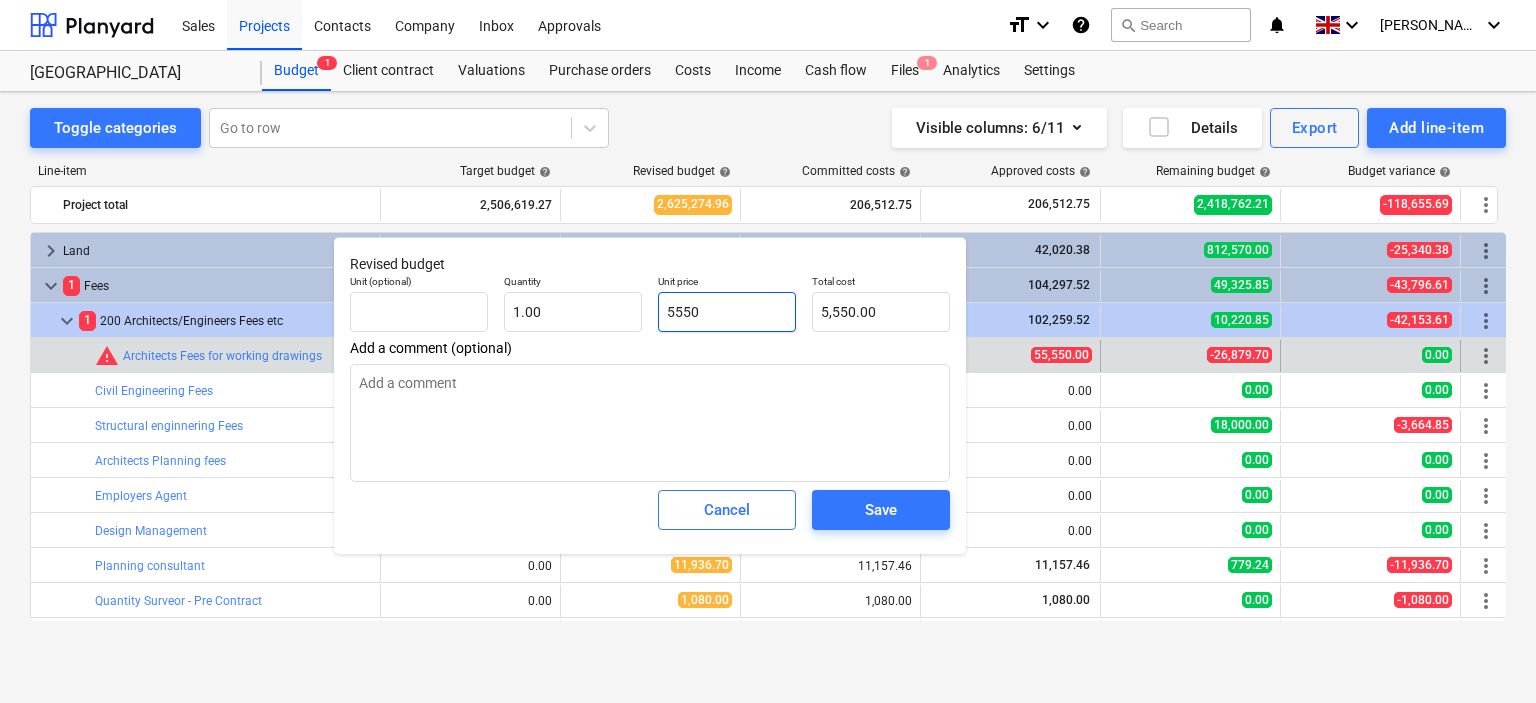 type on "555" 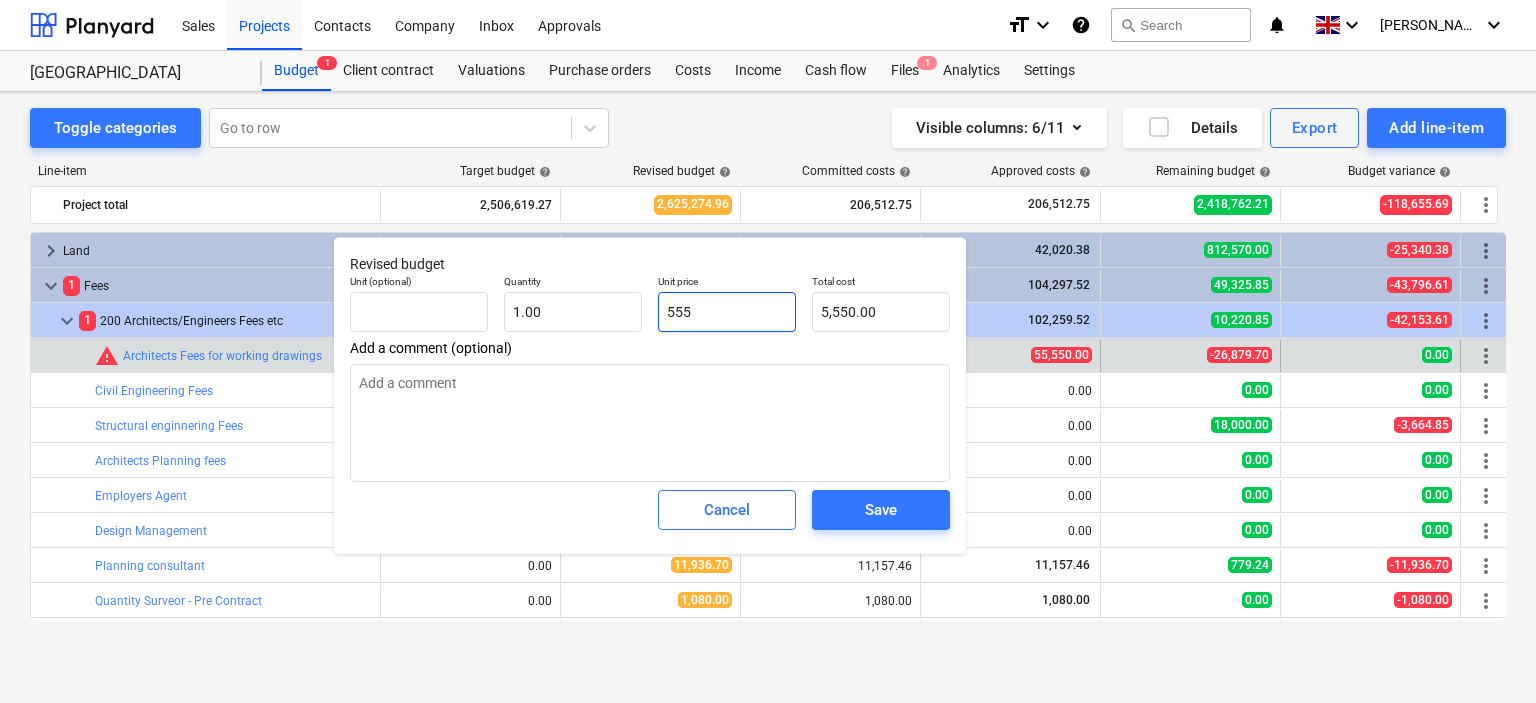 type on "555.00" 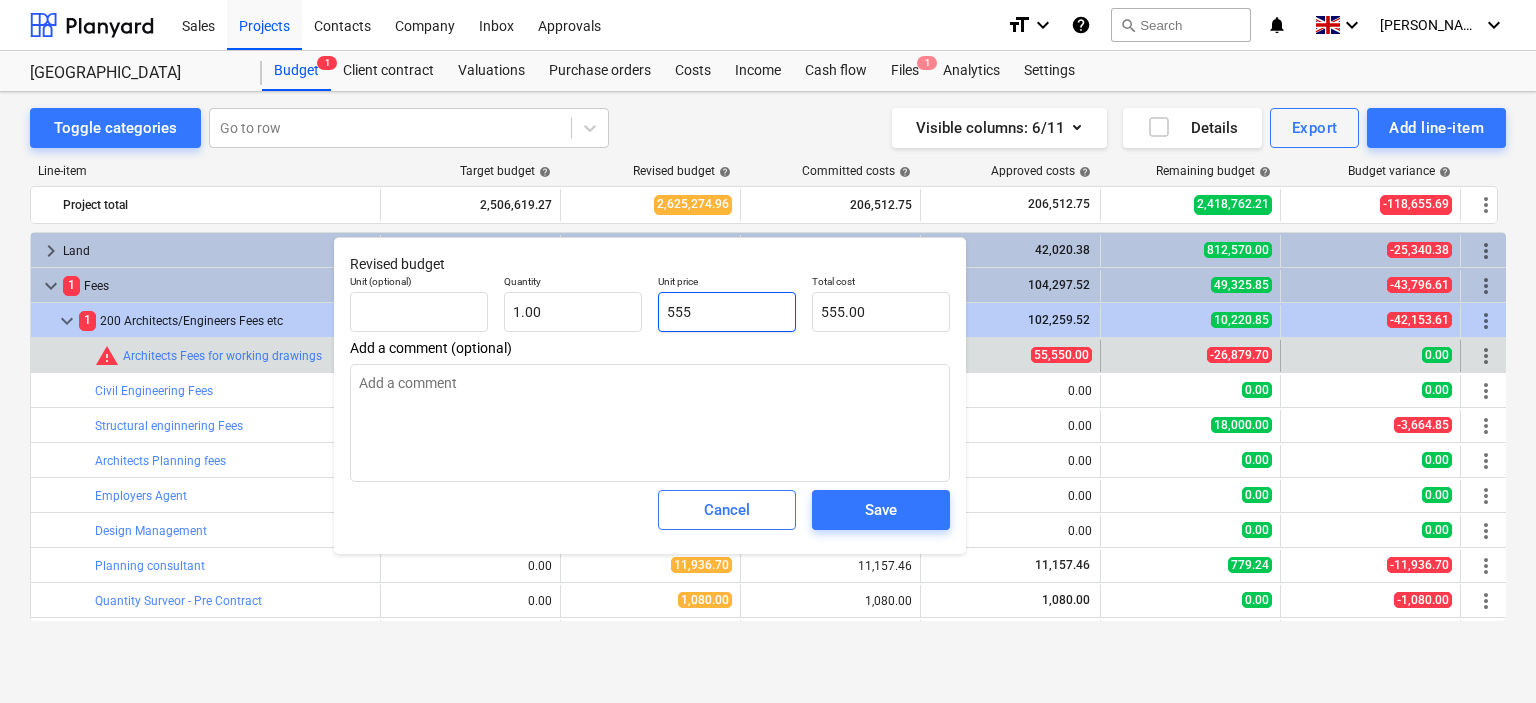 type on "55" 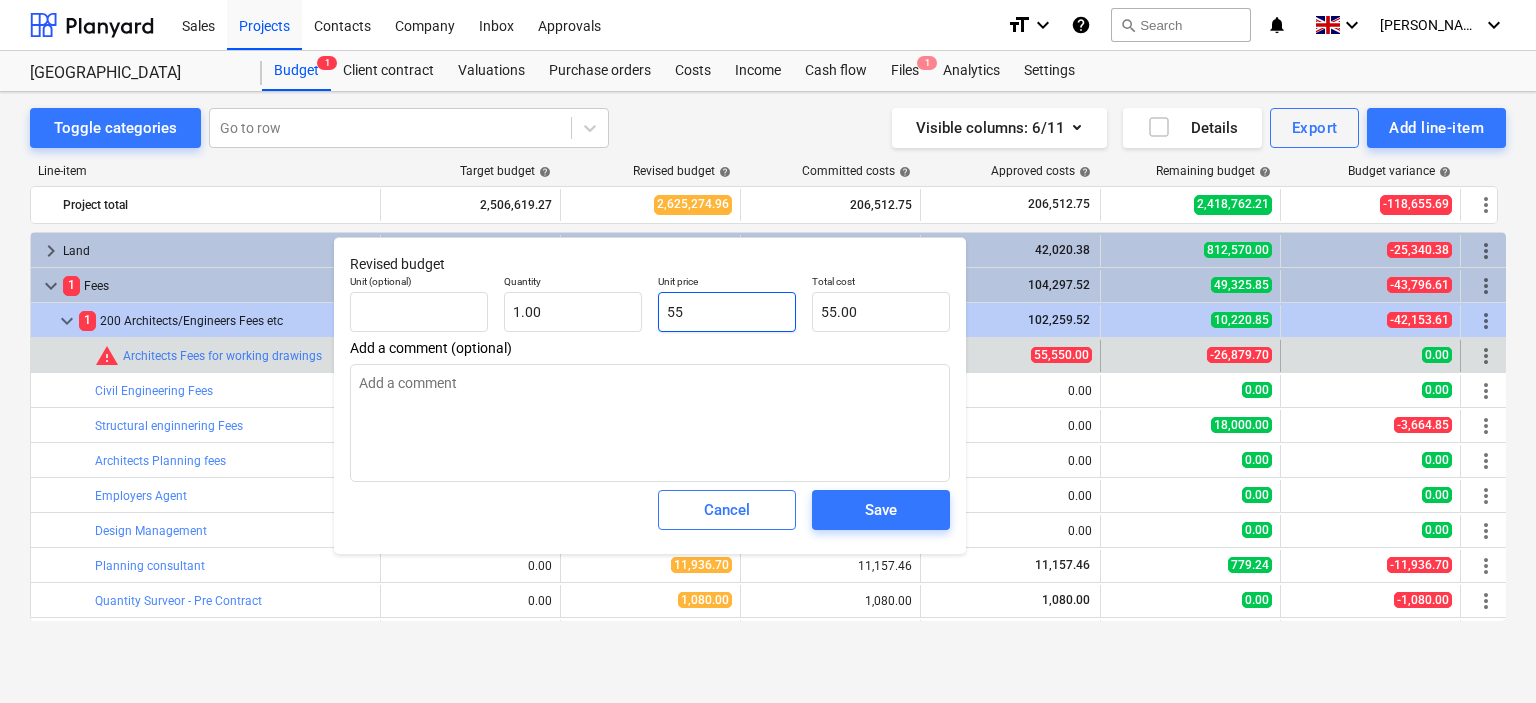 type on "555" 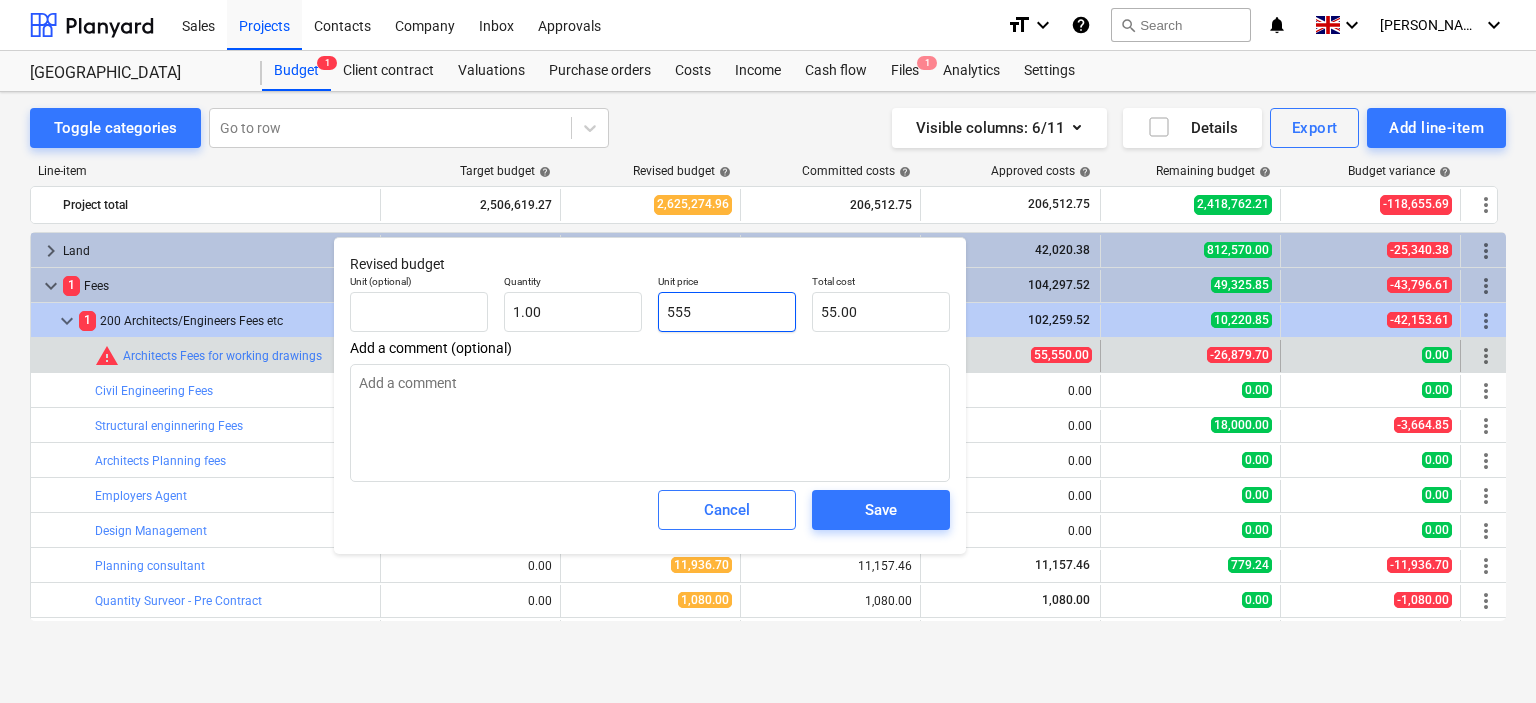 type on "555.00" 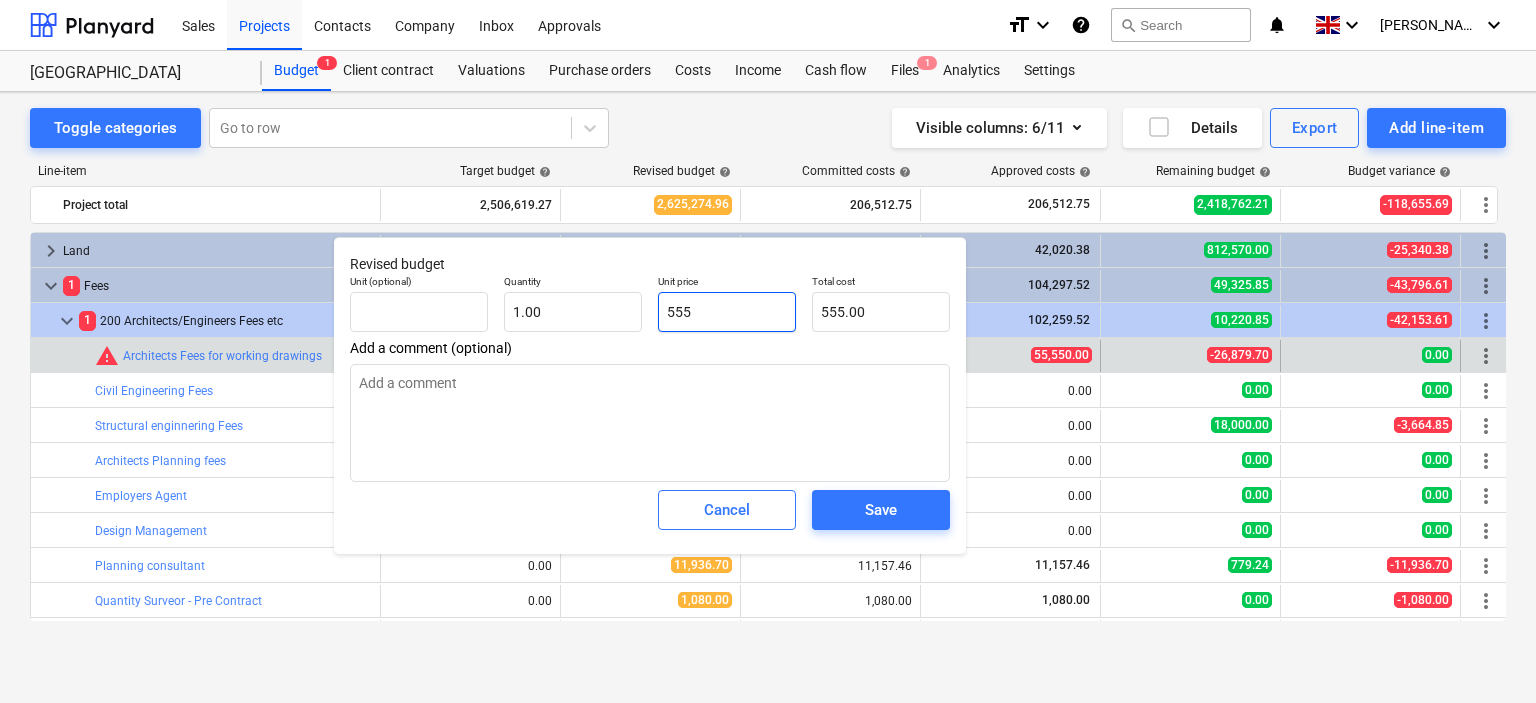 type on "5550" 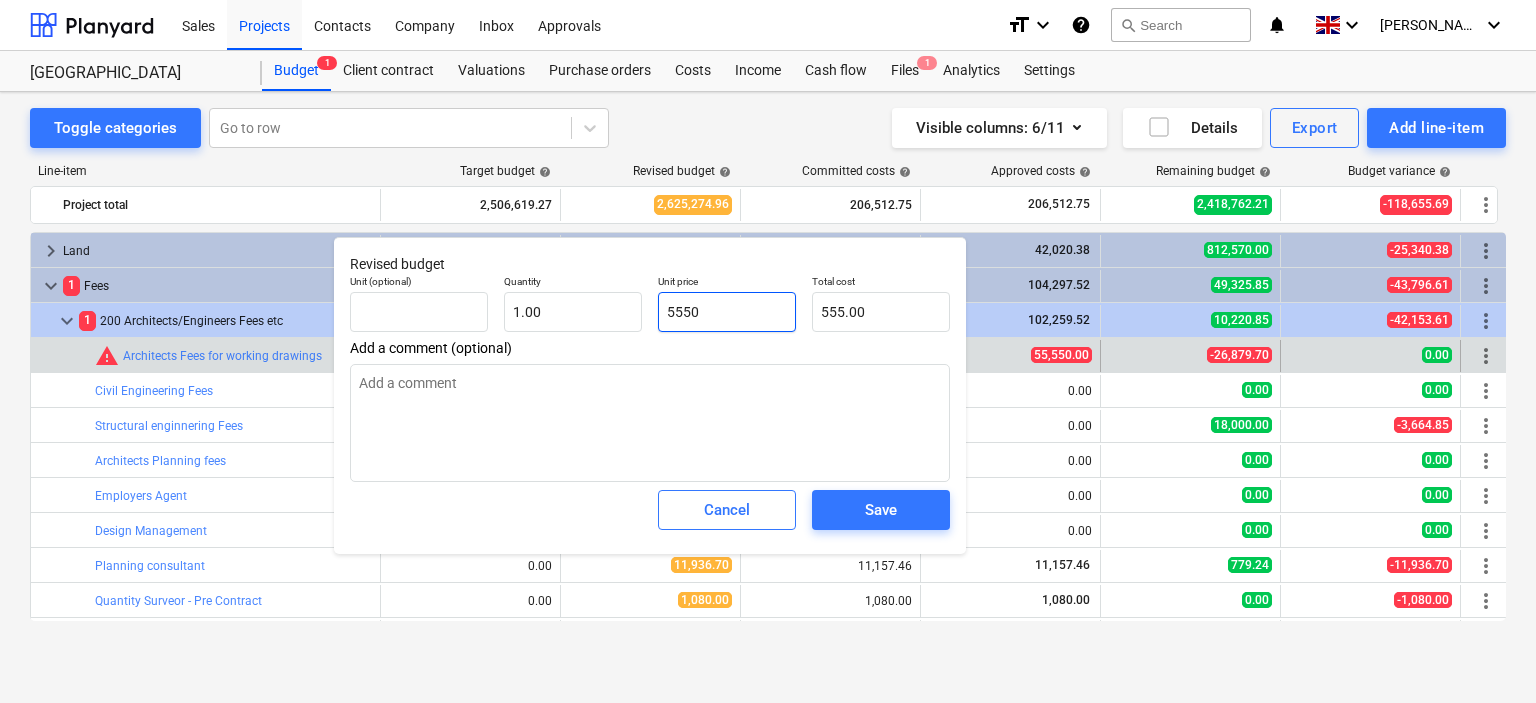 type on "5,550.00" 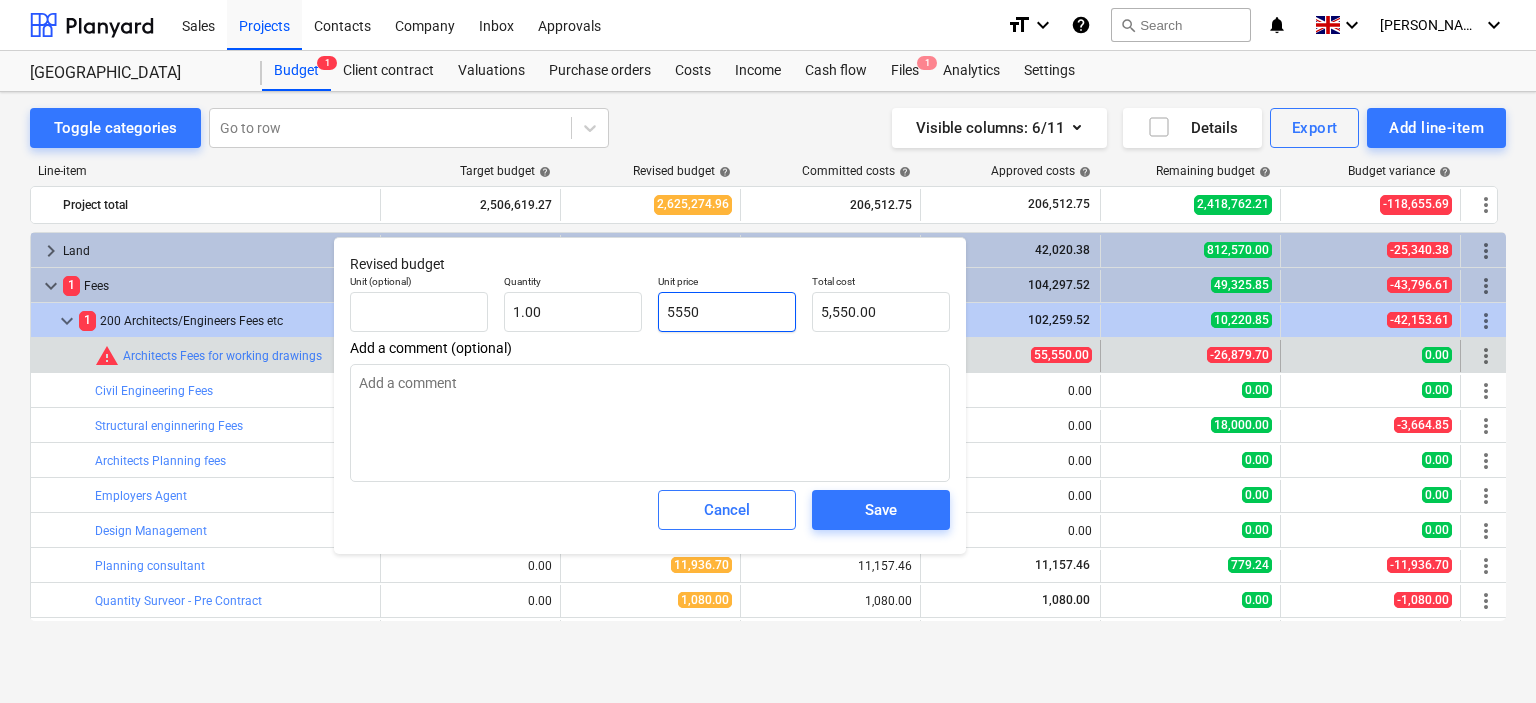 type on "555" 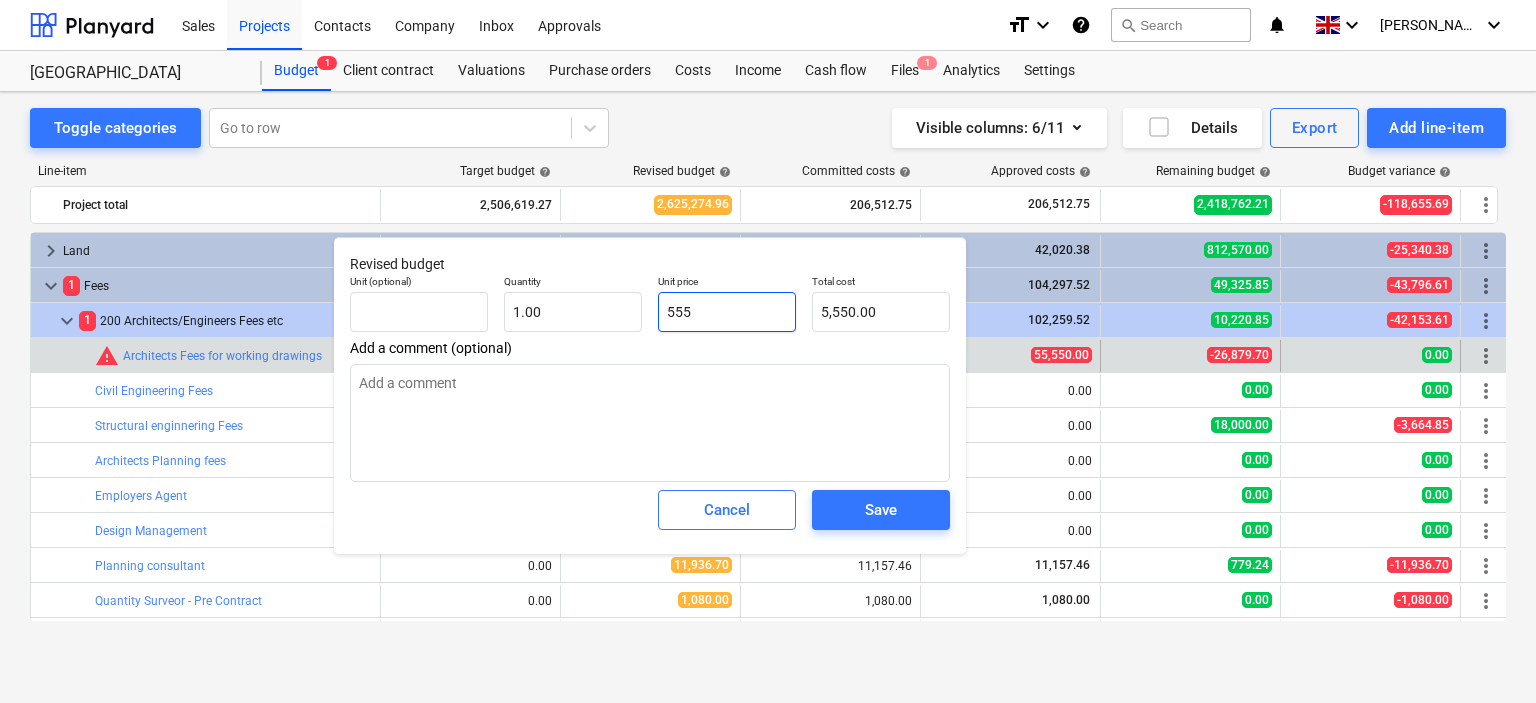 type on "555.00" 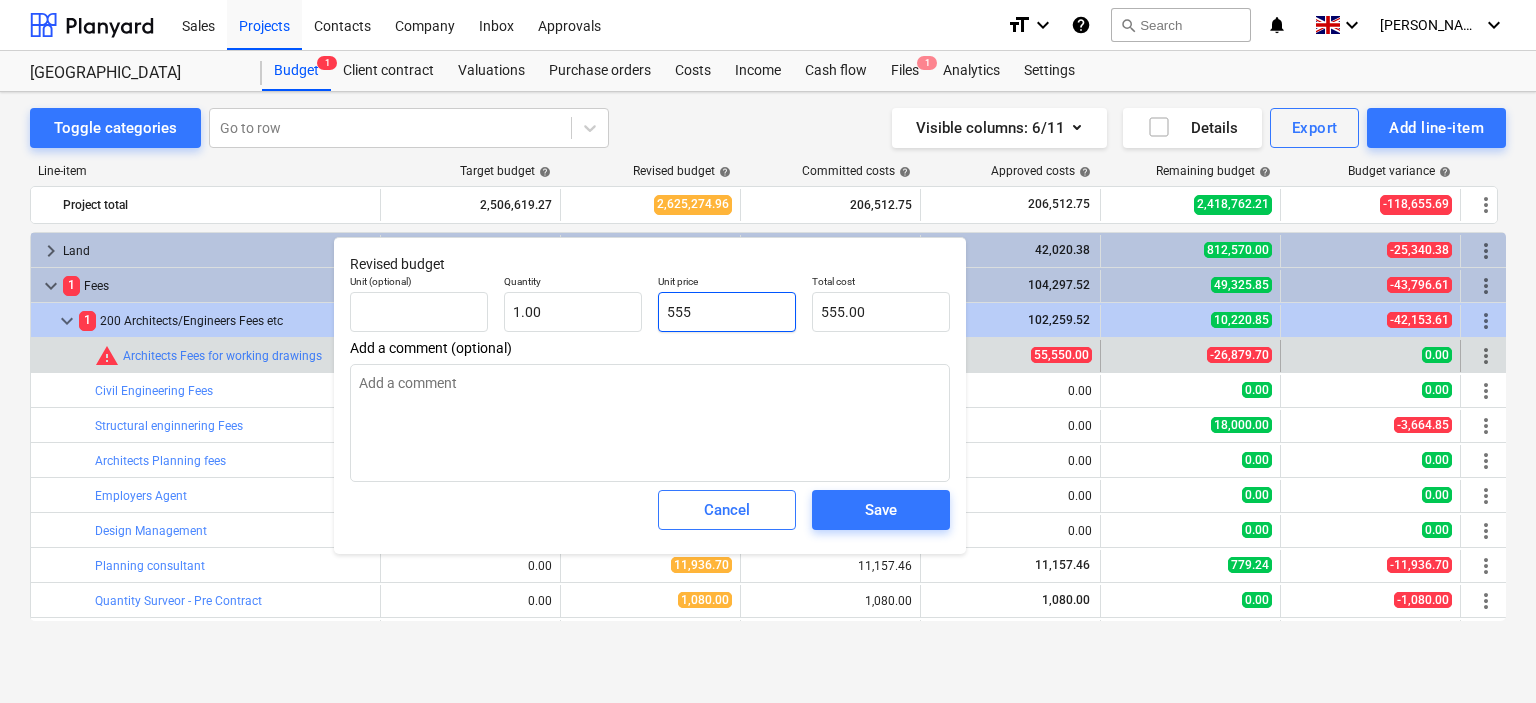 type on "5555" 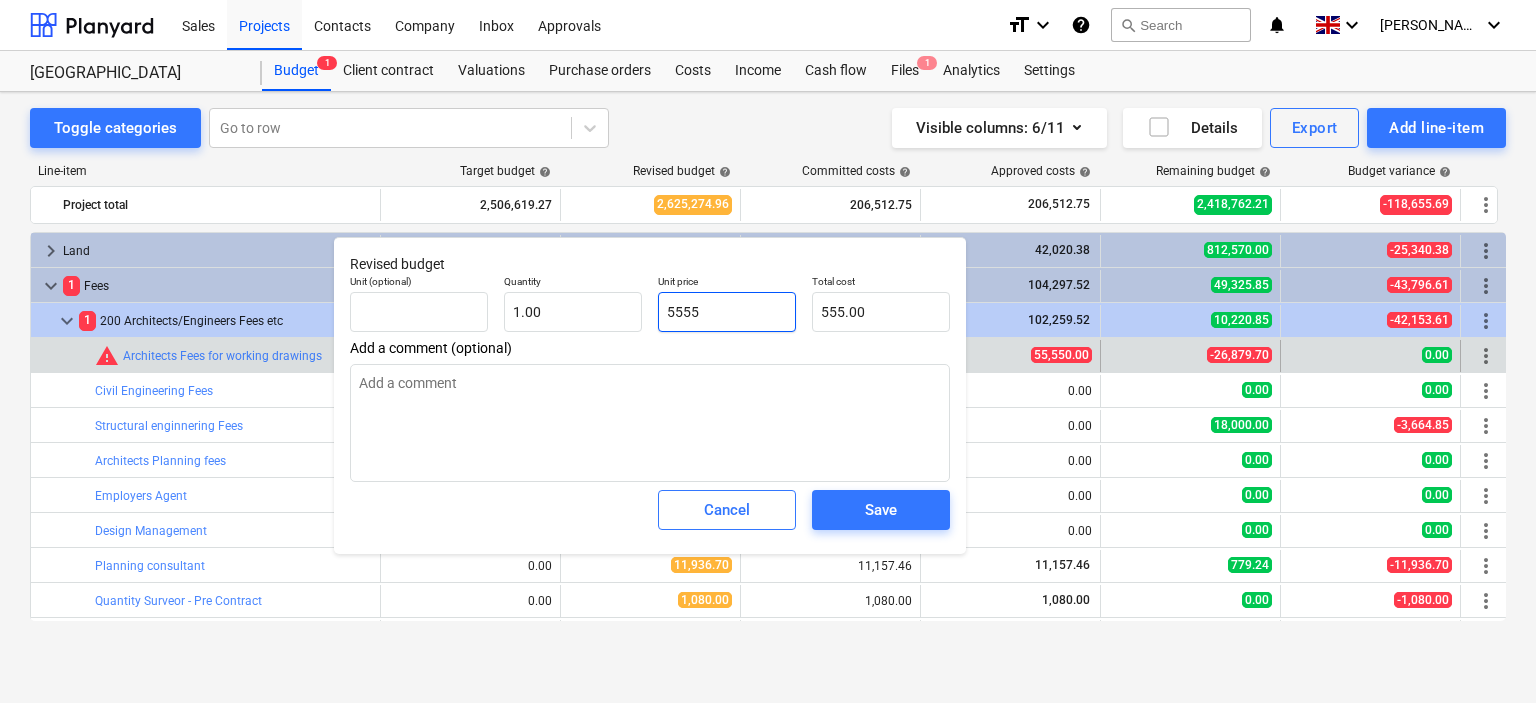 type on "5,555.00" 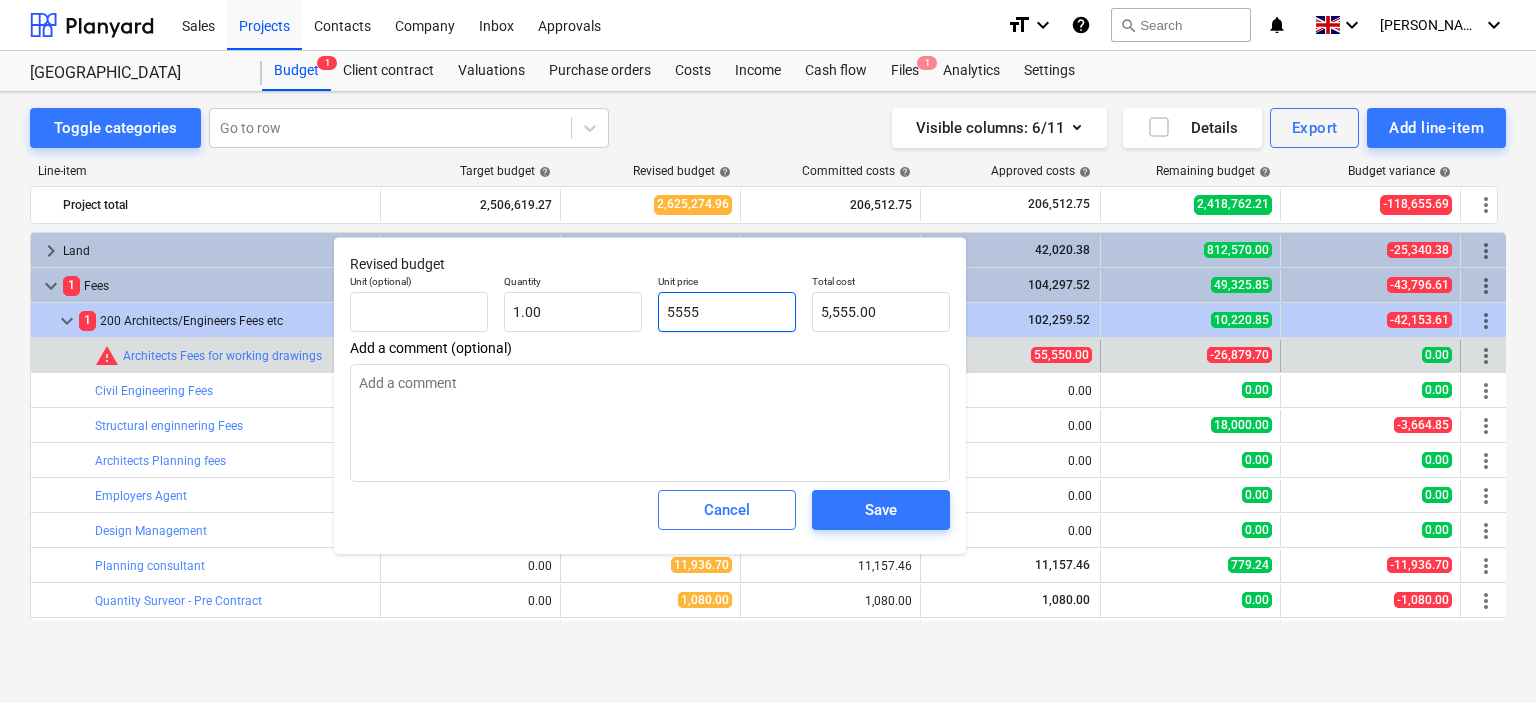 type on "55550" 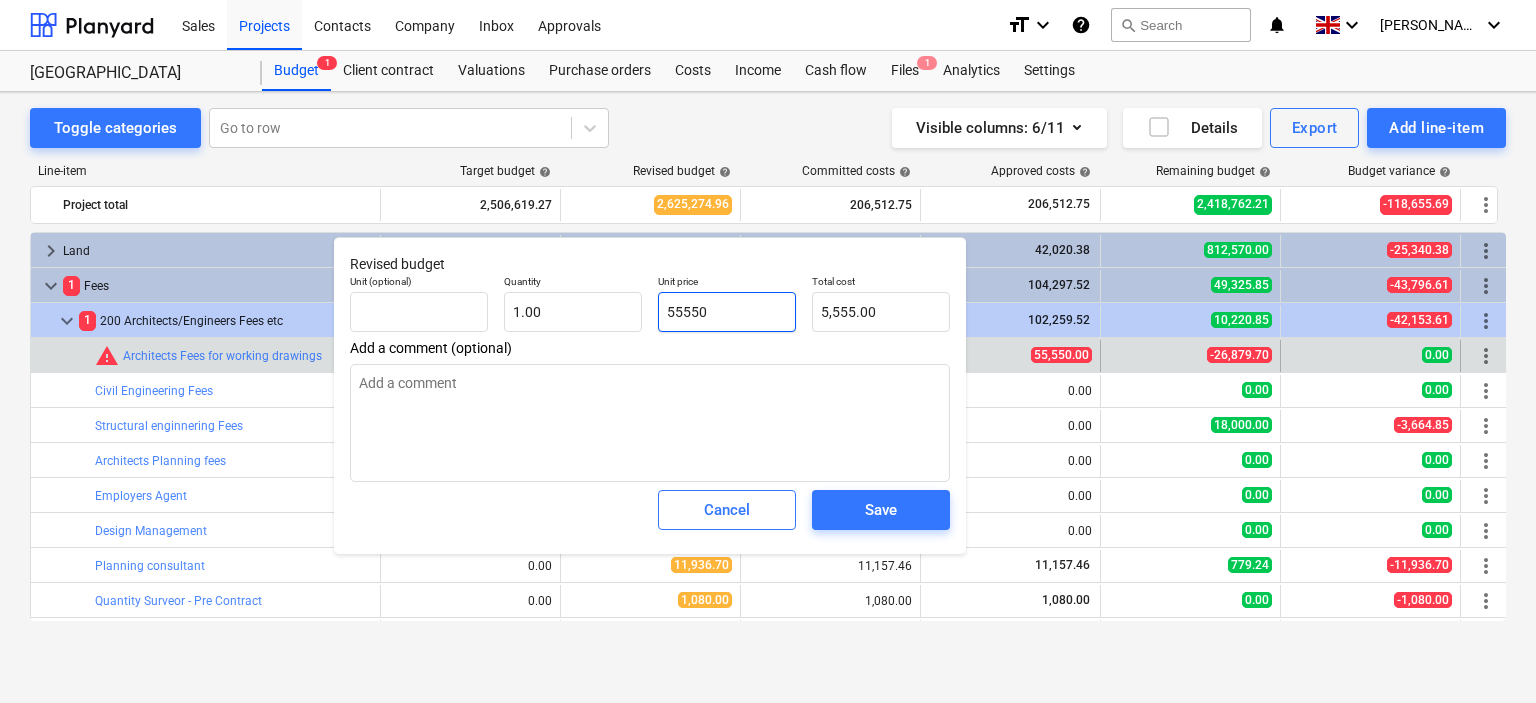 type on "55,550.00" 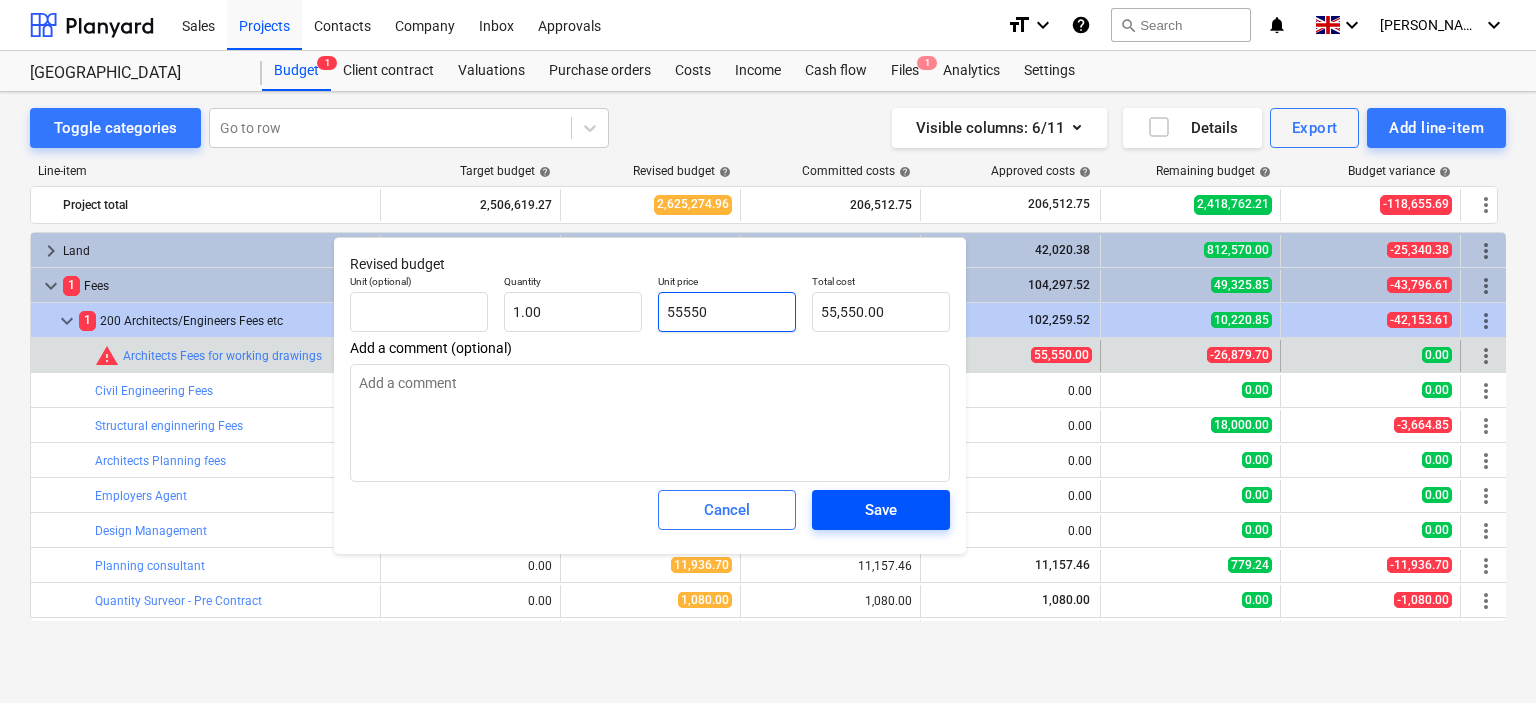 type on "55550" 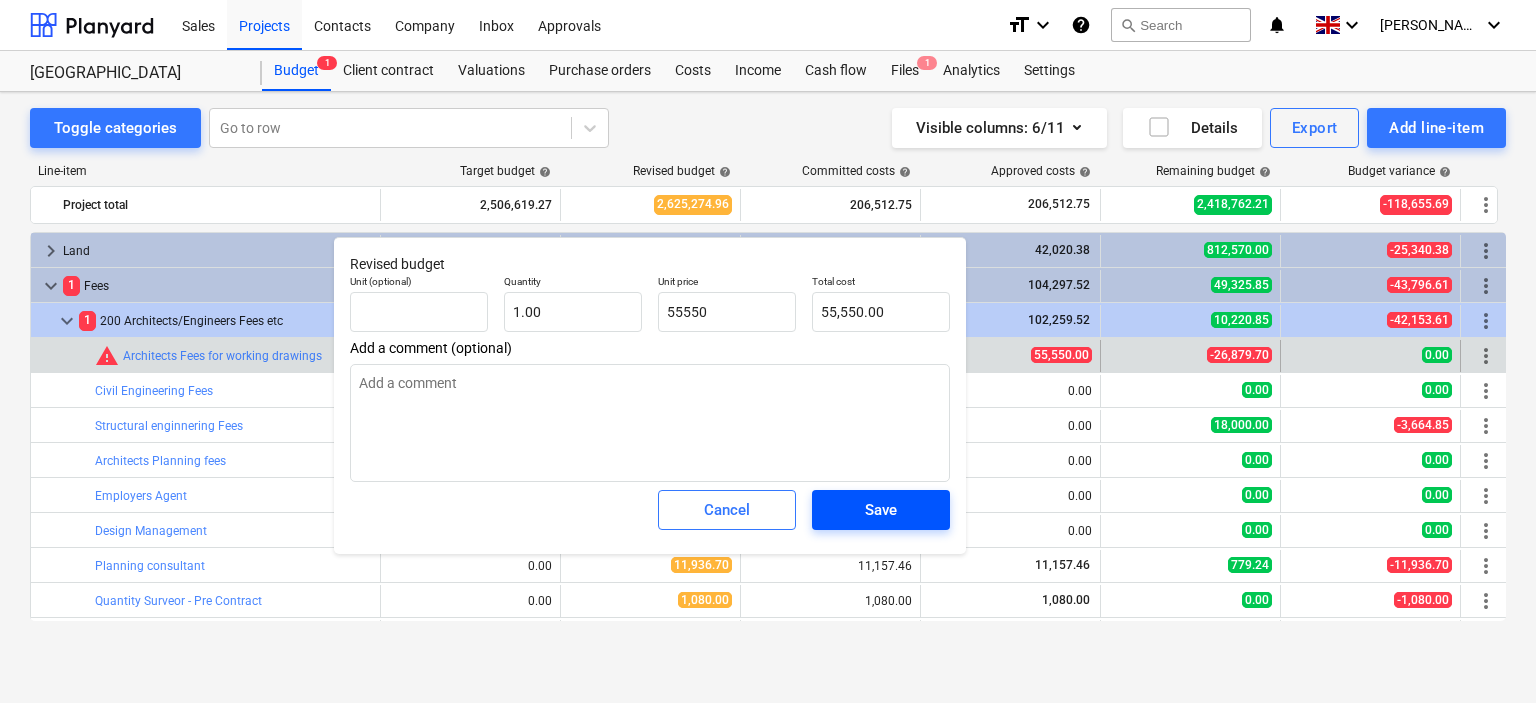 click on "Save" at bounding box center (881, 510) 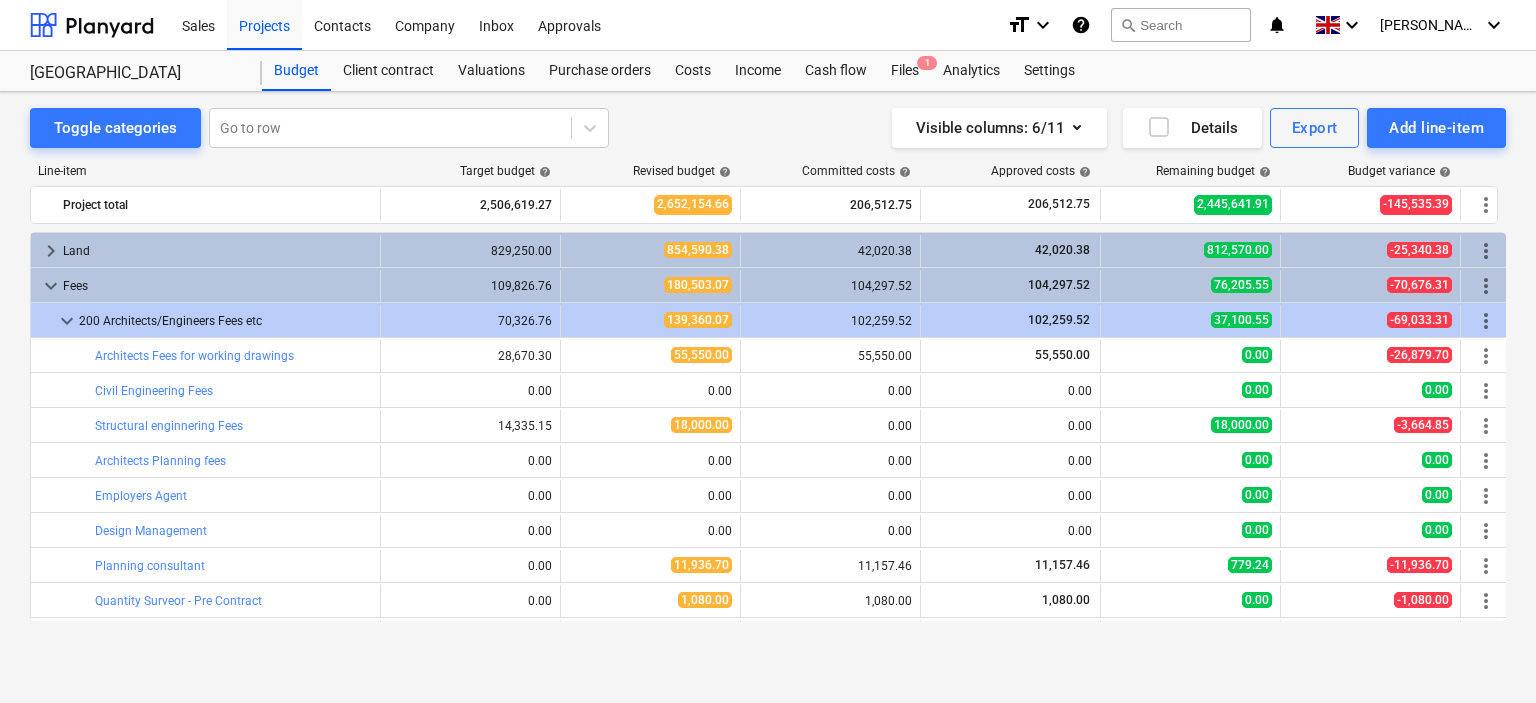 scroll, scrollTop: 0, scrollLeft: 0, axis: both 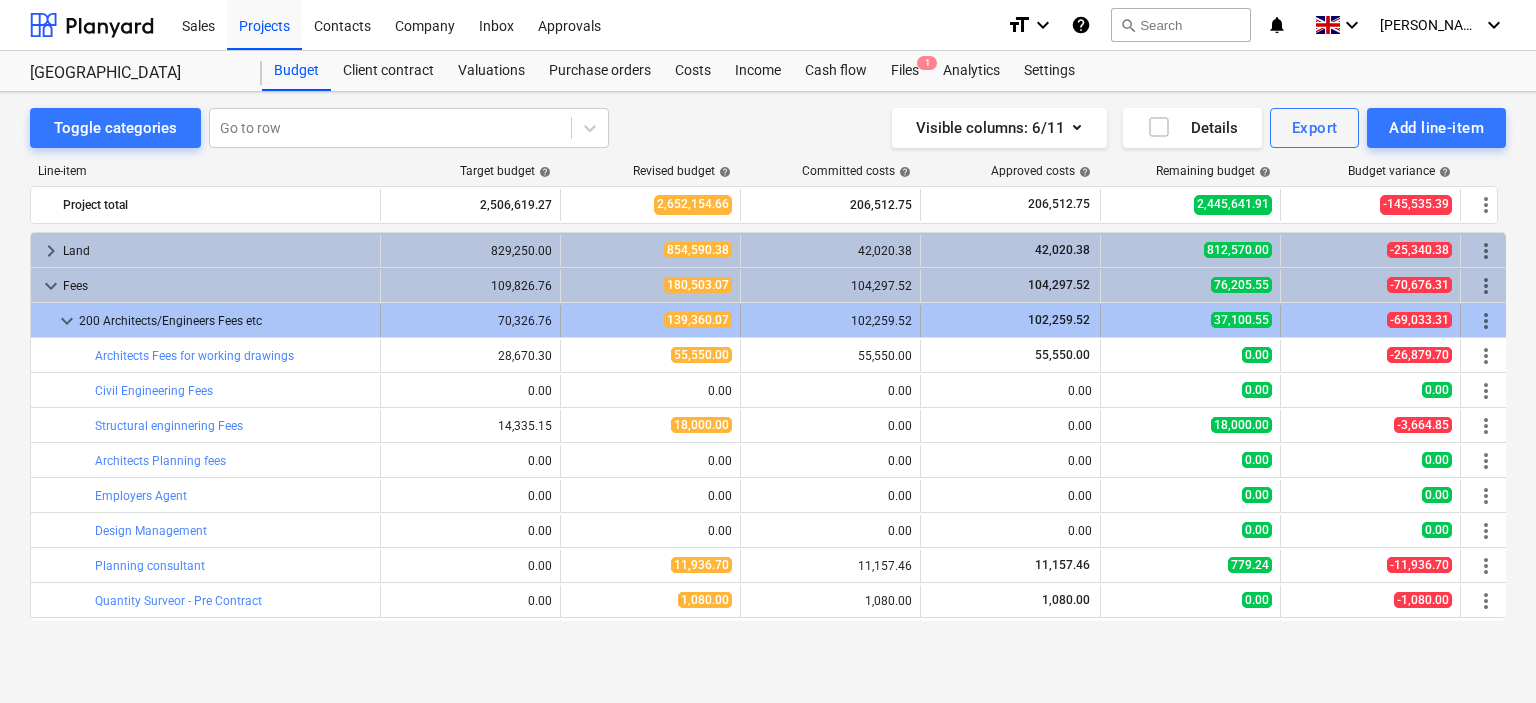 click on "keyboard_arrow_down" at bounding box center (67, 321) 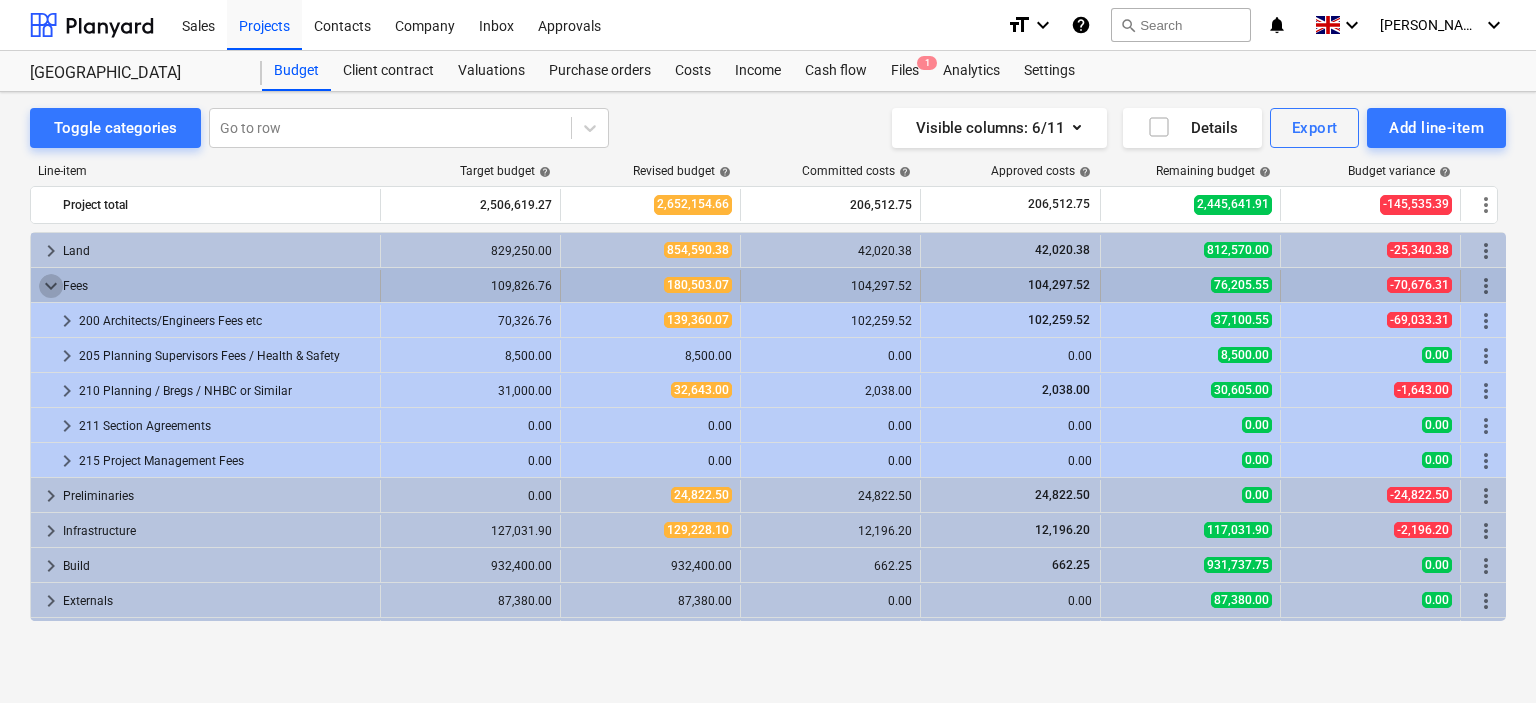 click on "keyboard_arrow_down" at bounding box center [51, 286] 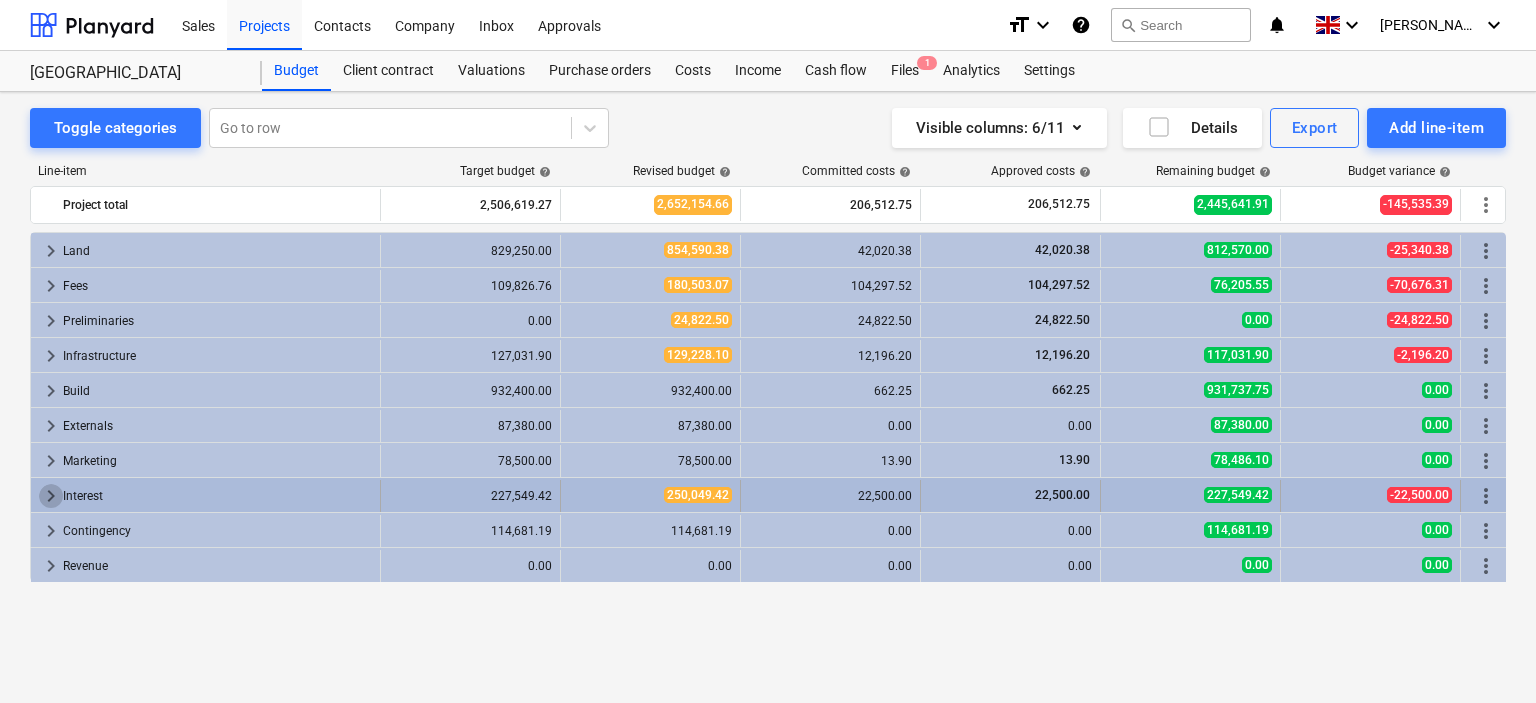 click on "keyboard_arrow_right" at bounding box center (51, 496) 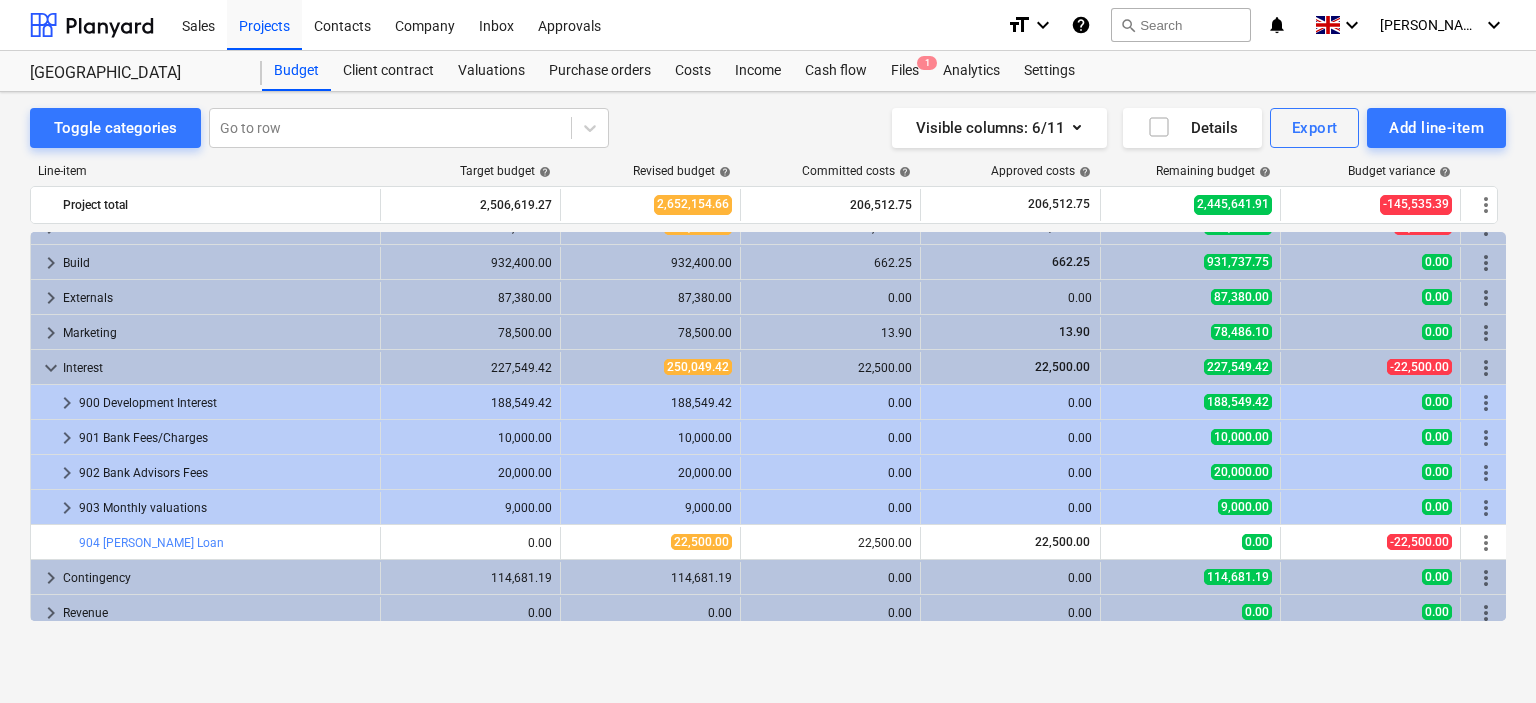 scroll, scrollTop: 136, scrollLeft: 0, axis: vertical 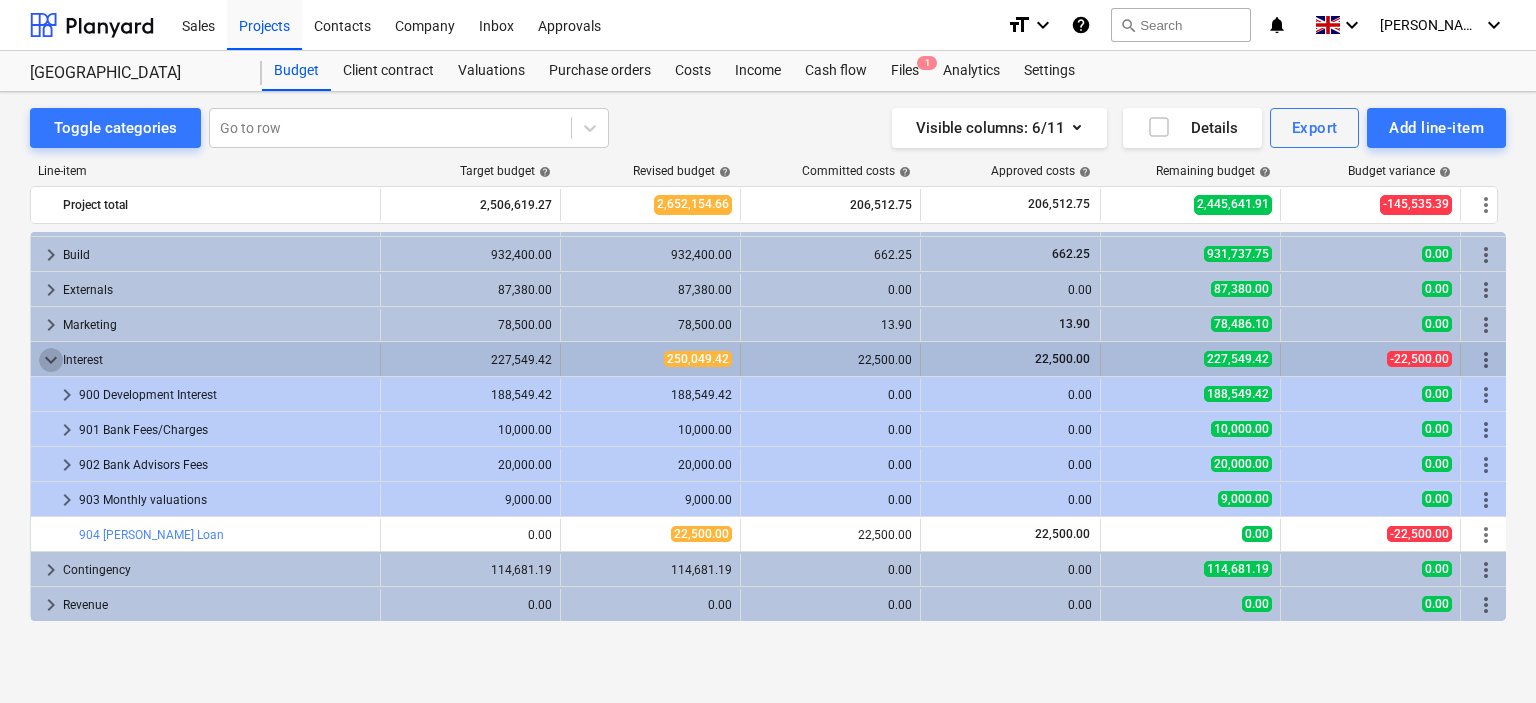 click on "keyboard_arrow_down" at bounding box center [51, 360] 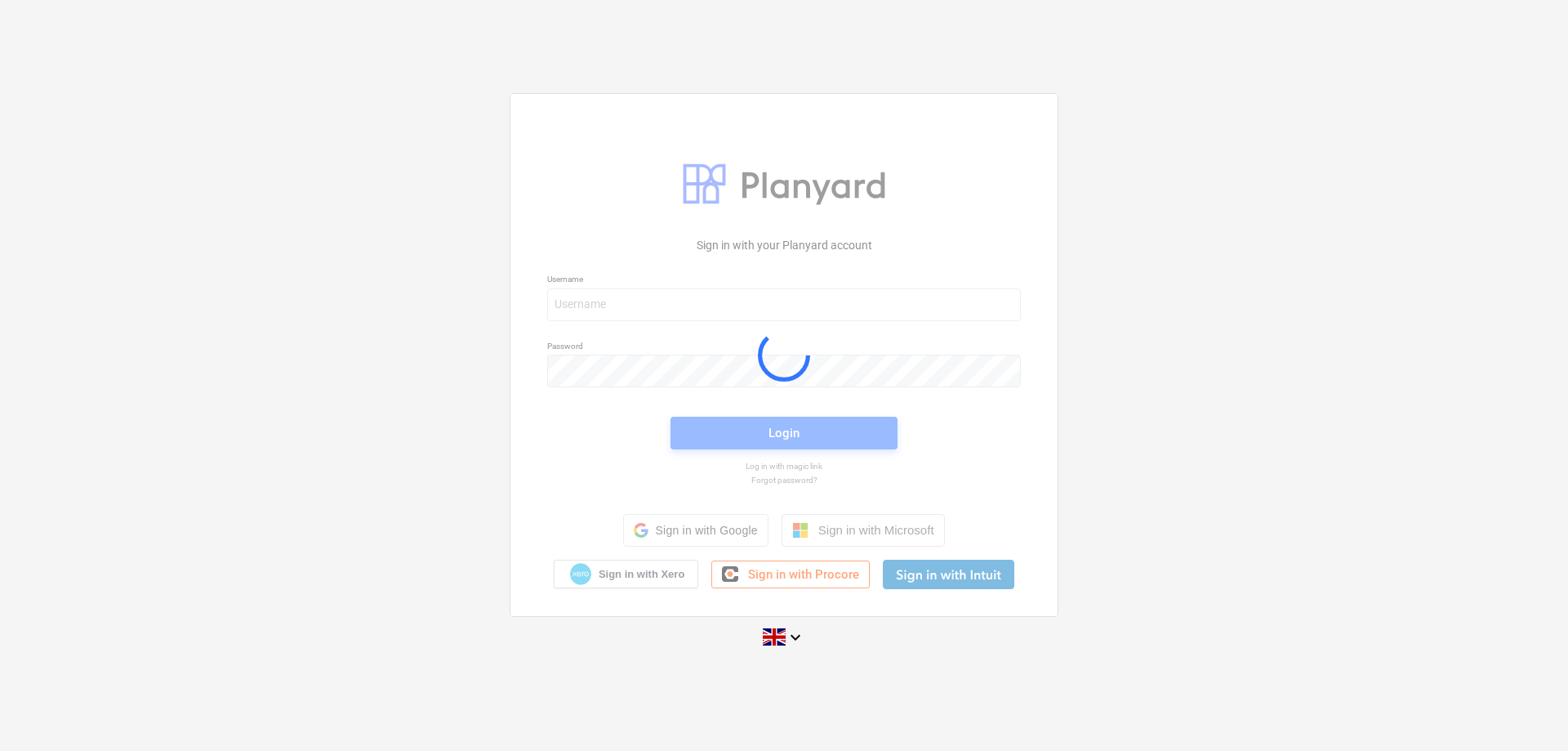 scroll, scrollTop: 0, scrollLeft: 0, axis: both 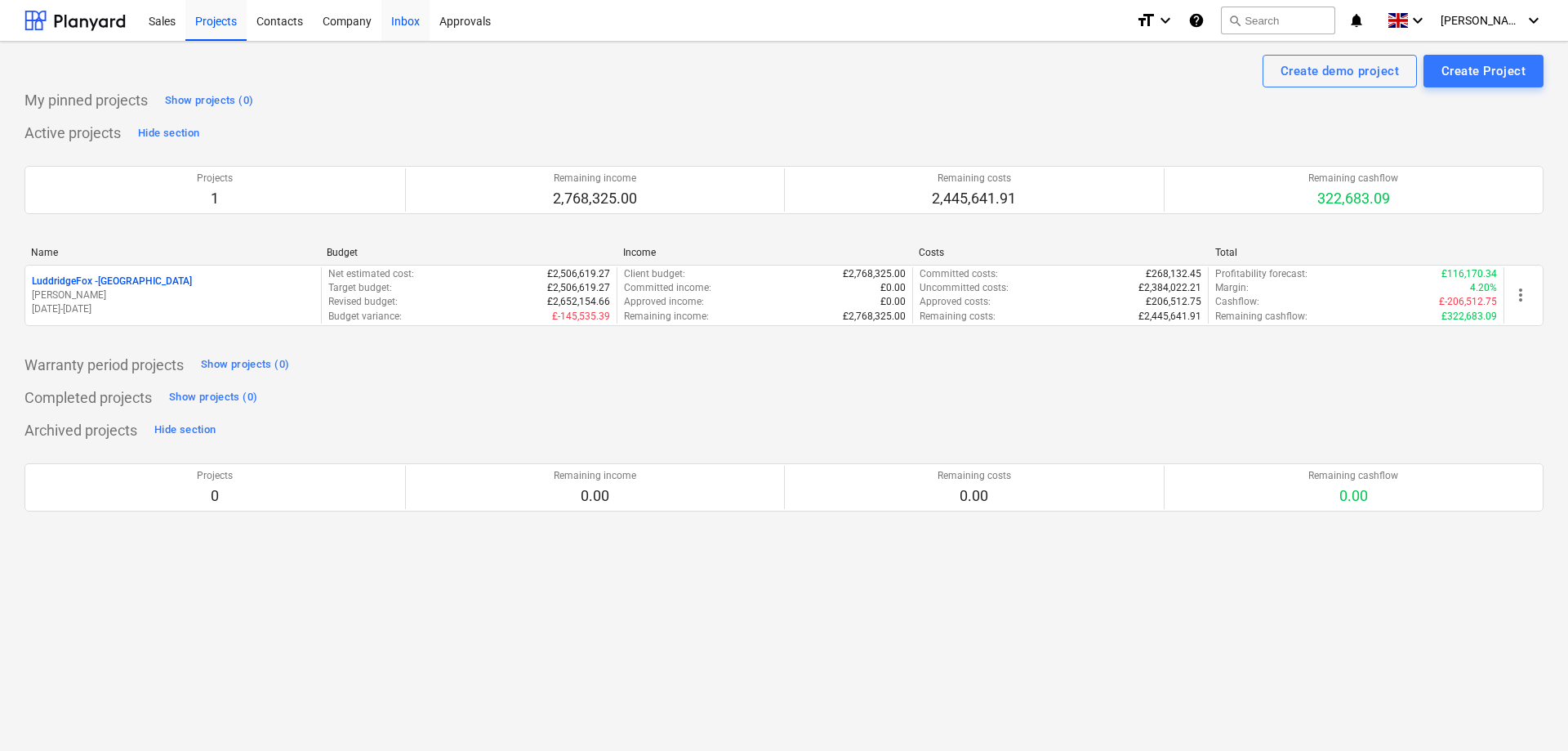 click on "Inbox" at bounding box center (405, 20) 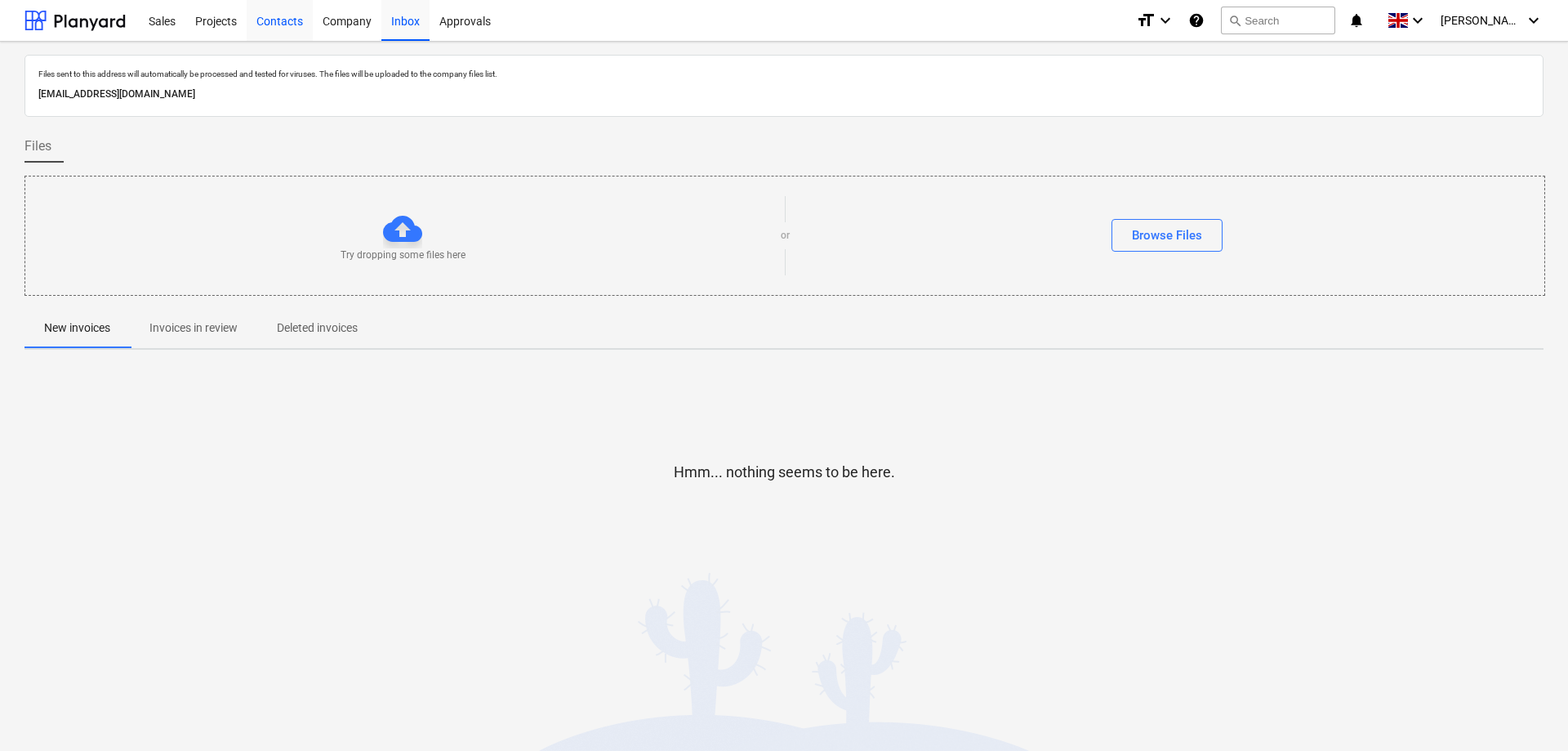 click on "Projects" at bounding box center [216, 20] 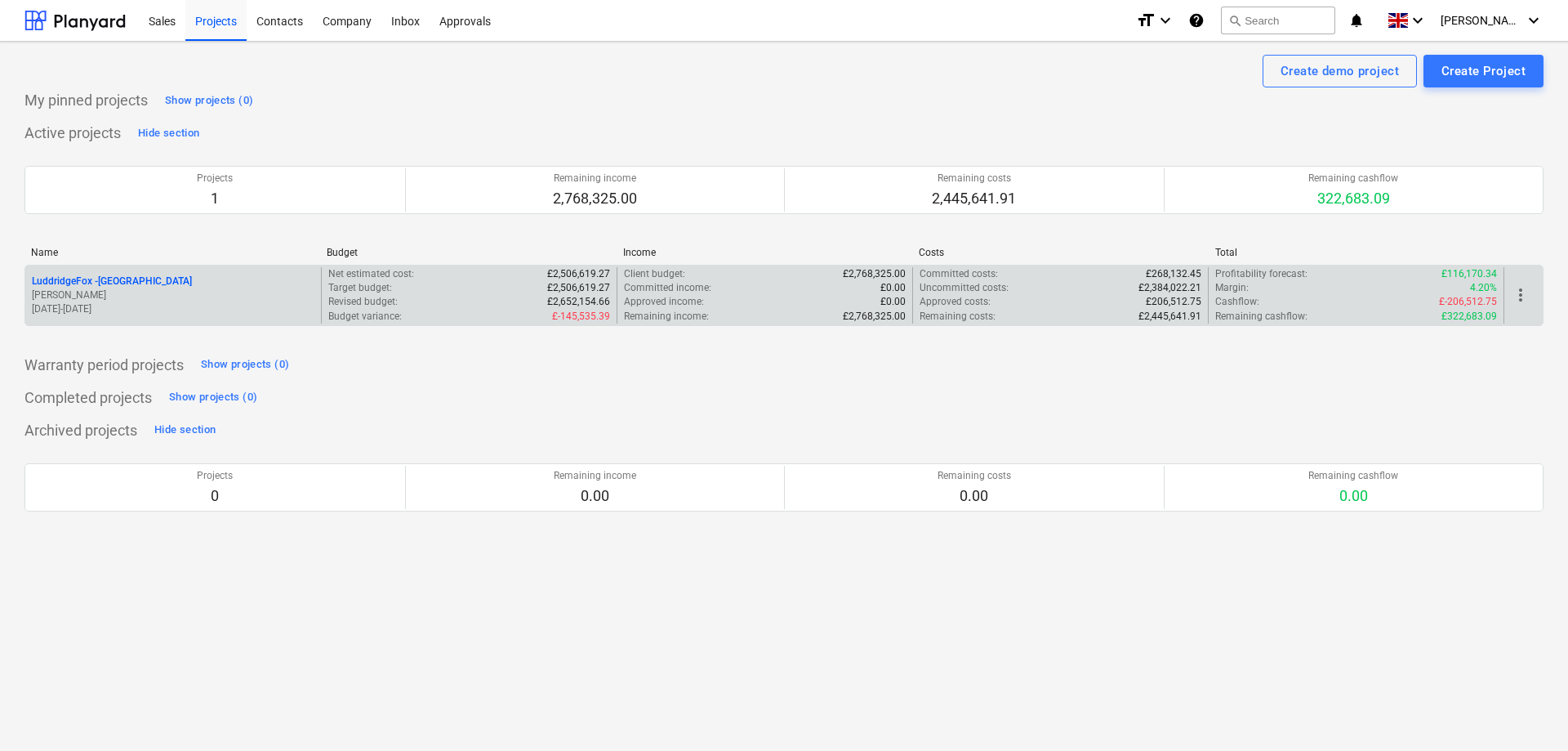 click on "LuddridgeFox -  [GEOGRAPHIC_DATA]" at bounding box center [112, 281] 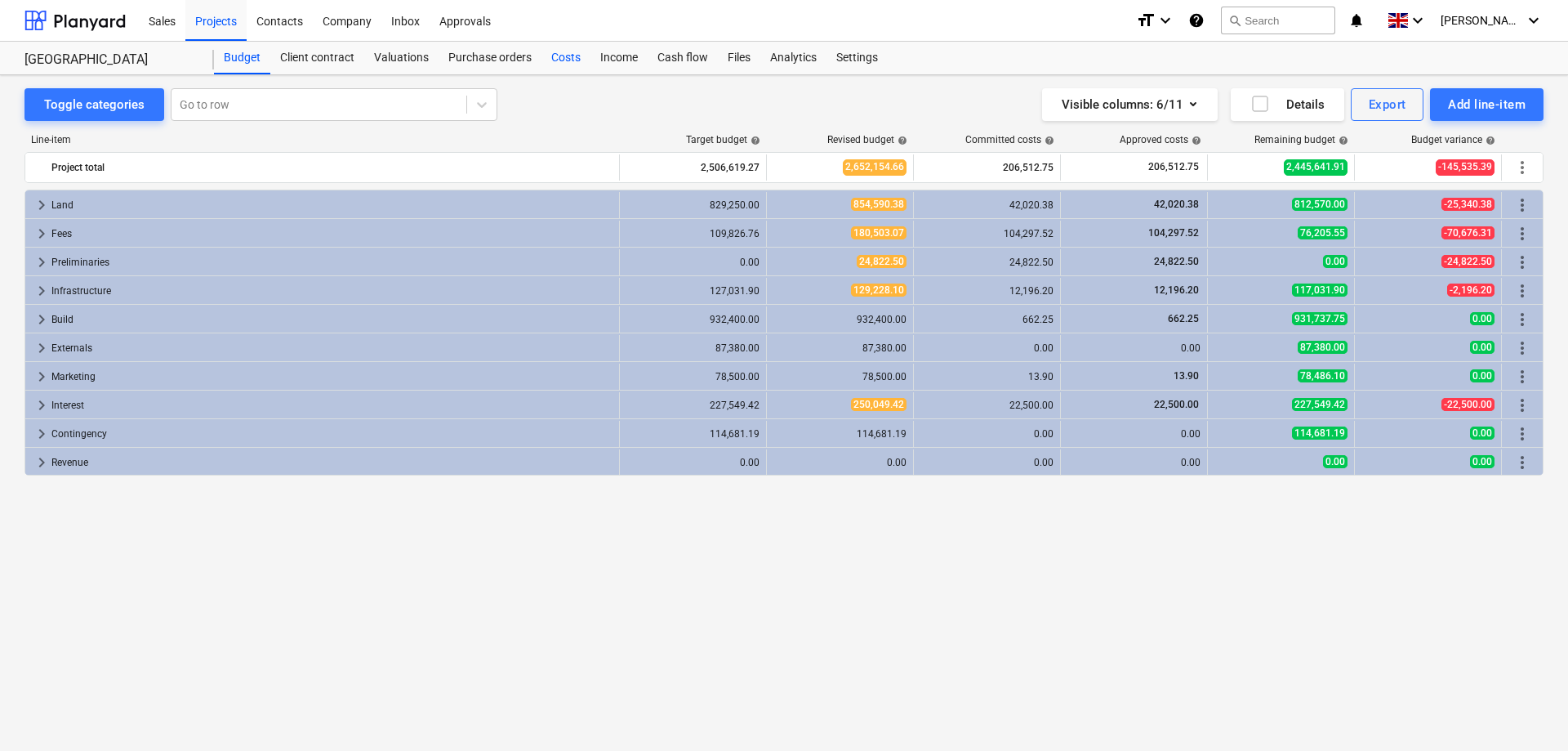 click on "Costs" at bounding box center (566, 58) 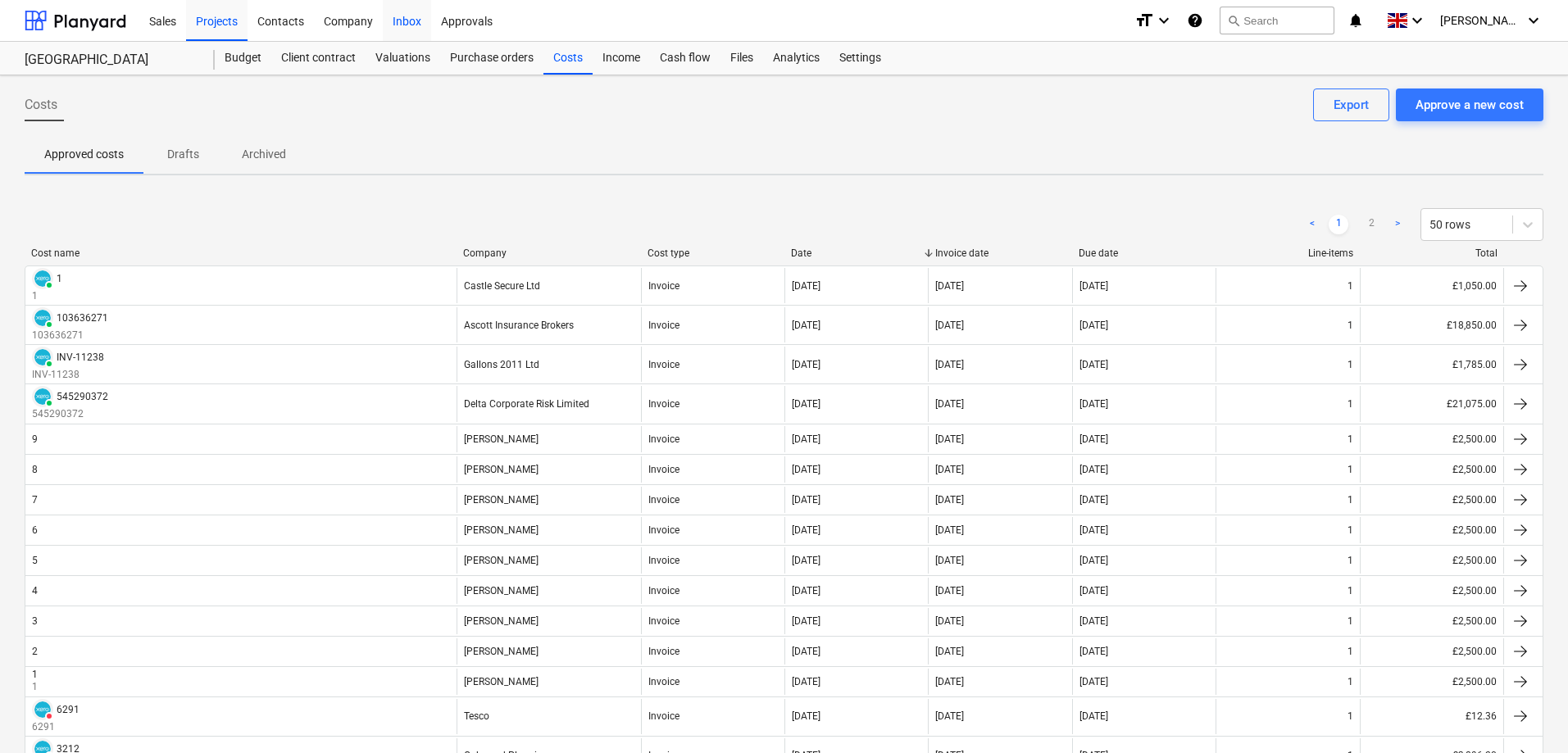 click on "Inbox" at bounding box center [407, 20] 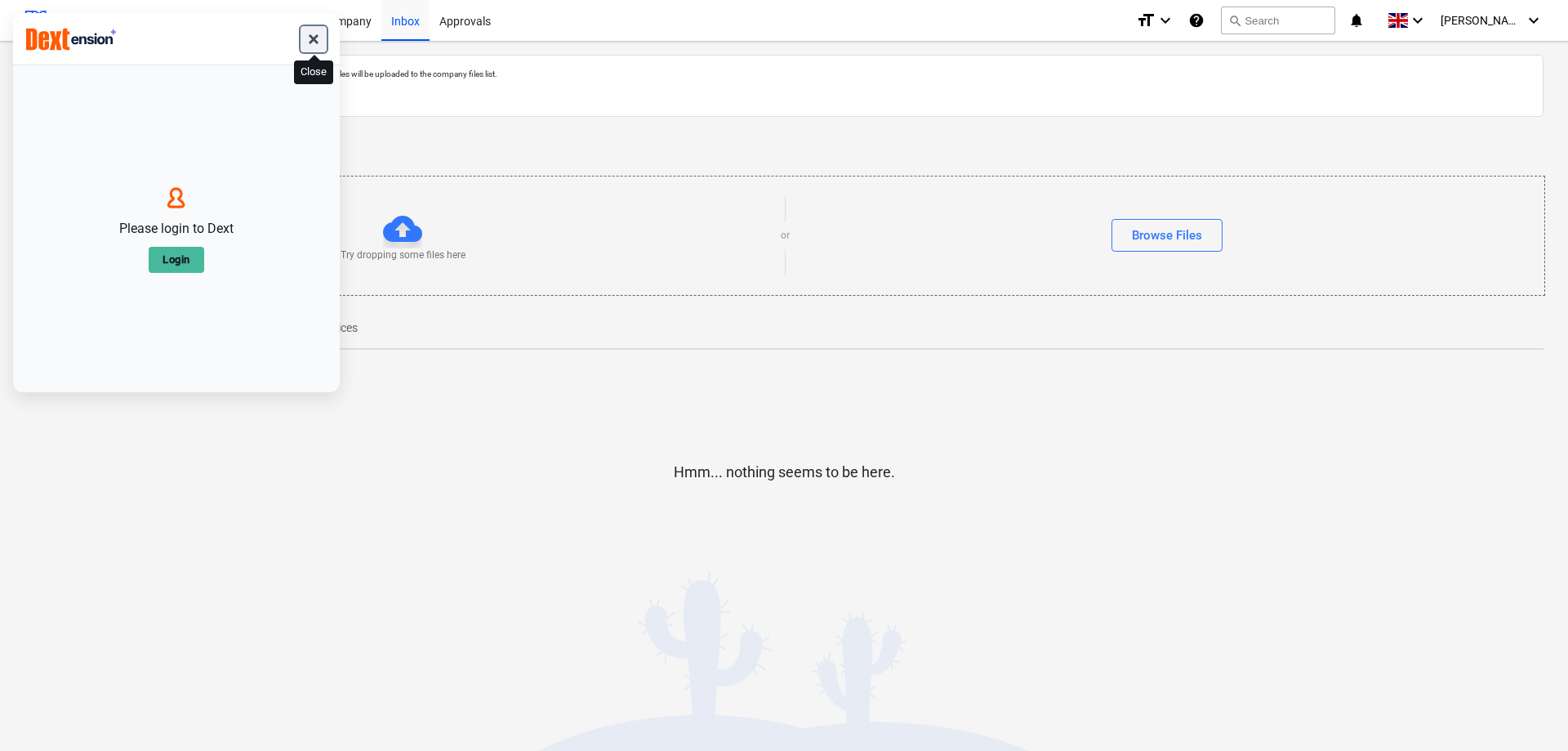 click at bounding box center (314, 39) 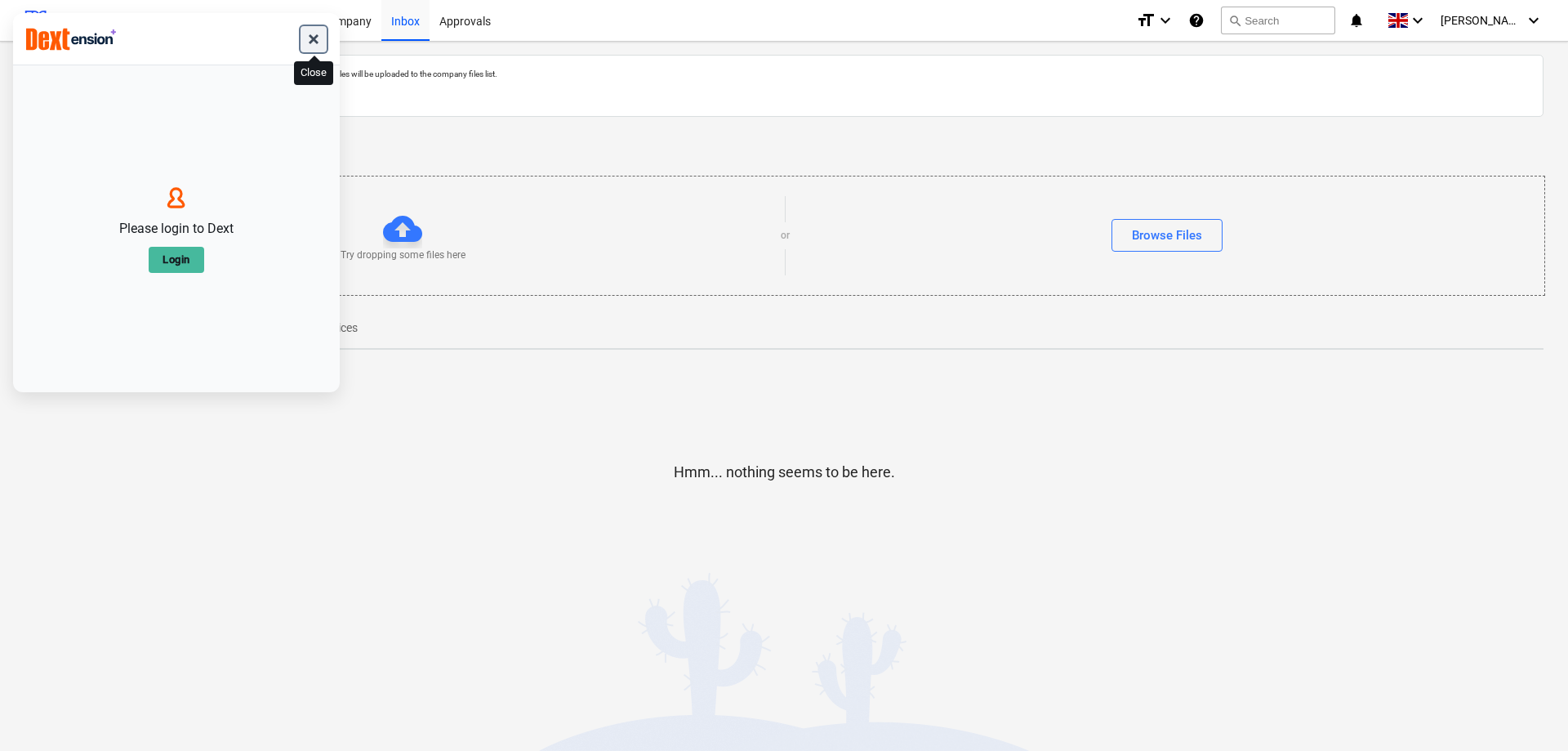 click at bounding box center (314, 39) 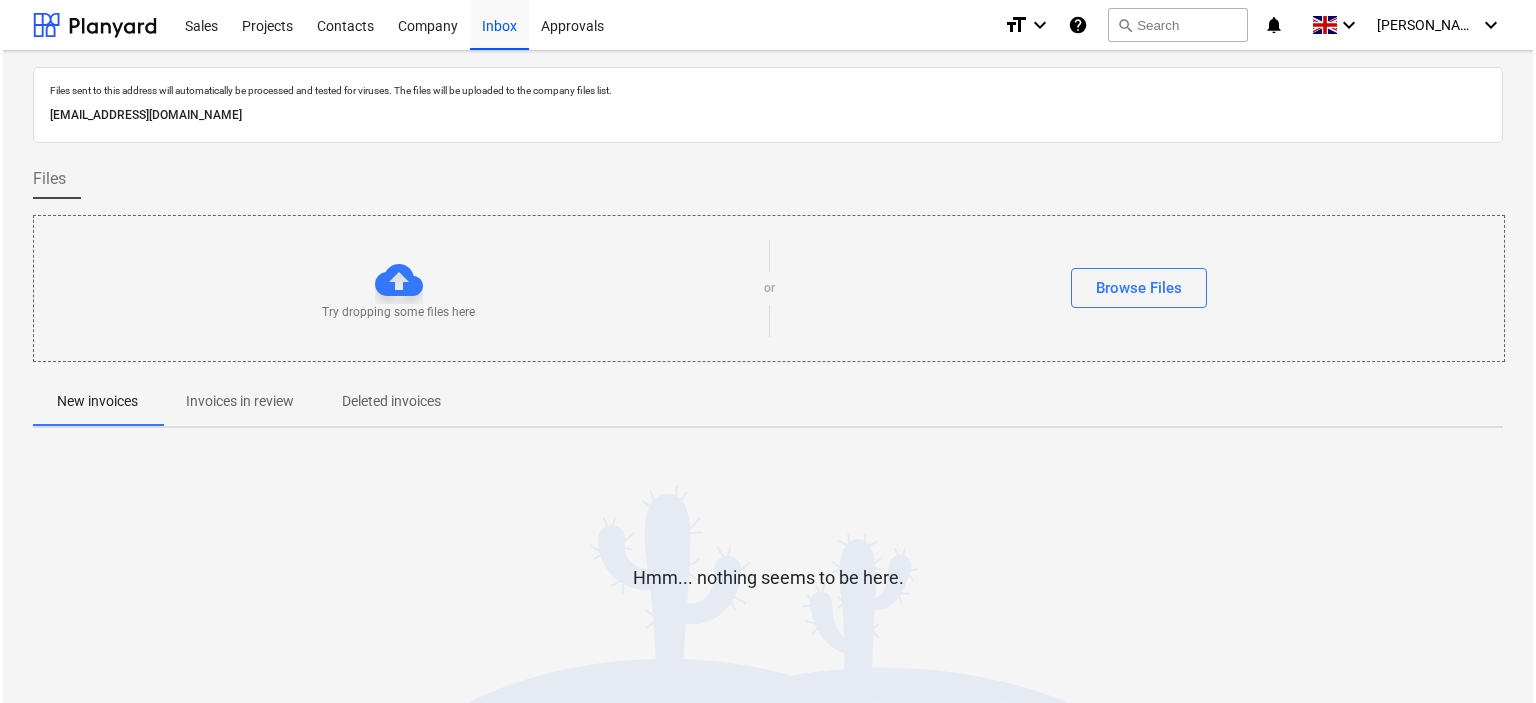 scroll, scrollTop: 0, scrollLeft: 0, axis: both 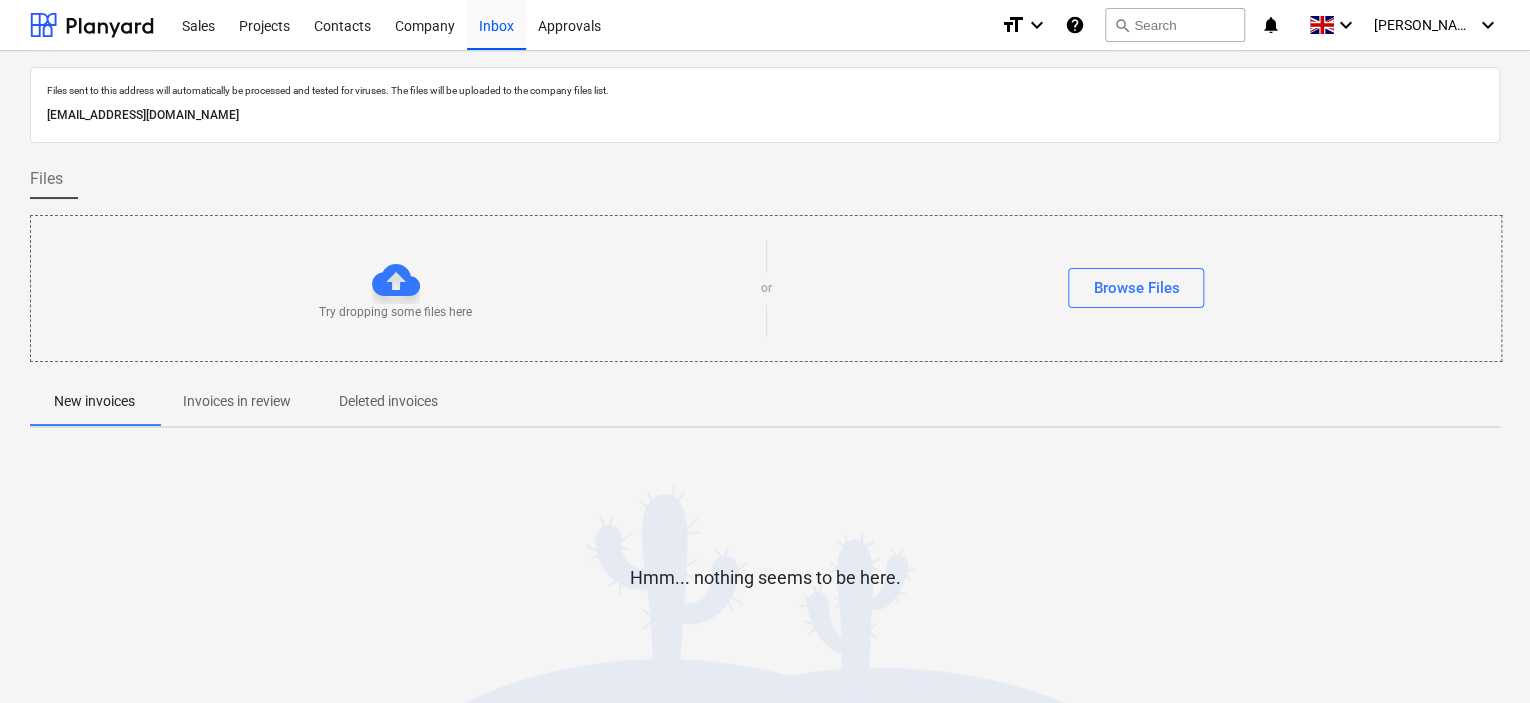 click at bounding box center [92, 25] 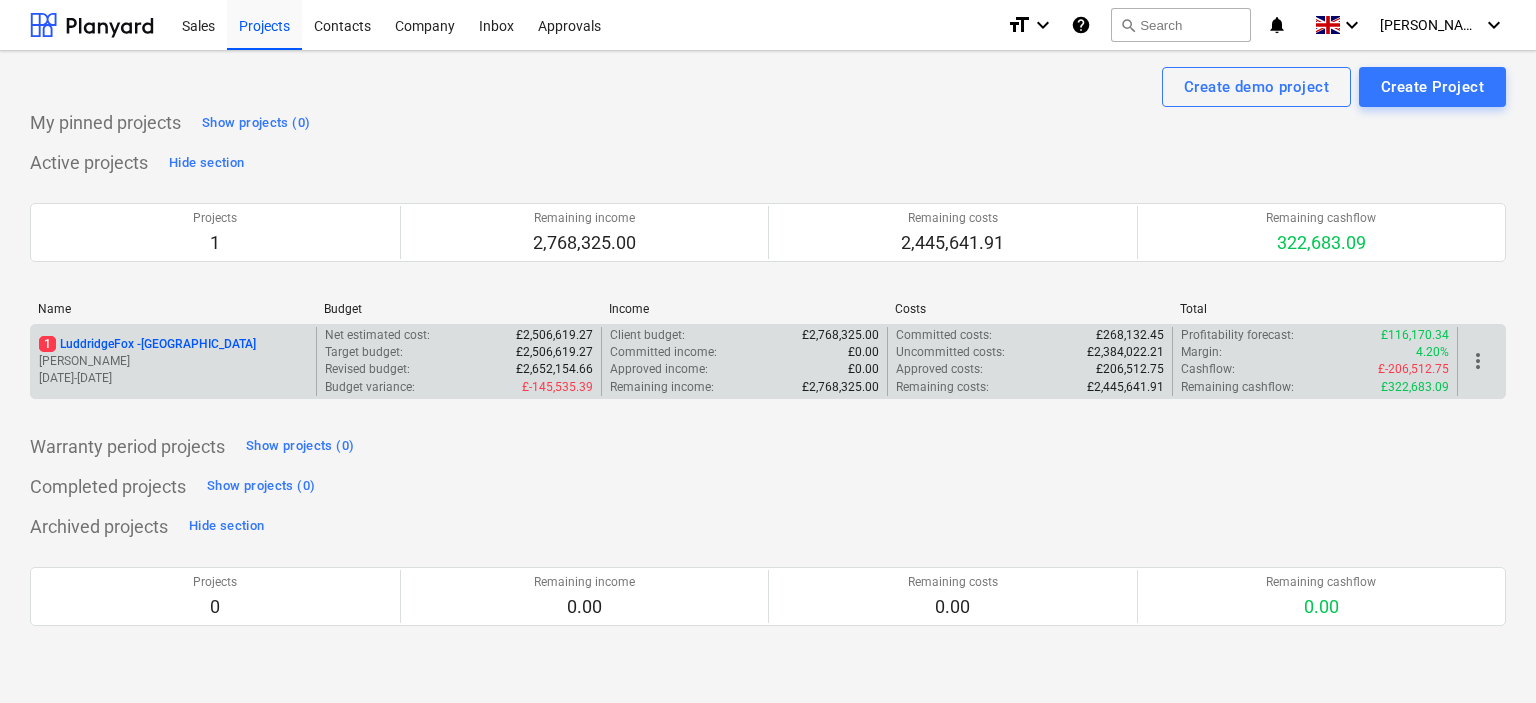 click on "1  LuddridgeFox -  [GEOGRAPHIC_DATA]" at bounding box center [147, 344] 